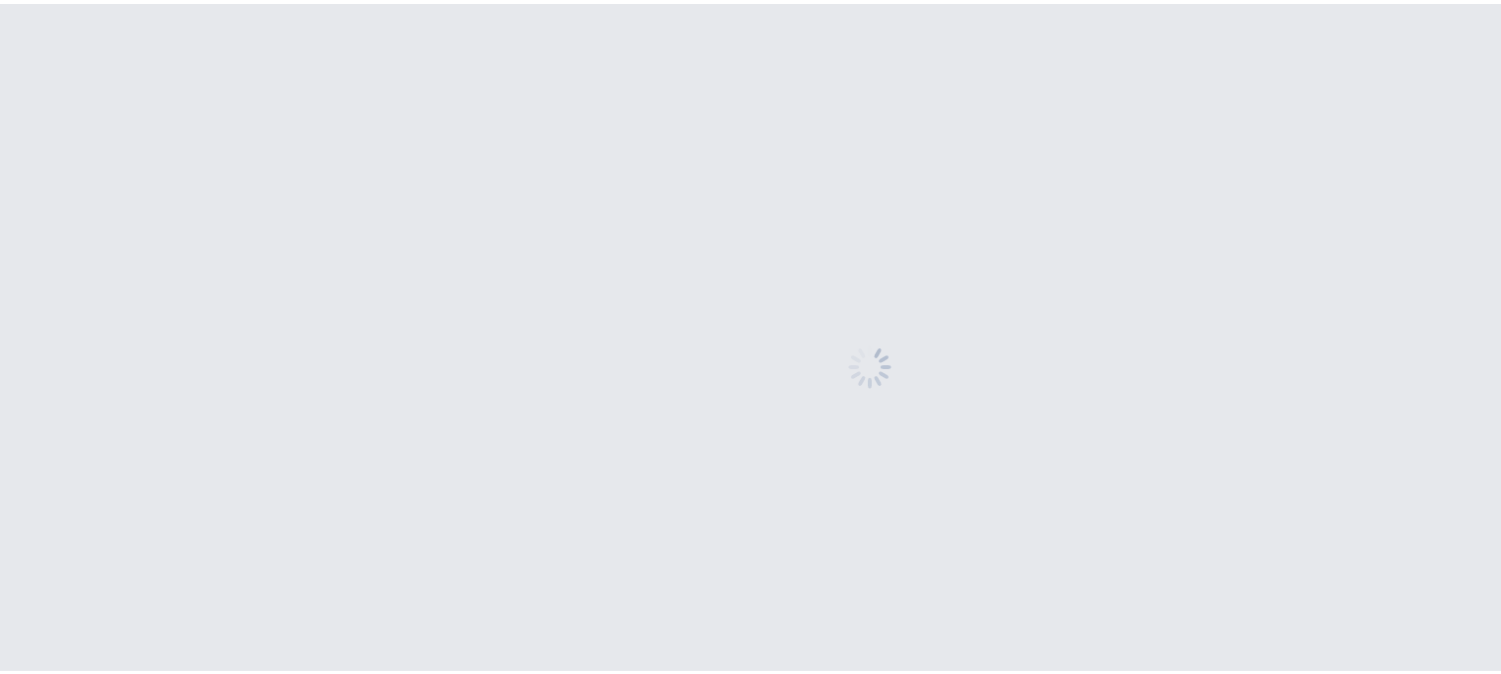 scroll, scrollTop: 0, scrollLeft: 0, axis: both 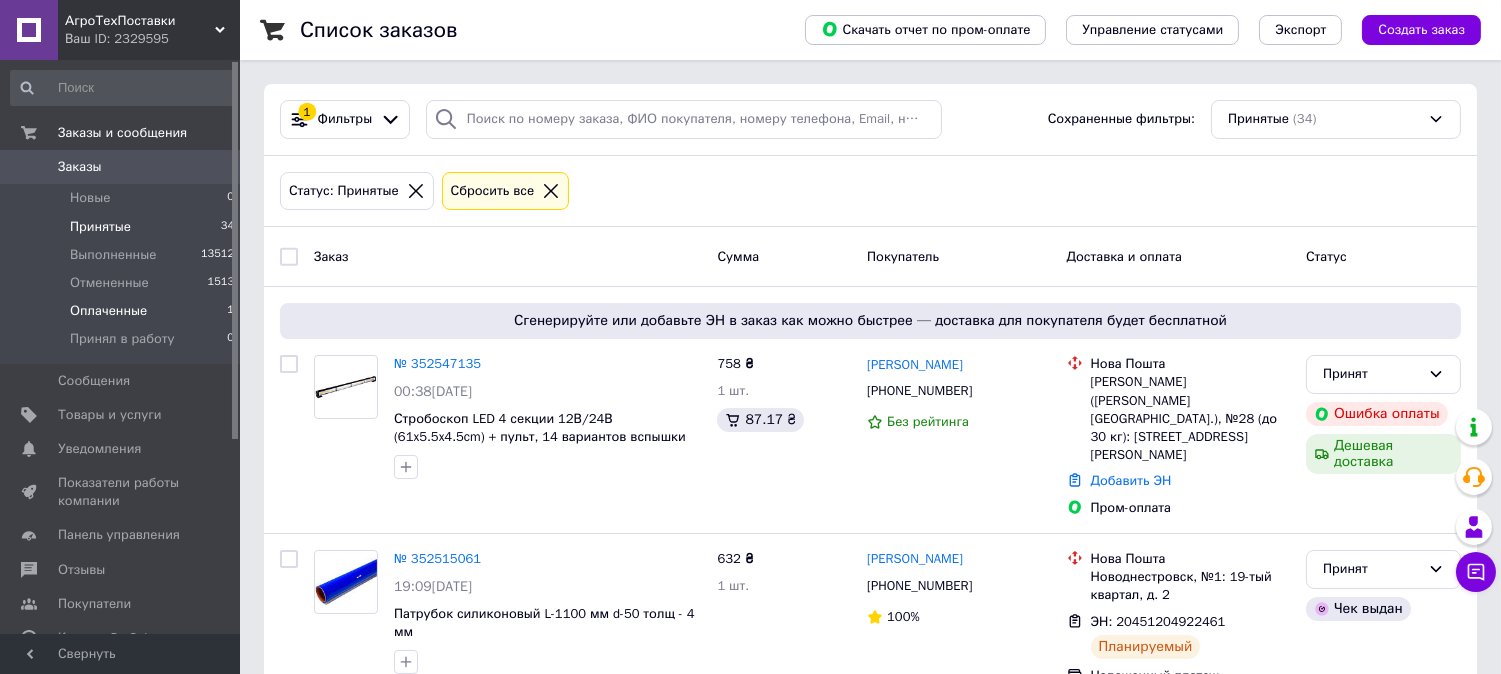 click on "Оплаченные 1" at bounding box center [123, 311] 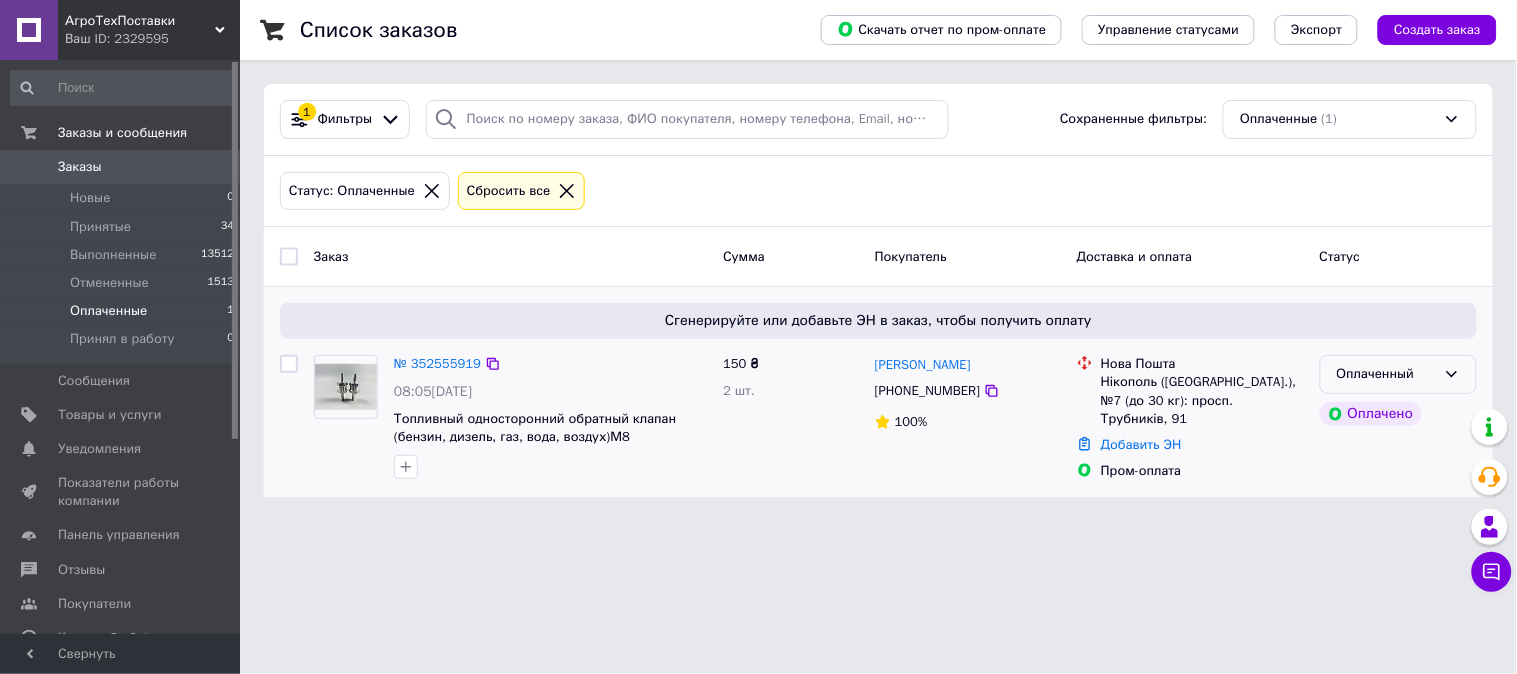click on "Оплаченный" at bounding box center (1386, 374) 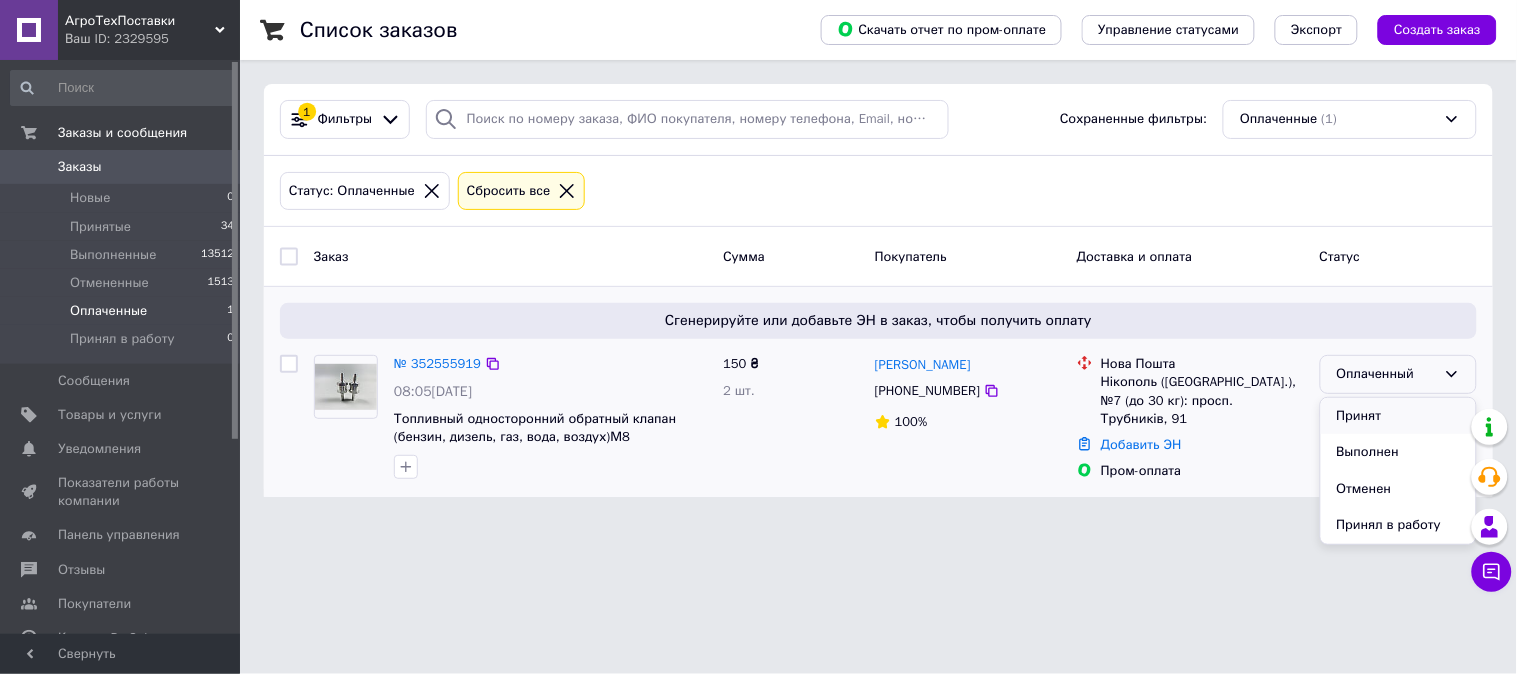 click on "Принят" at bounding box center [1398, 416] 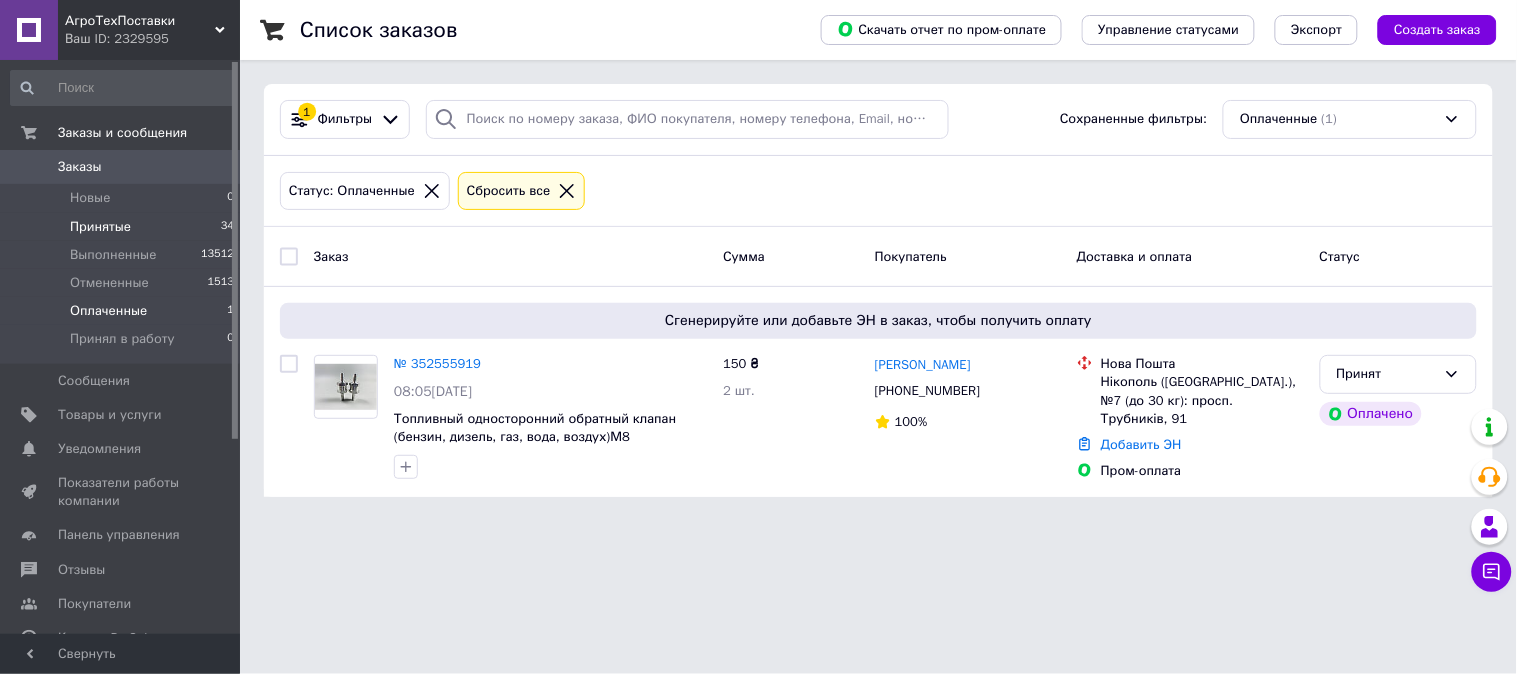 click on "Принятые" at bounding box center (100, 227) 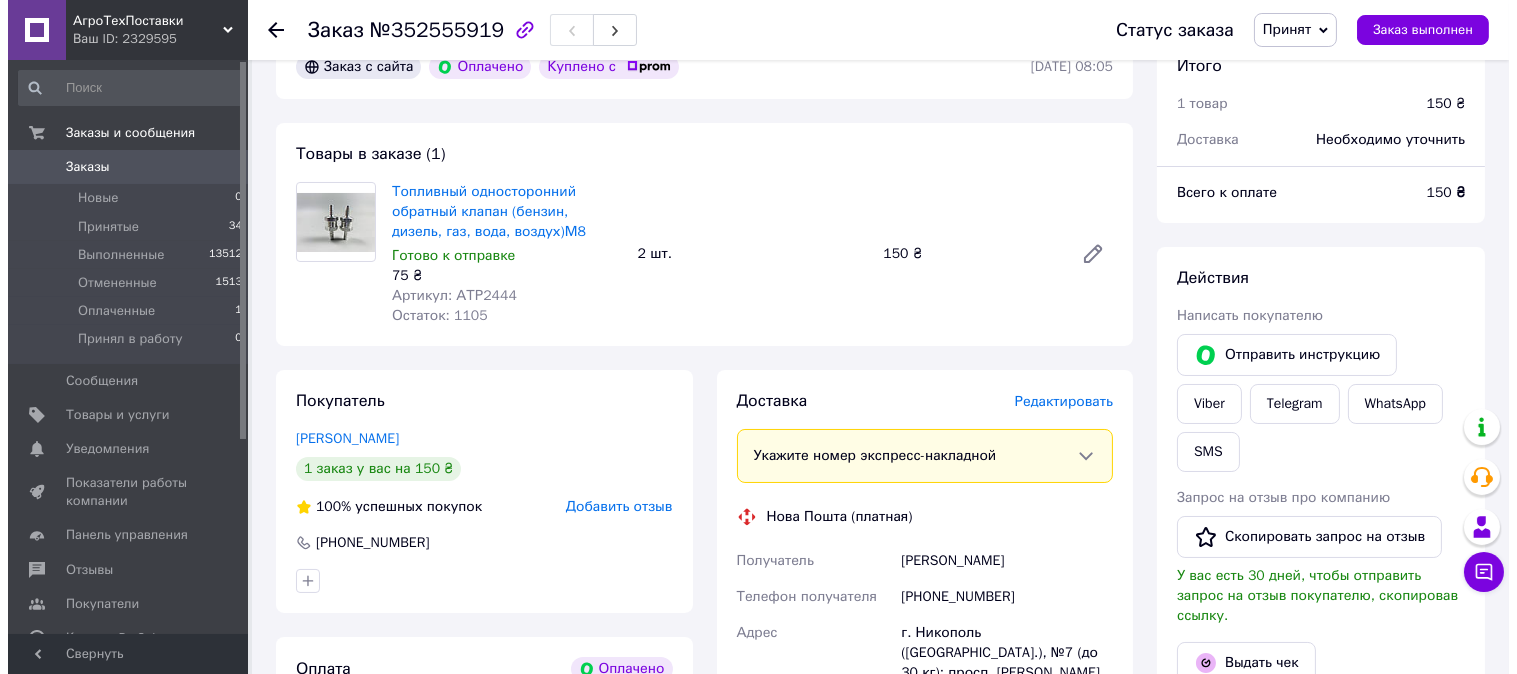 scroll, scrollTop: 333, scrollLeft: 0, axis: vertical 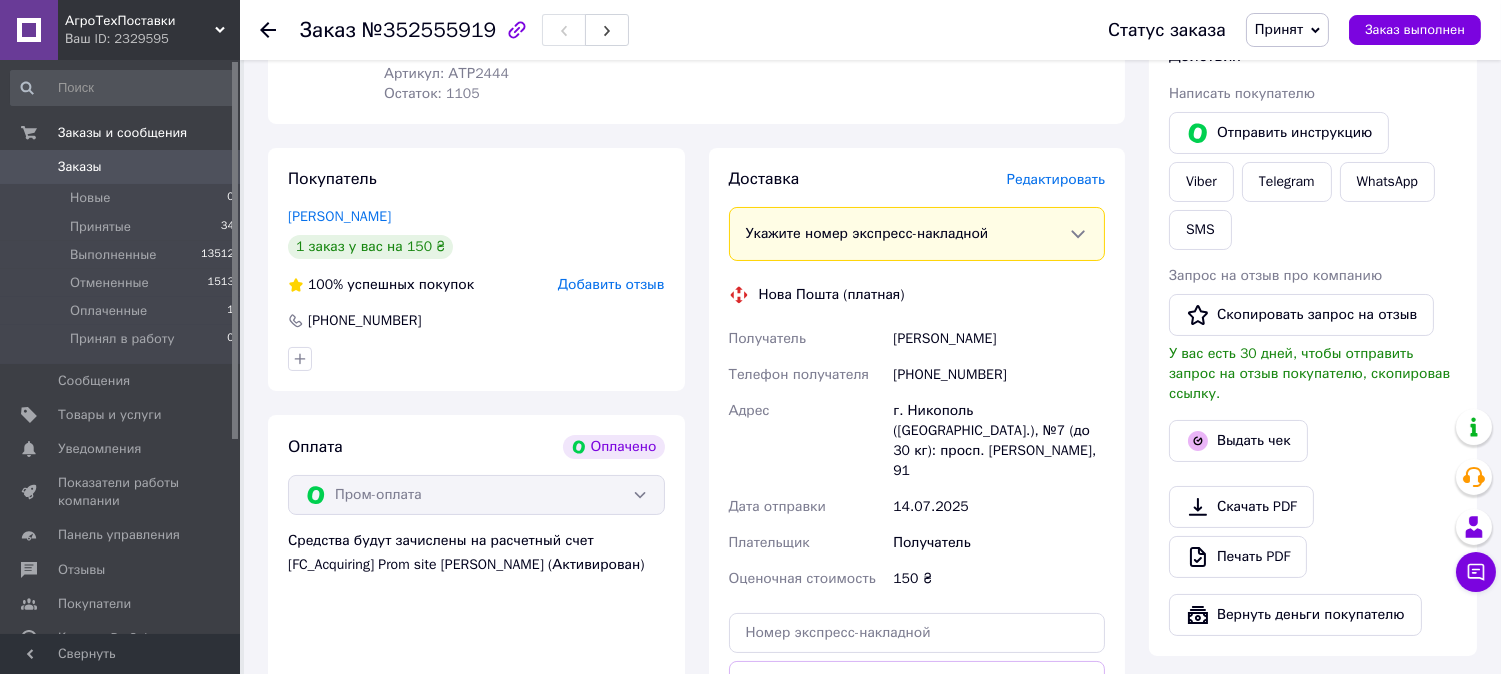 click on "Редактировать" at bounding box center (1056, 179) 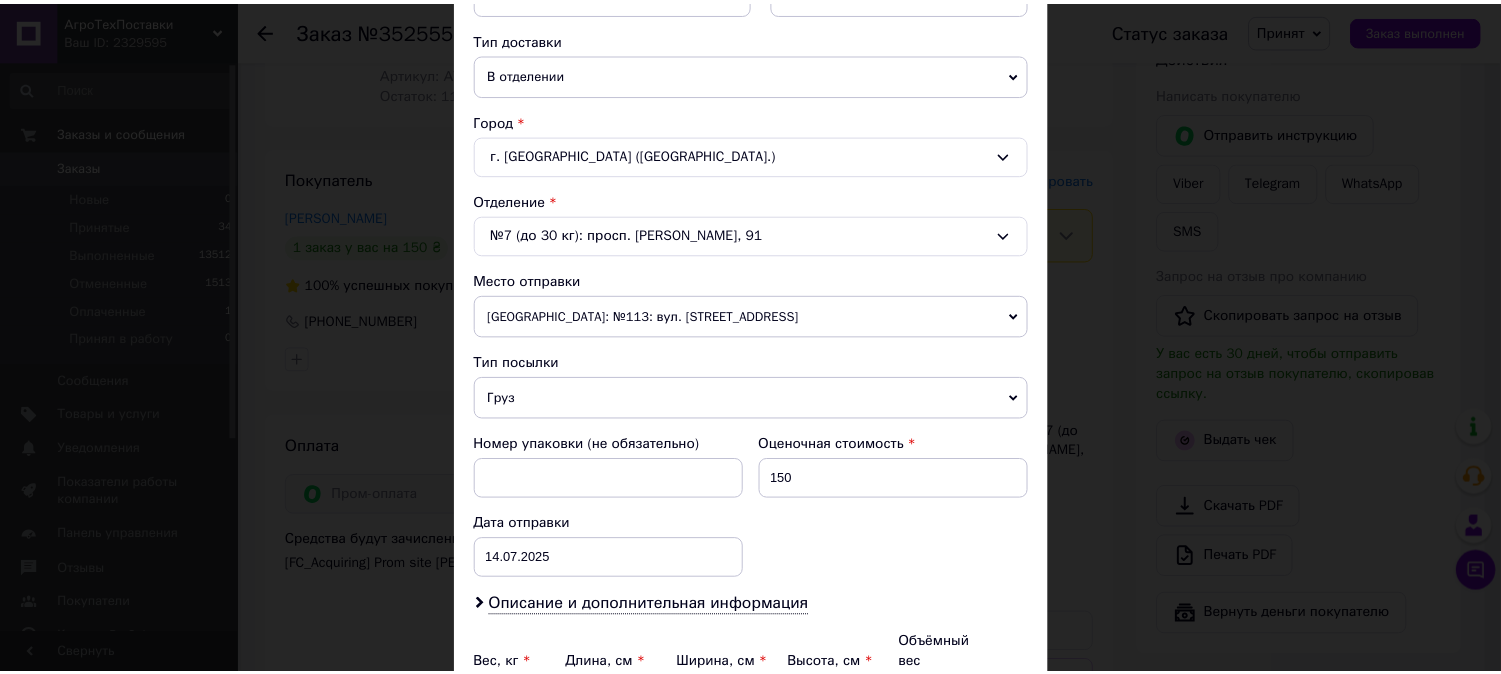 scroll, scrollTop: 666, scrollLeft: 0, axis: vertical 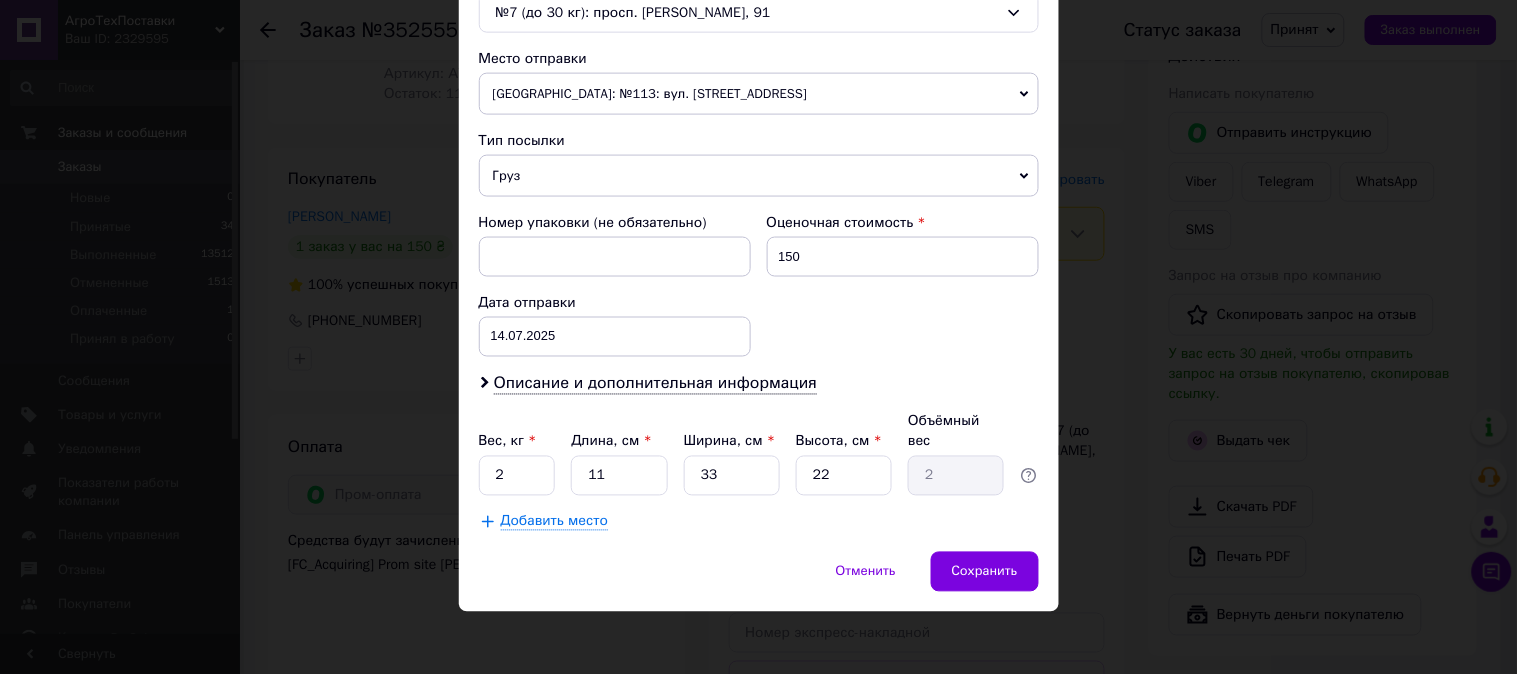 click on "Способ доставки Нова Пошта (платная) Плательщик Получатель Отправитель Фамилия получателя Таран Имя получателя Сергей Отчество получателя Телефон получателя +380994249509 Тип доставки В отделении Курьером В почтомате Город г. Никополь (Днепропетровская обл.) Отделение №7 (до 30 кг): просп. Трубников, 91 Место отправки Одеса: №113: вул. Мельницька, 29 Нет совпадений. Попробуйте изменить условия поиска Добавить еще место отправки Тип посылки Груз Документы Номер упаковки (не обязательно) Оценочная стоимость 150 Дата отправки 14.07.2025 < 2025 > < Июль > Пн Вт Ср Чт Пт Сб Вс 30 1 2 3" at bounding box center (759, 8) 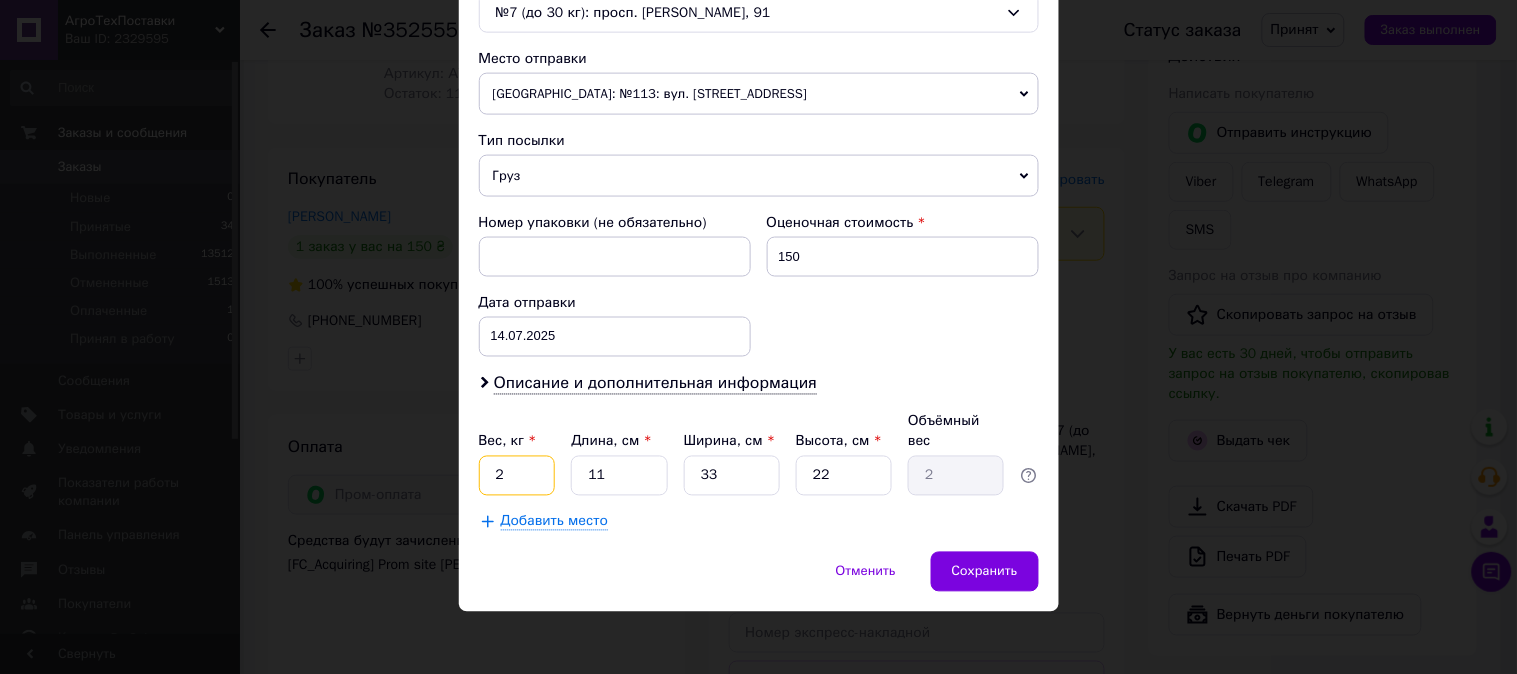 click on "2" at bounding box center (517, 476) 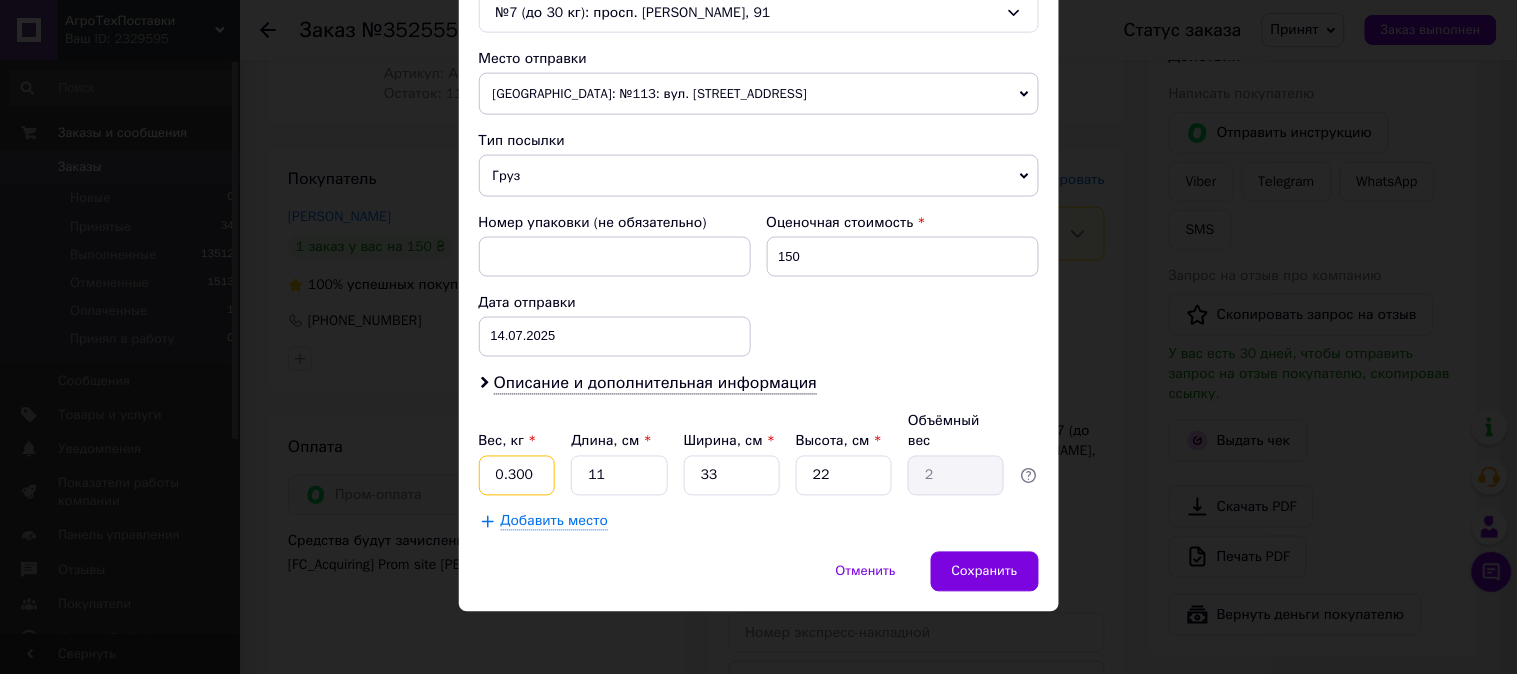 type on "0.300" 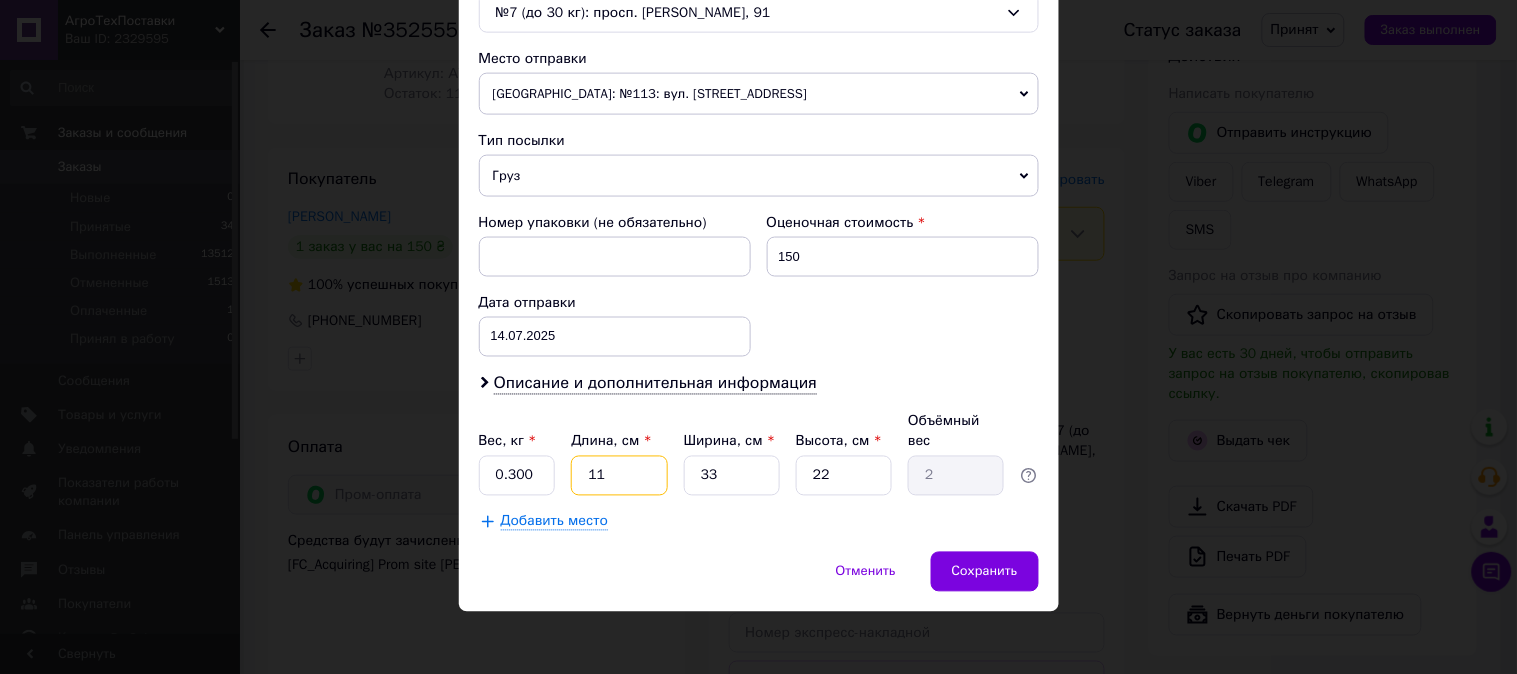 click on "11" at bounding box center [619, 476] 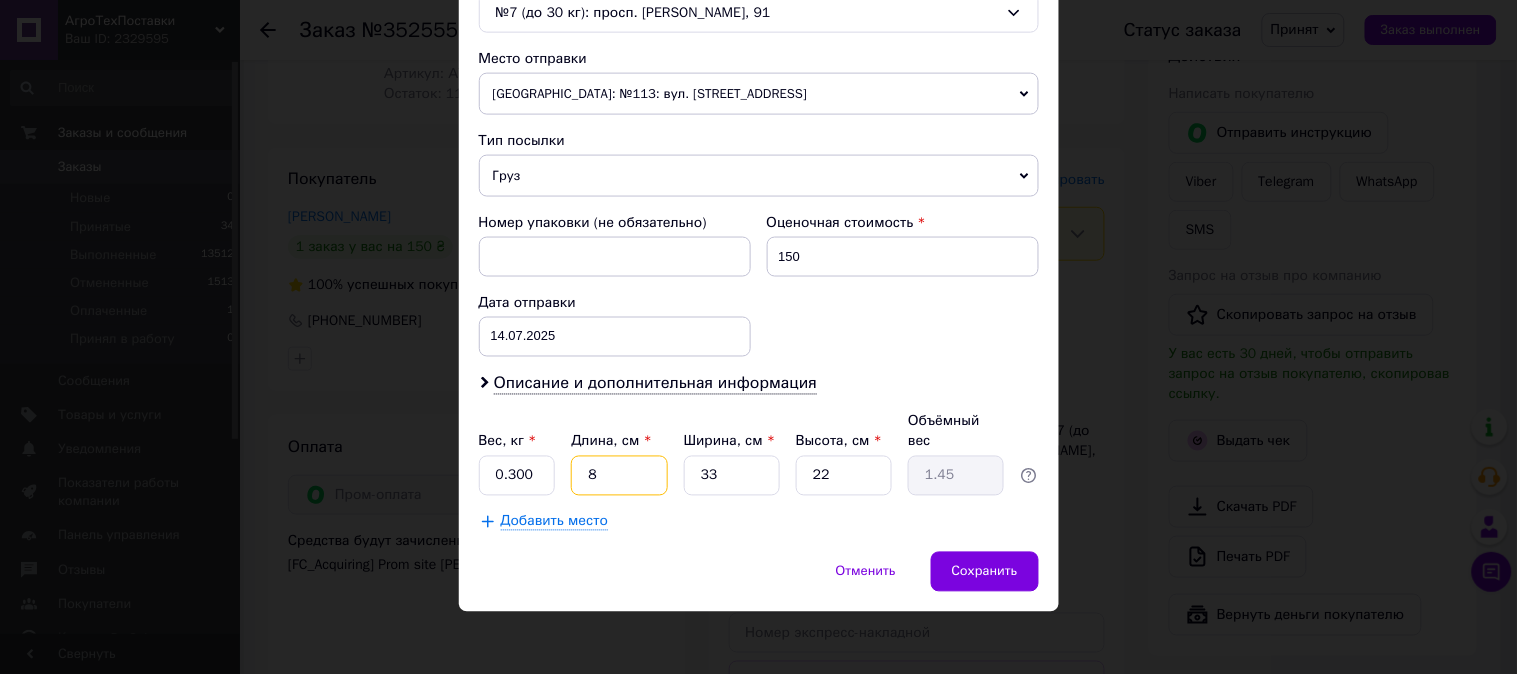 type on "8" 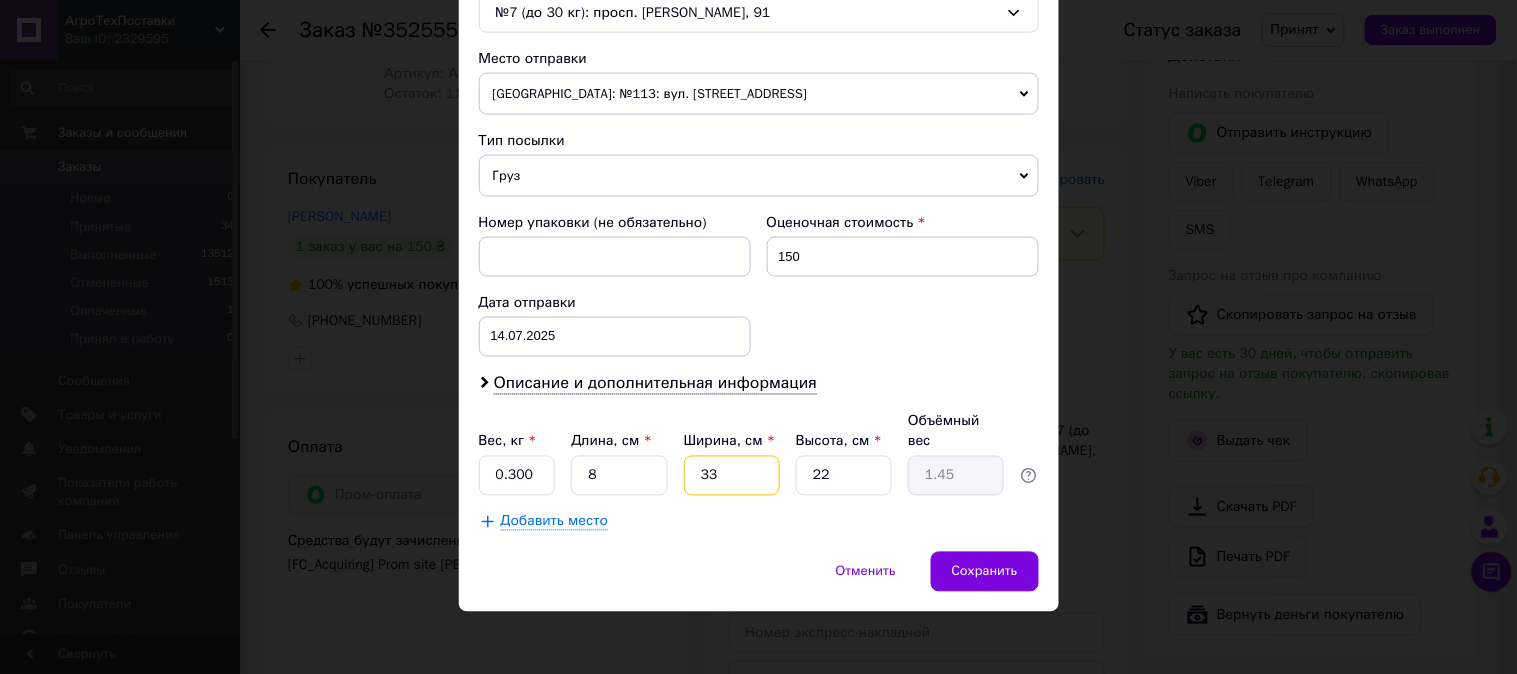 click on "33" at bounding box center [732, 476] 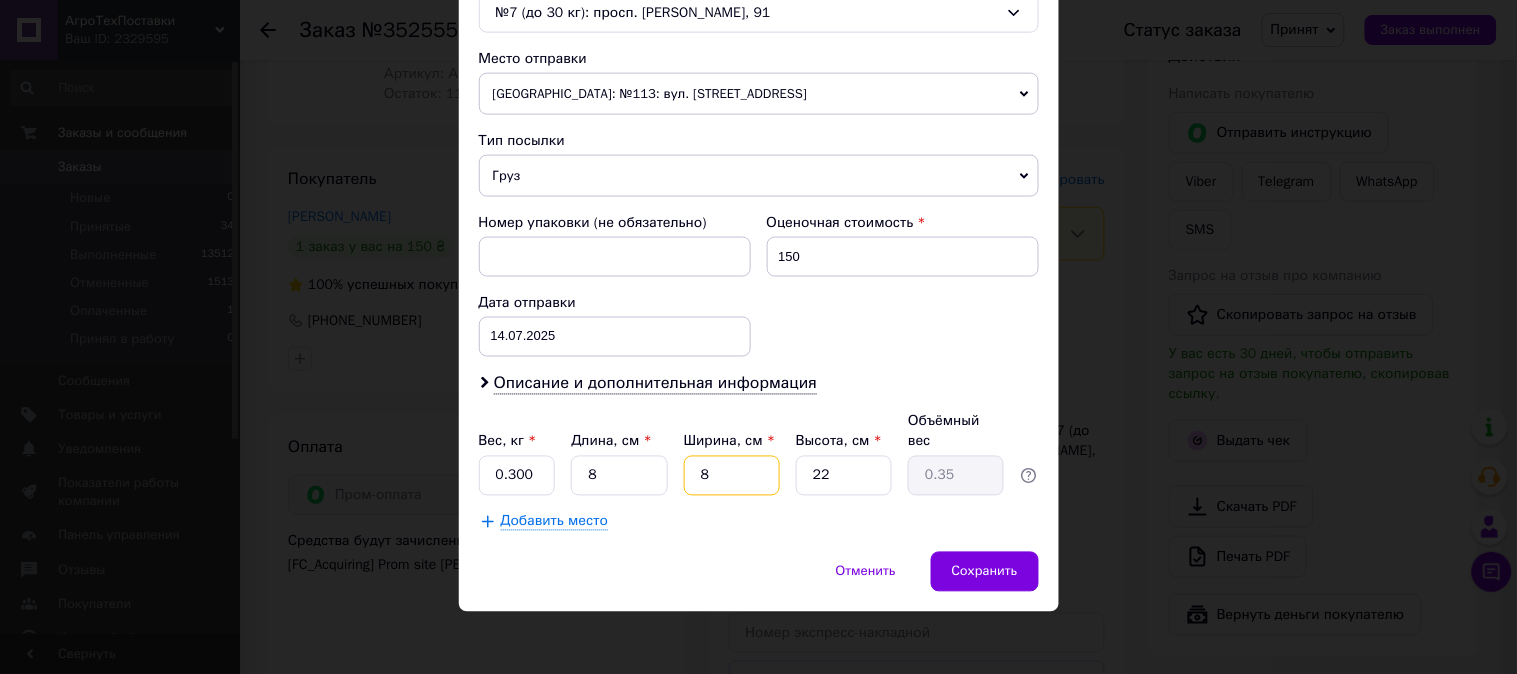 type on "8" 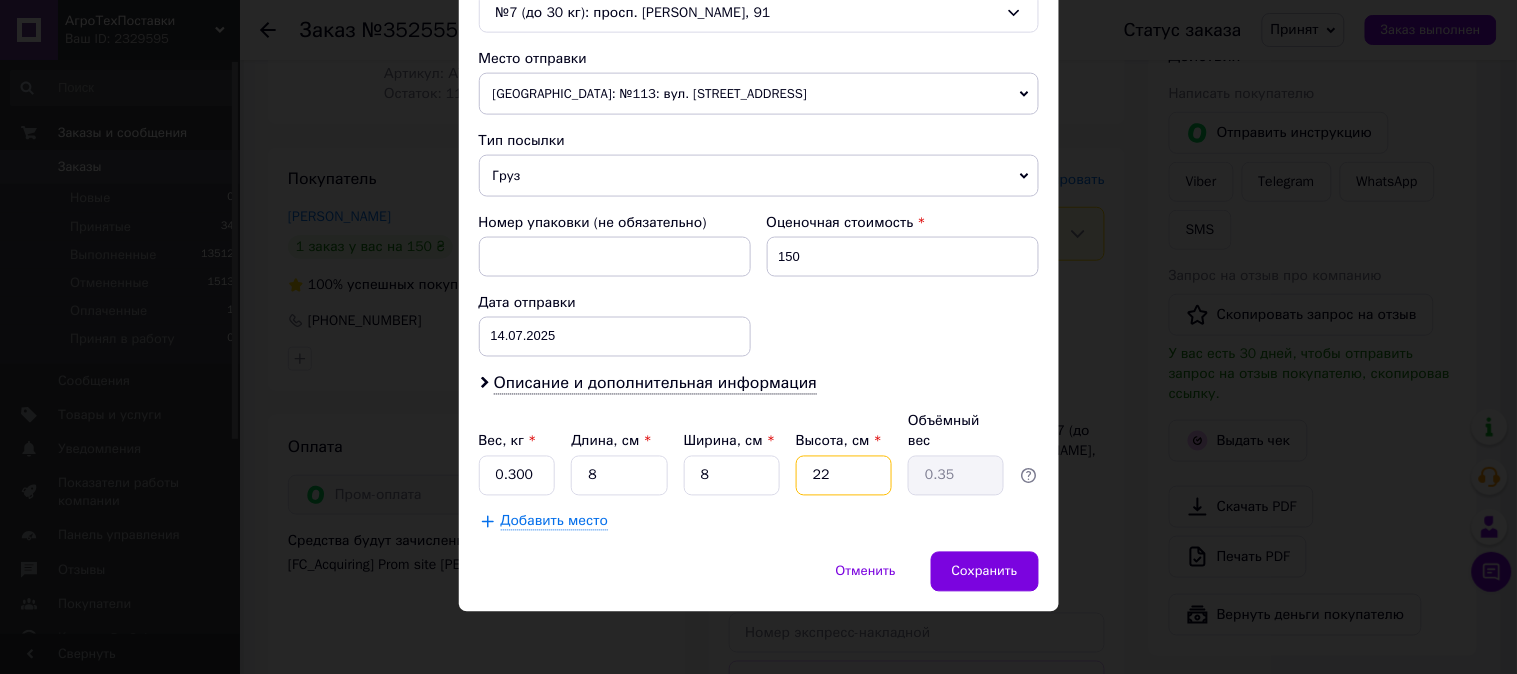 click on "22" at bounding box center (844, 476) 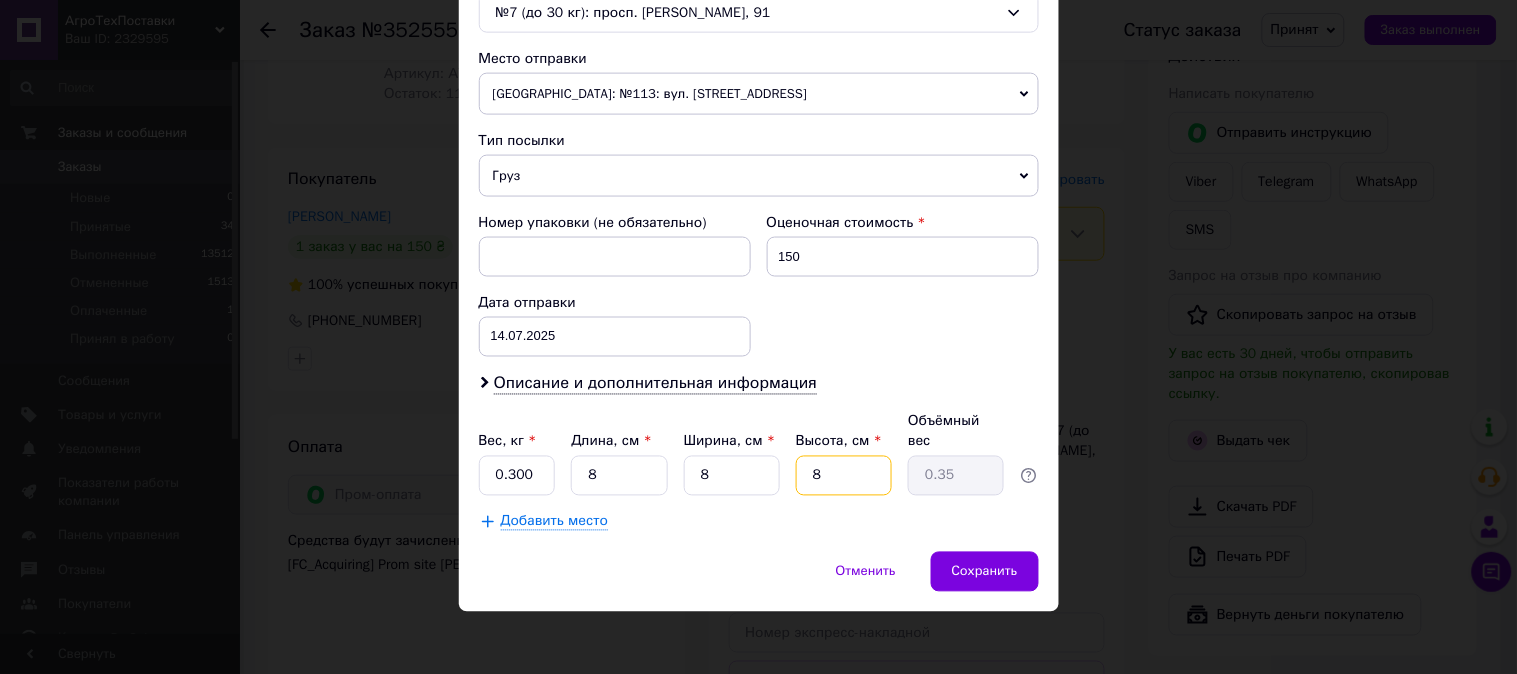 type on "8" 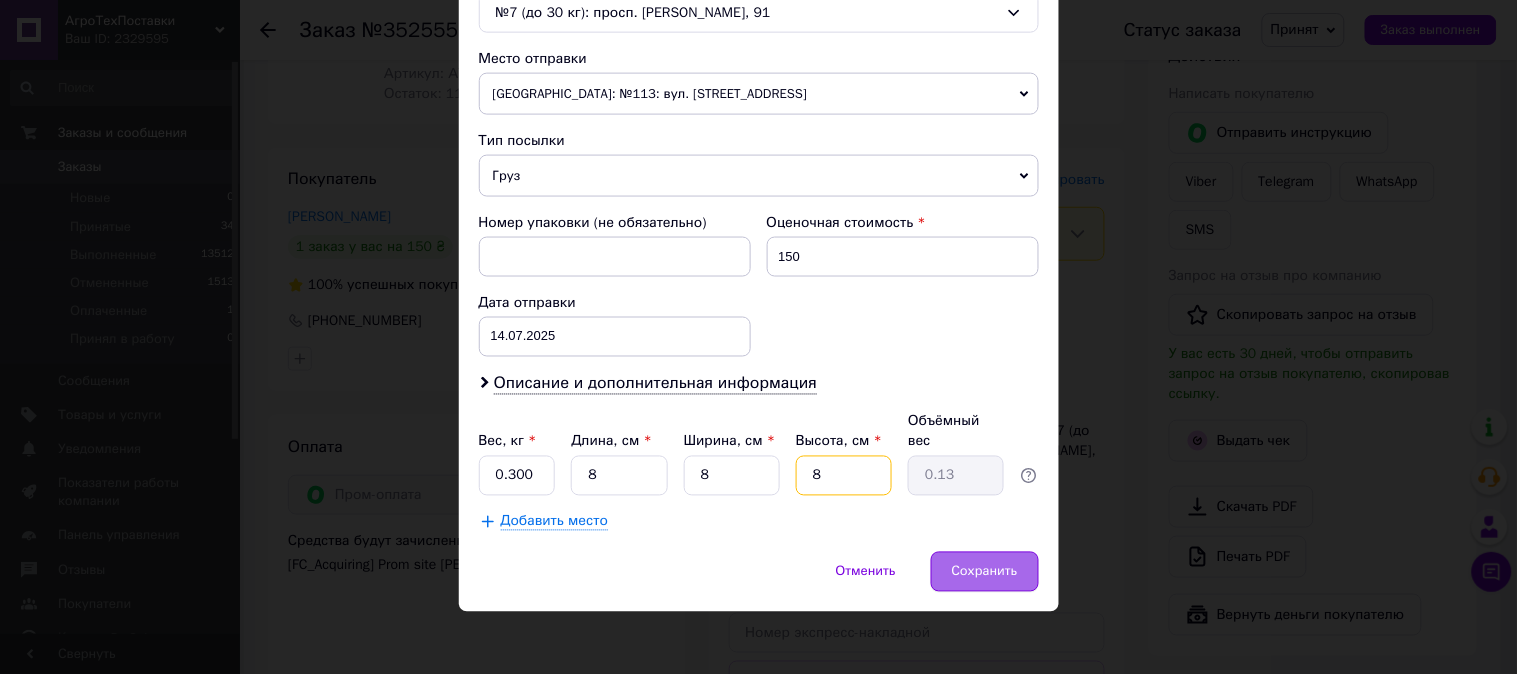 type on "8" 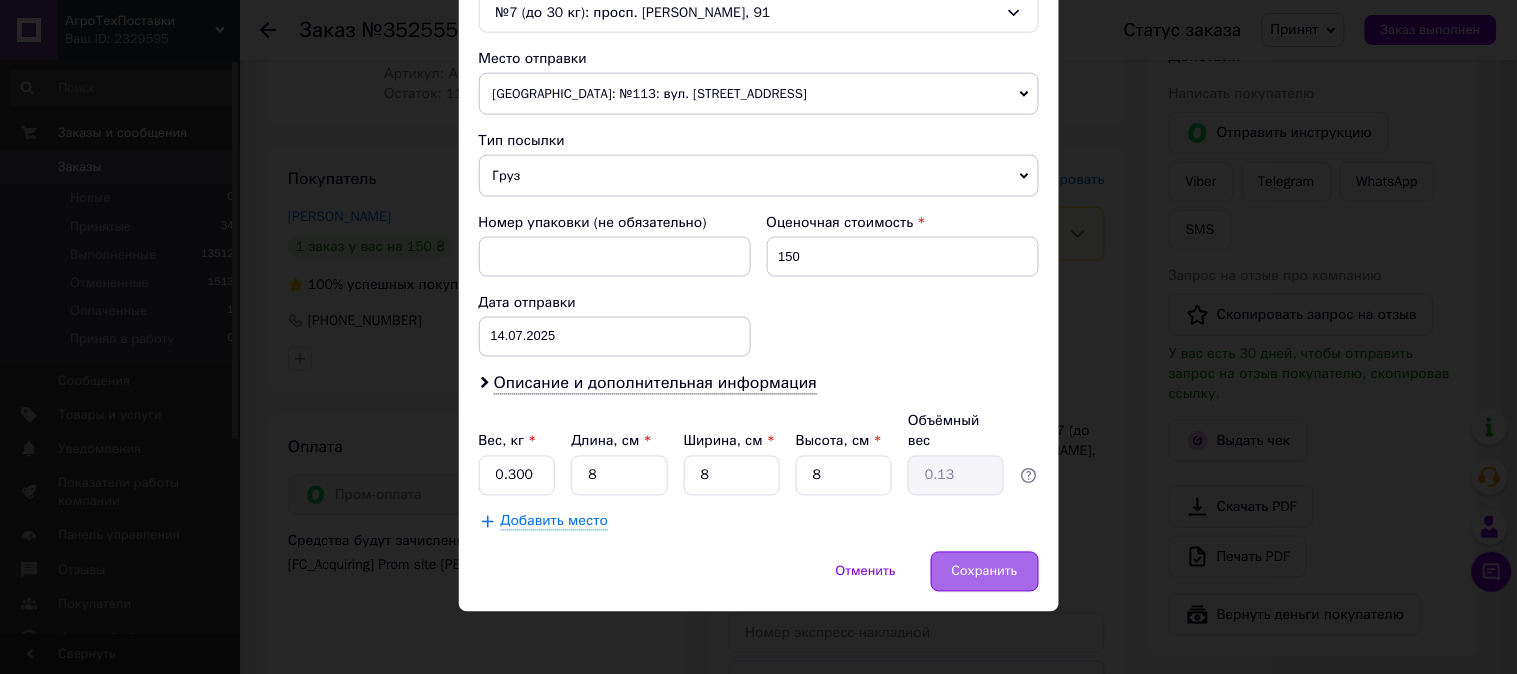 click on "Сохранить" at bounding box center (985, 572) 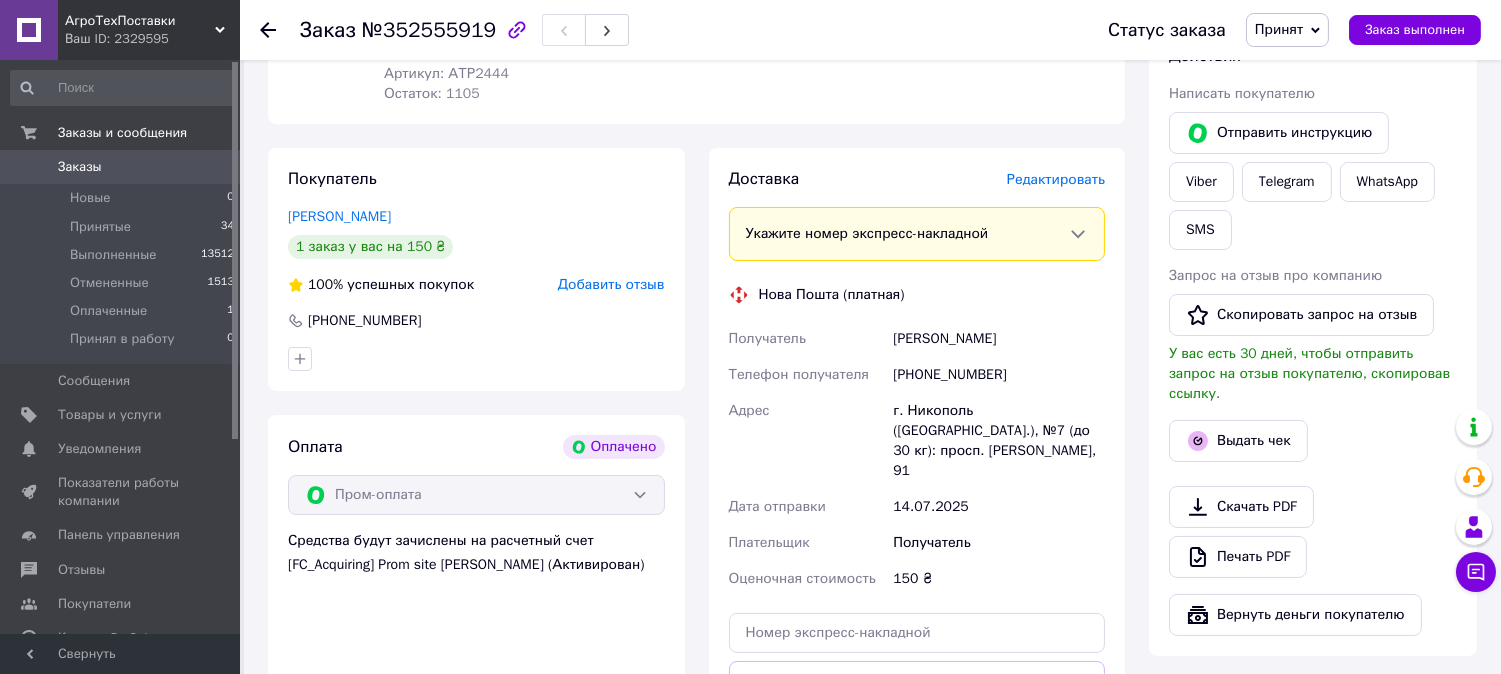 scroll, scrollTop: 555, scrollLeft: 0, axis: vertical 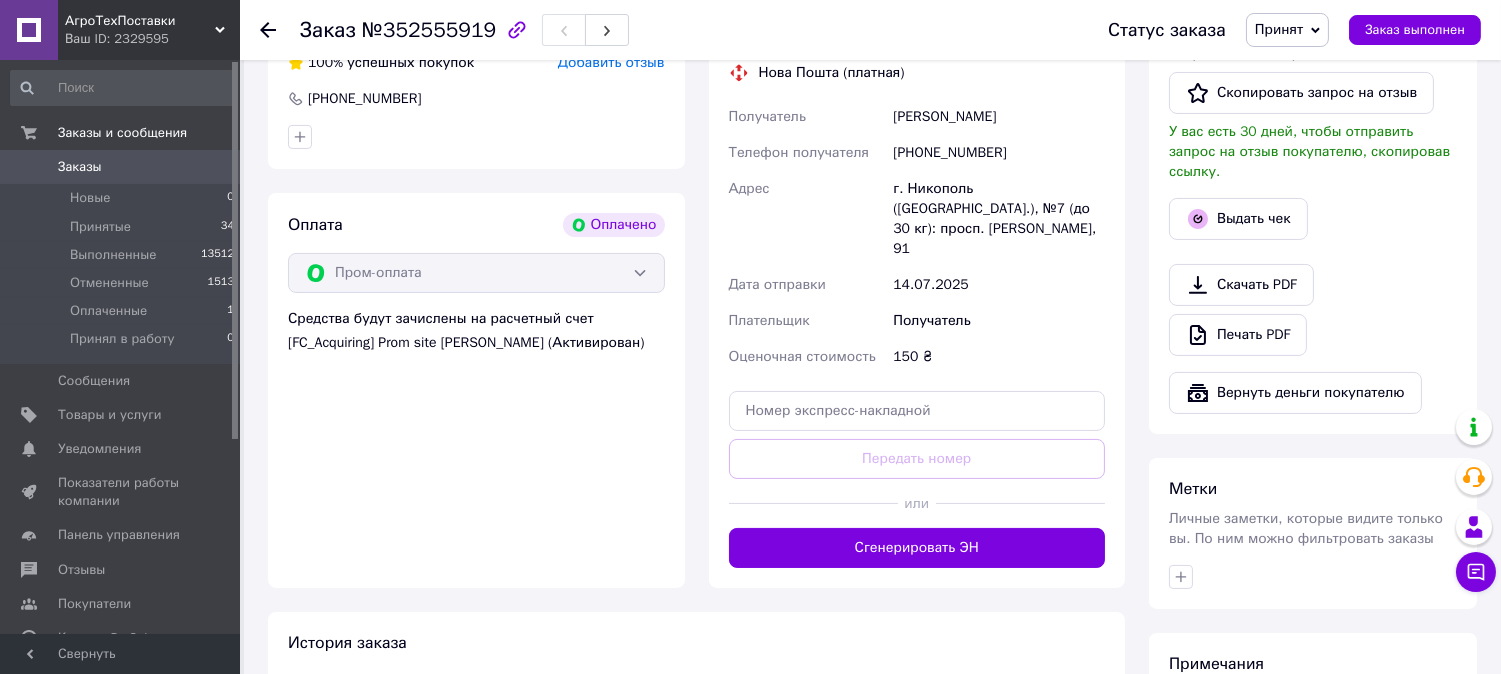 click on "Сгенерировать ЭН" at bounding box center [917, 548] 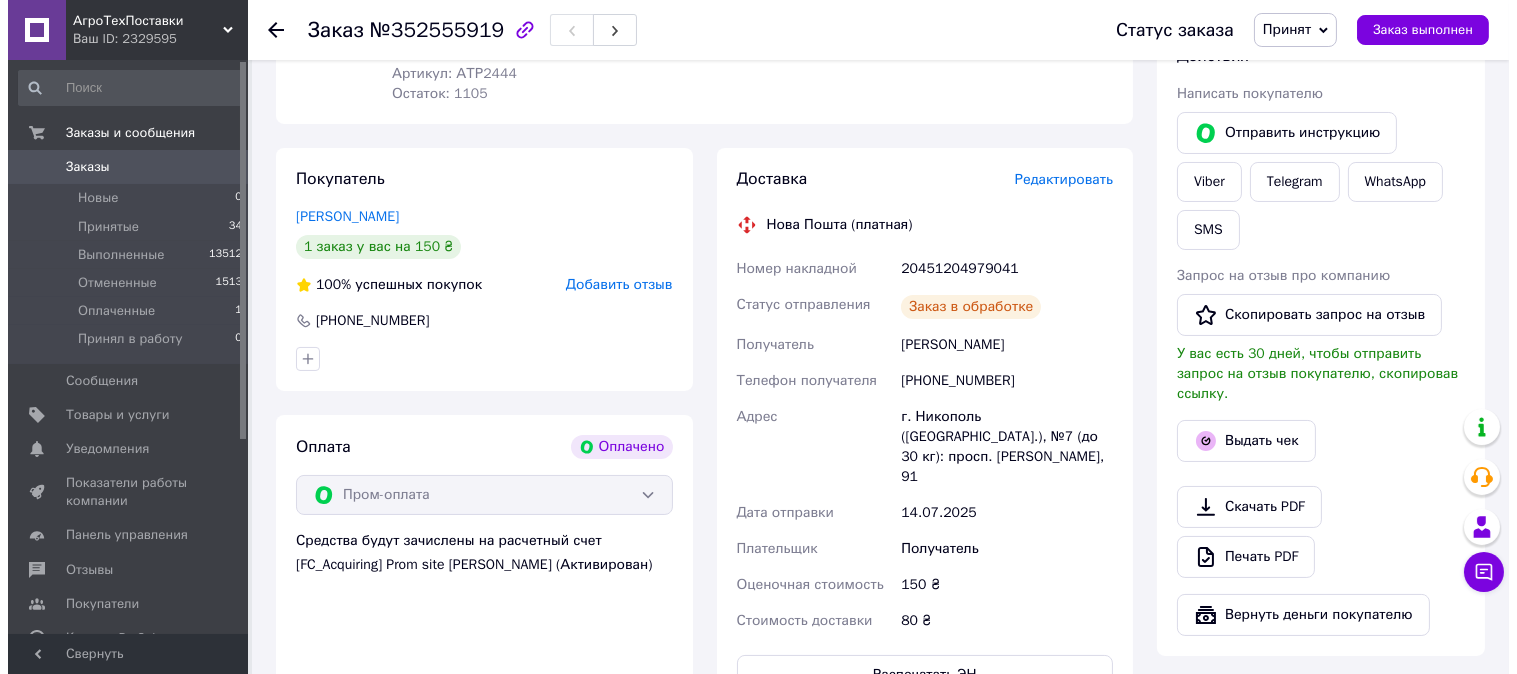 scroll, scrollTop: 222, scrollLeft: 0, axis: vertical 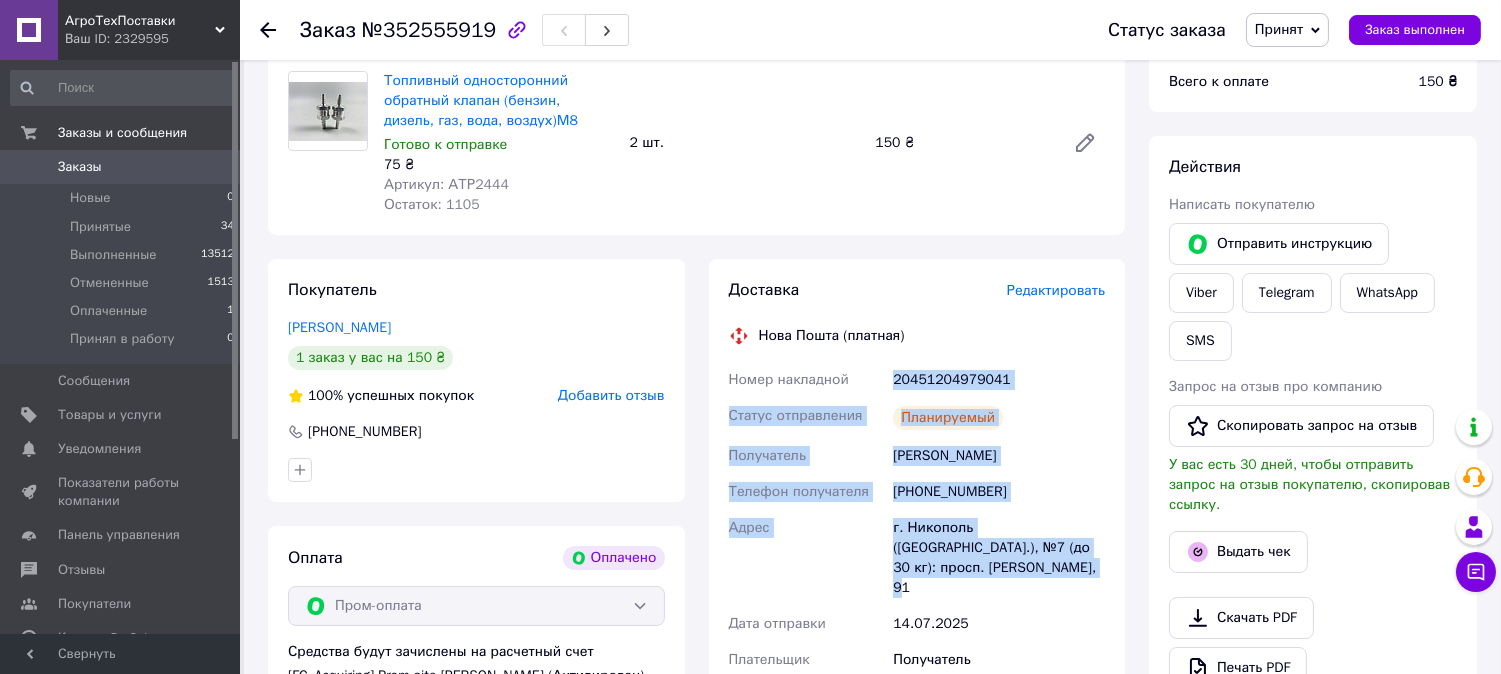 drag, startPoint x: 920, startPoint y: 407, endPoint x: 985, endPoint y: 587, distance: 191.37659 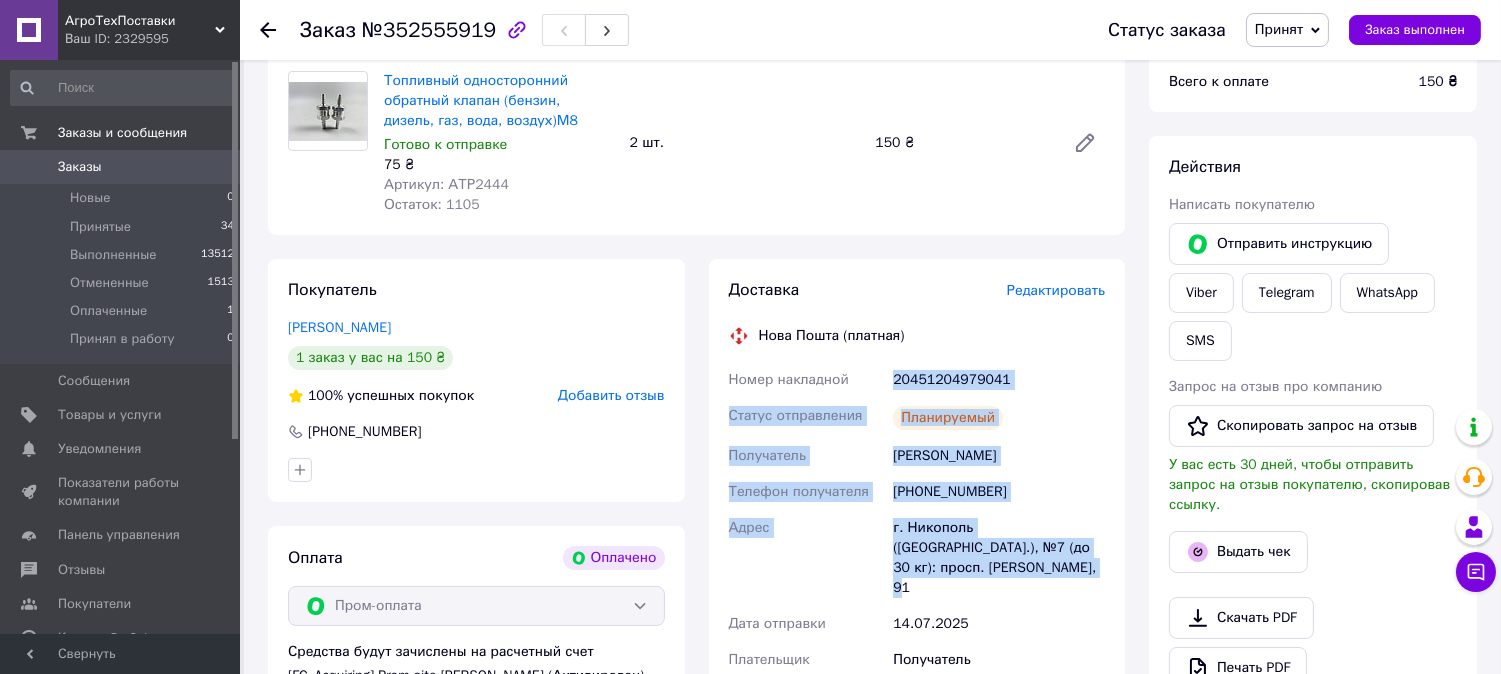copy on "Номер накладной 20451204979041 Статус отправления Планируемый Получатель Таран Сергей Телефон получателя +380994249509 Адрес г. Никополь (Днепропетровская обл.), №7 (до 30 кг): просп. Трубников, 91" 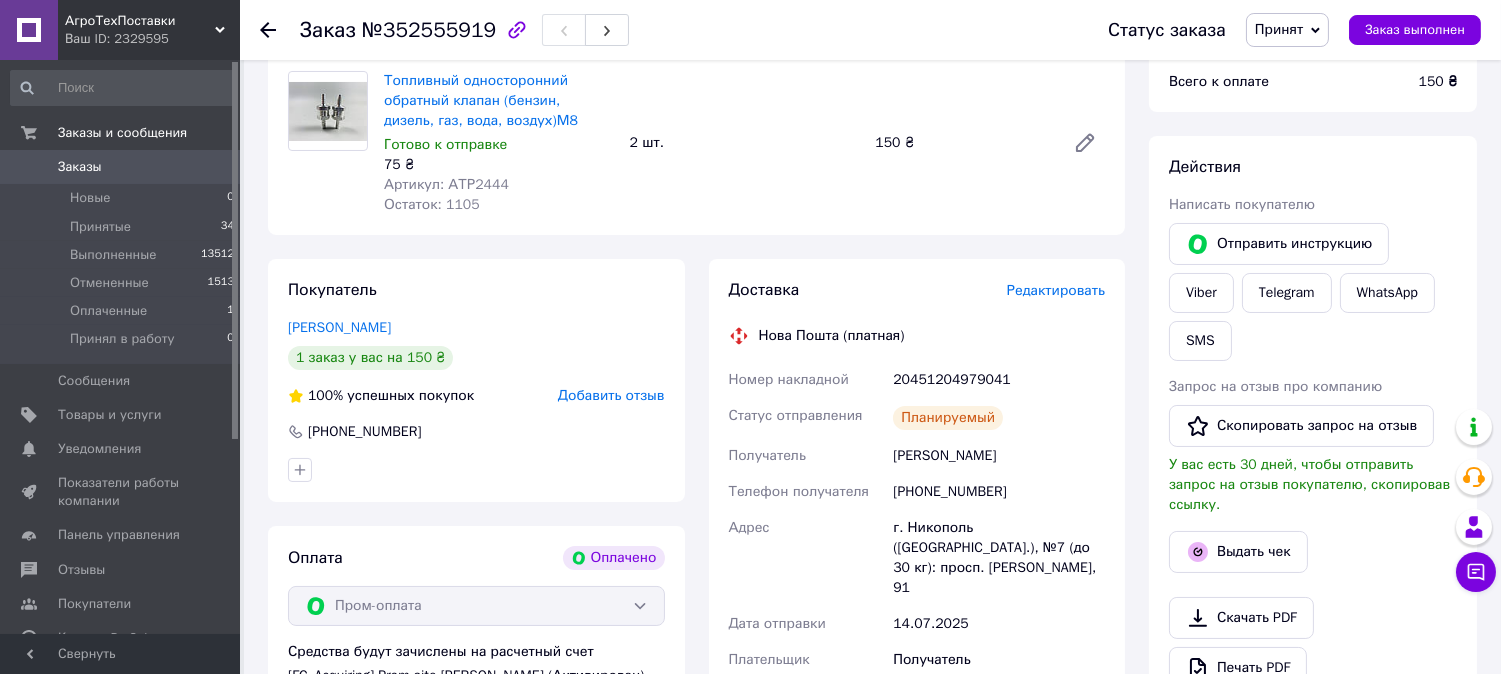 click on "№352555919" at bounding box center (429, 30) 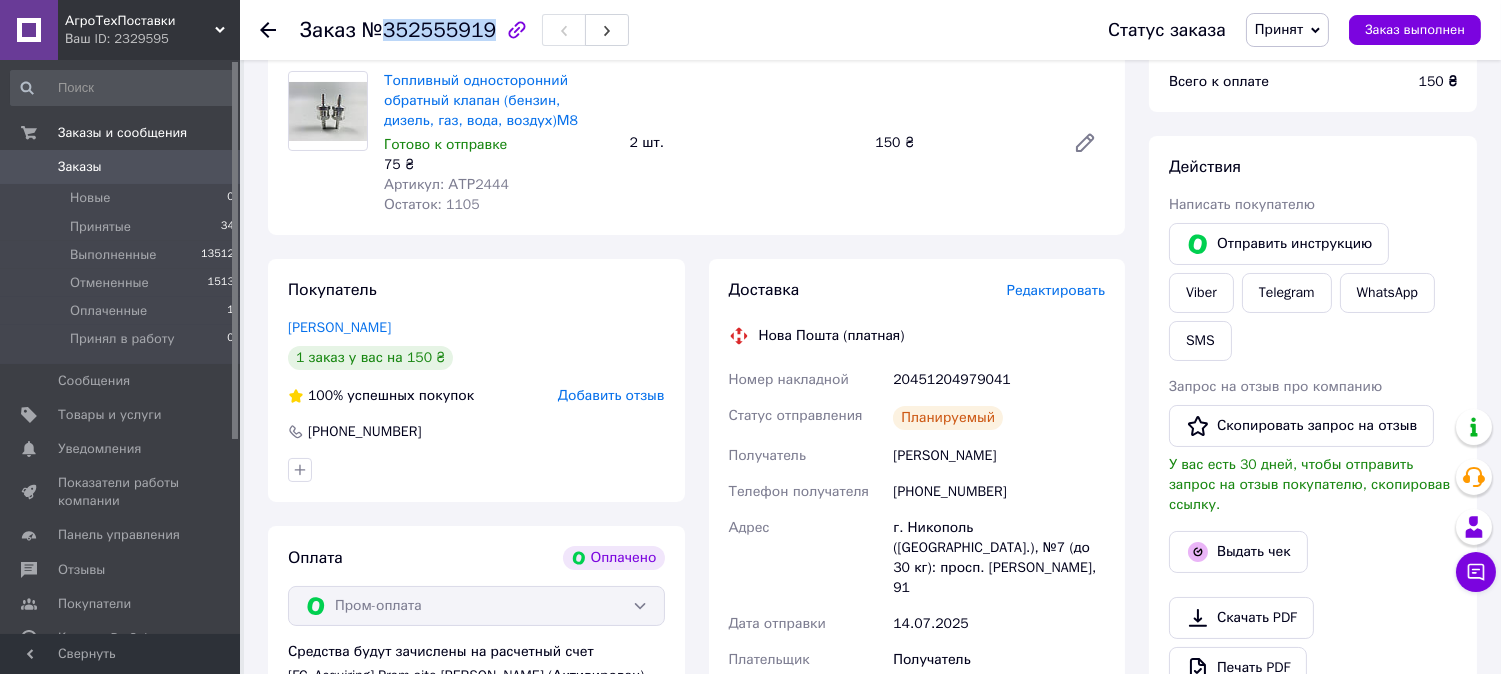 click on "№352555919" at bounding box center (429, 30) 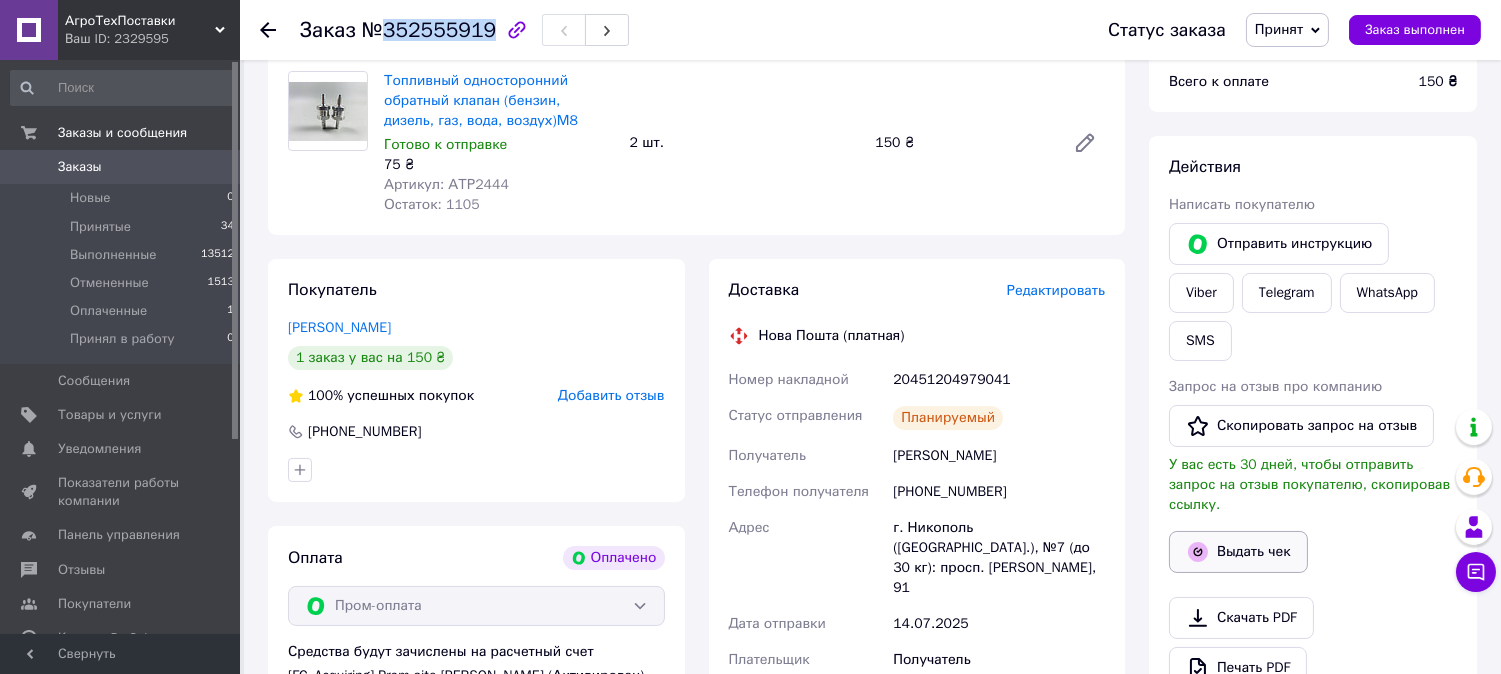 click on "Выдать чек" at bounding box center [1238, 552] 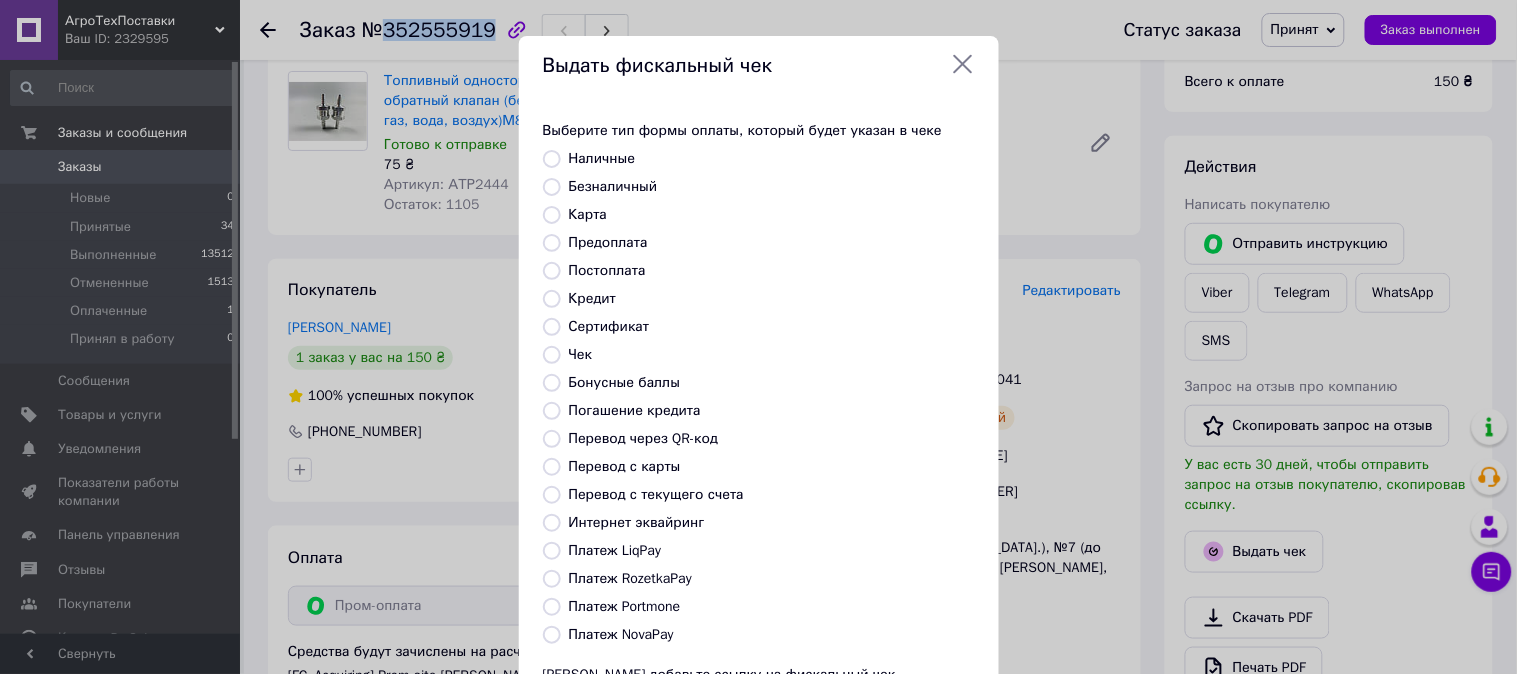 click on "Безналичный" at bounding box center [552, 187] 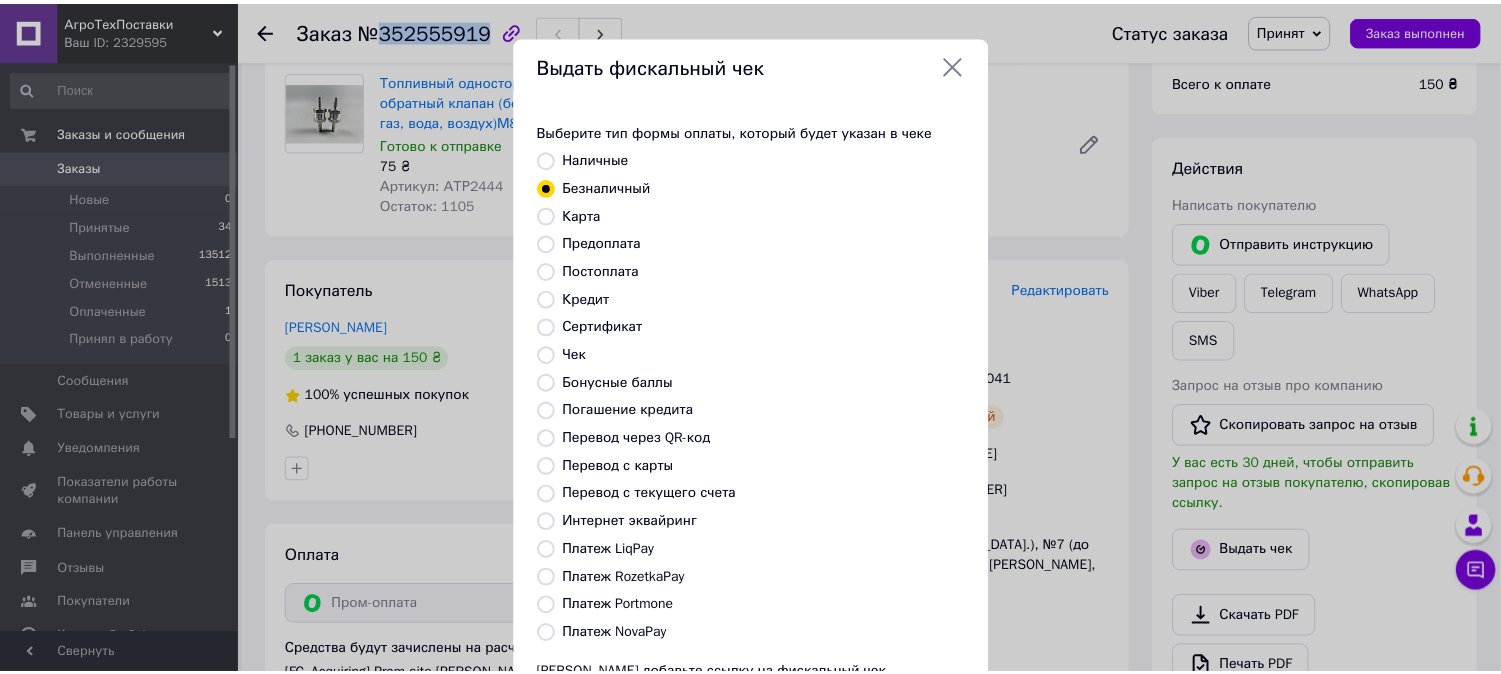 scroll, scrollTop: 185, scrollLeft: 0, axis: vertical 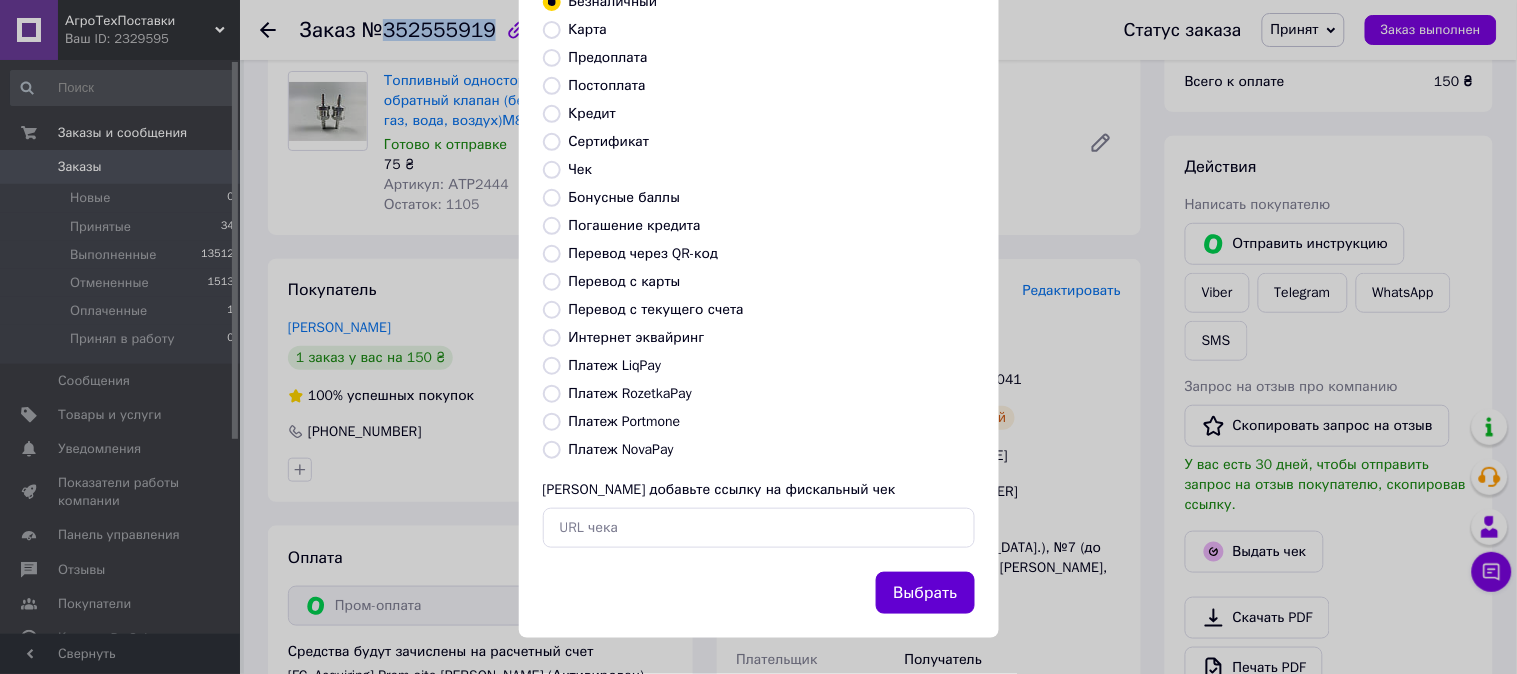 click on "Выбрать" at bounding box center [925, 593] 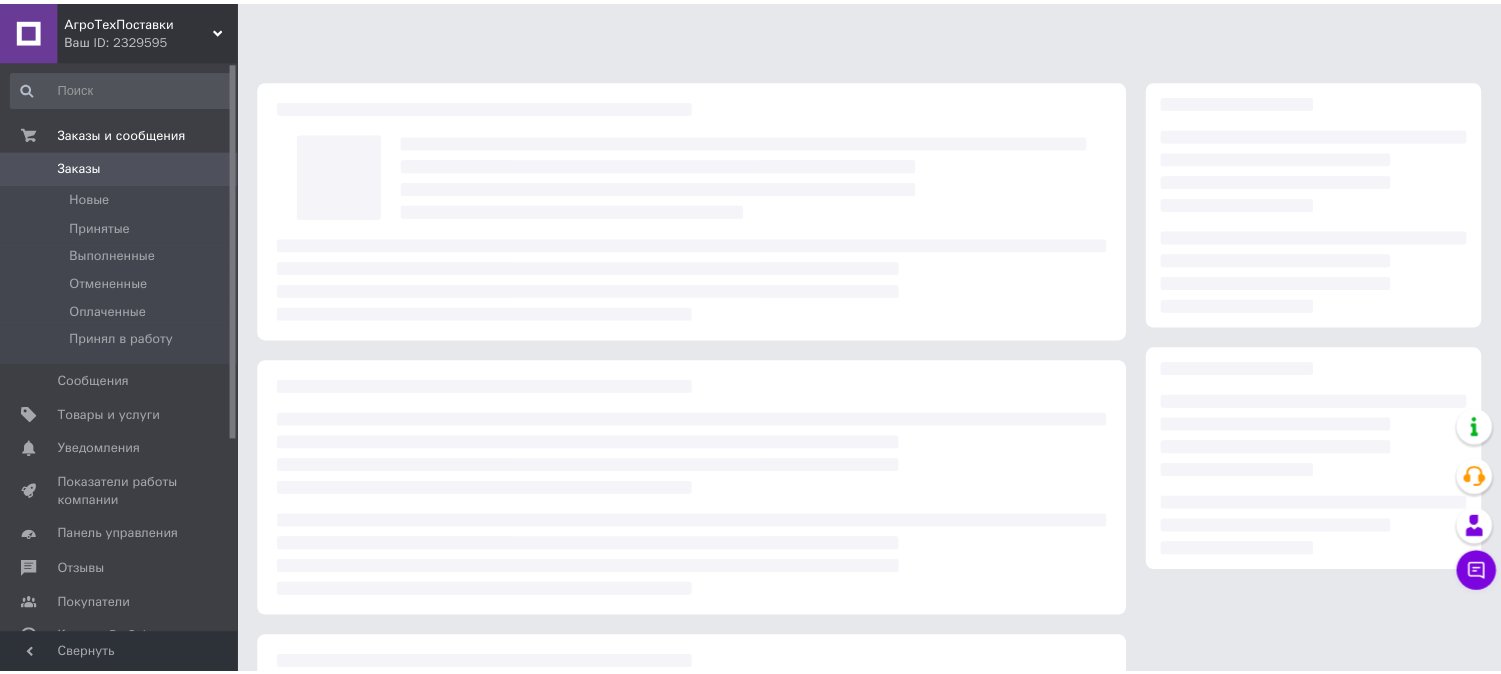 scroll, scrollTop: 0, scrollLeft: 0, axis: both 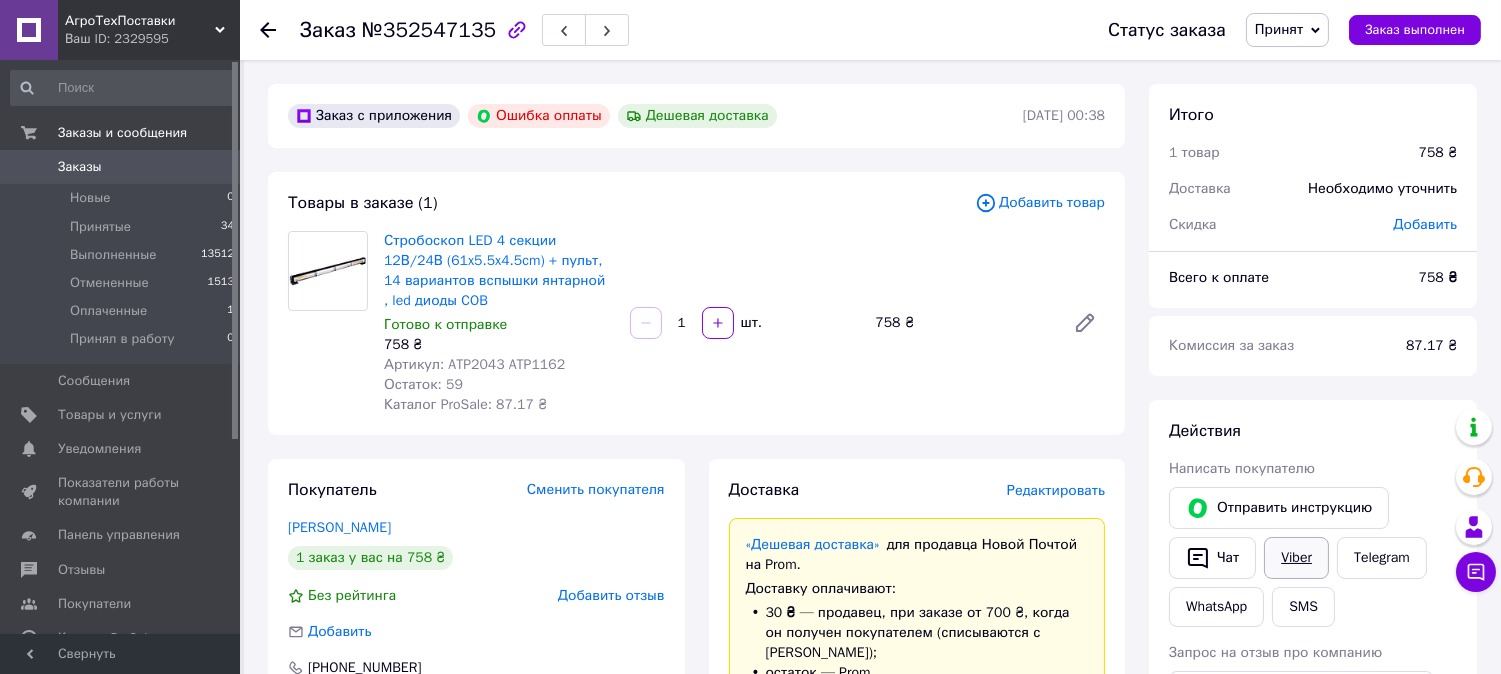 click on "Viber" at bounding box center [1296, 558] 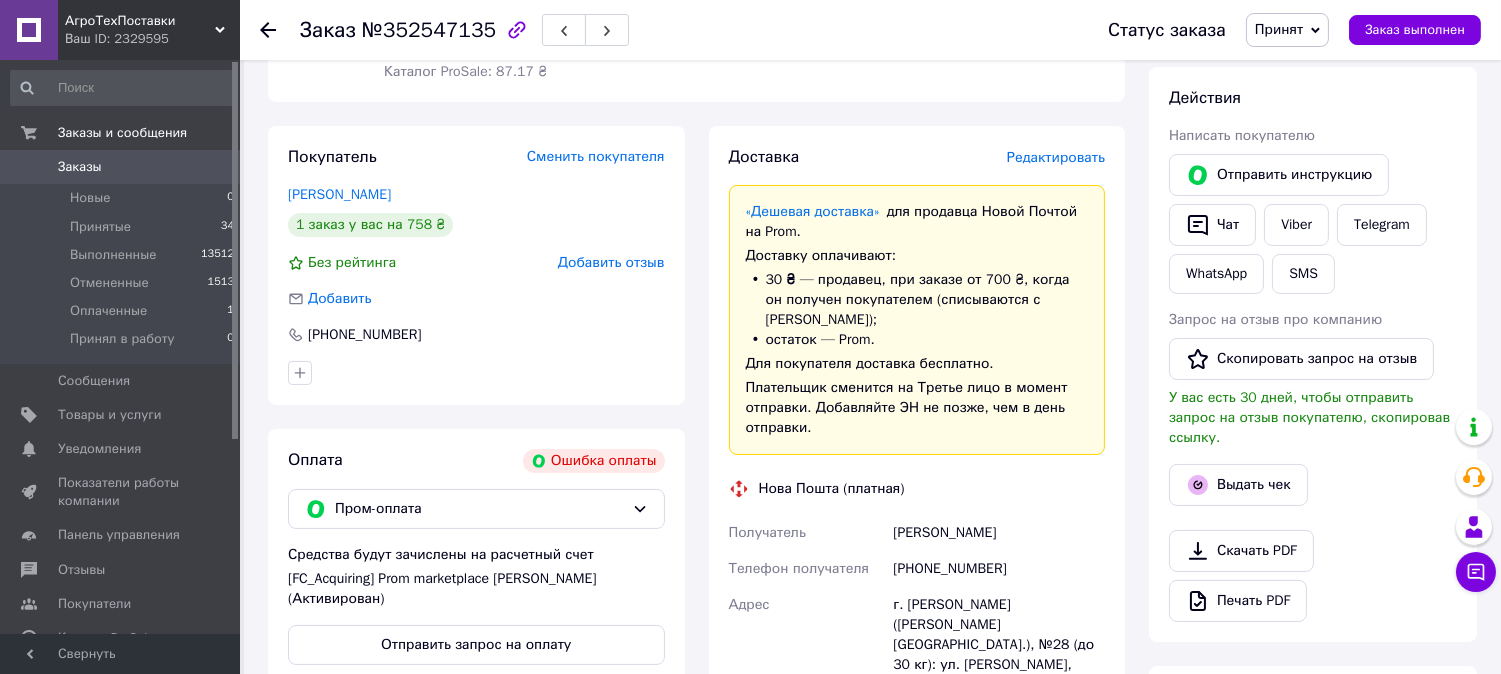 scroll, scrollTop: 111, scrollLeft: 0, axis: vertical 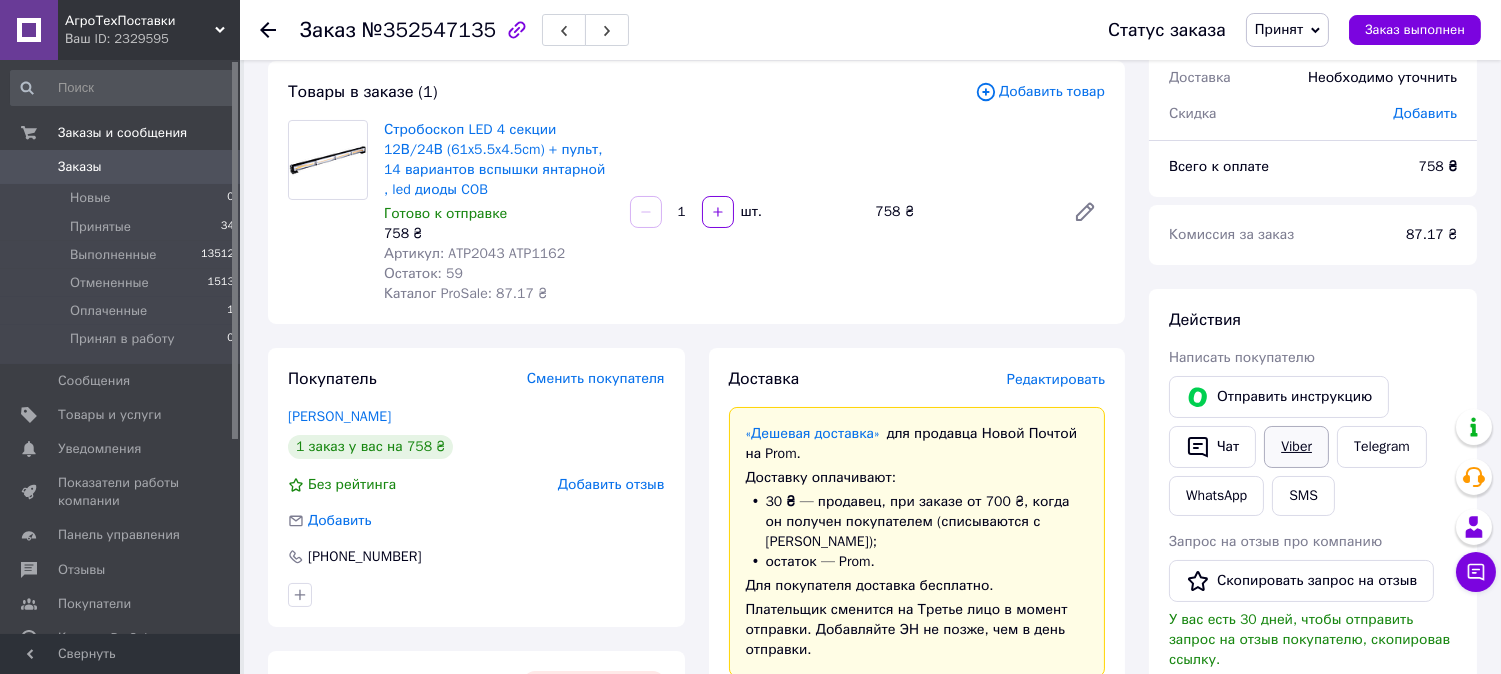 click on "Viber" at bounding box center (1296, 447) 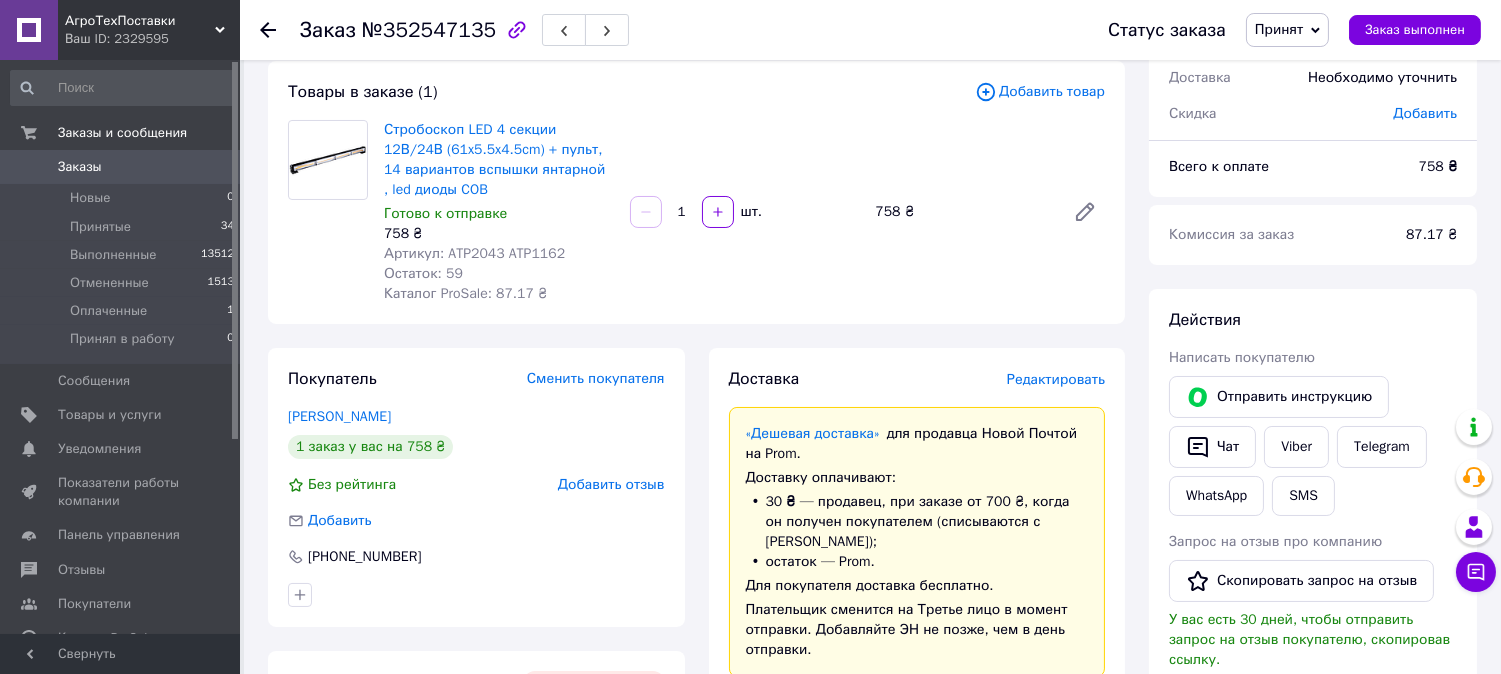 scroll, scrollTop: 555, scrollLeft: 0, axis: vertical 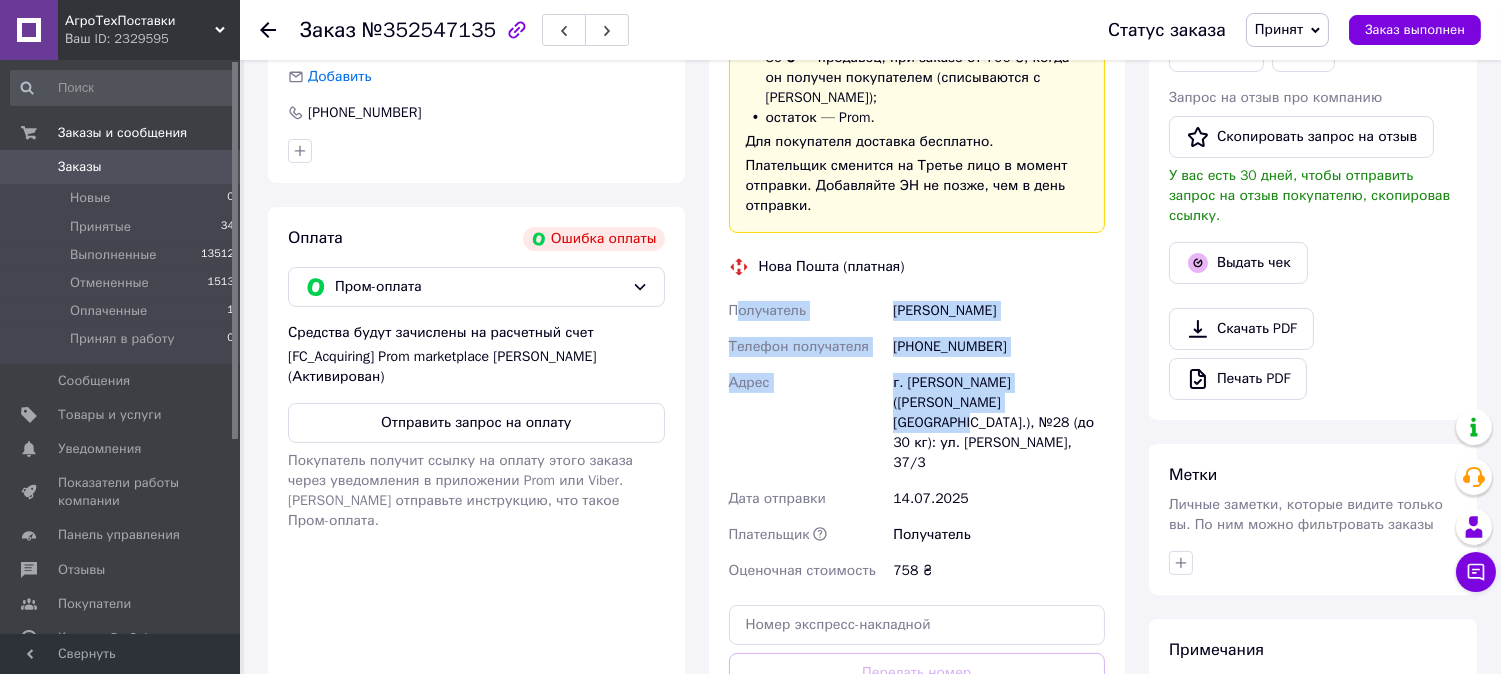 drag, startPoint x: 746, startPoint y: 312, endPoint x: 987, endPoint y: 401, distance: 256.90854 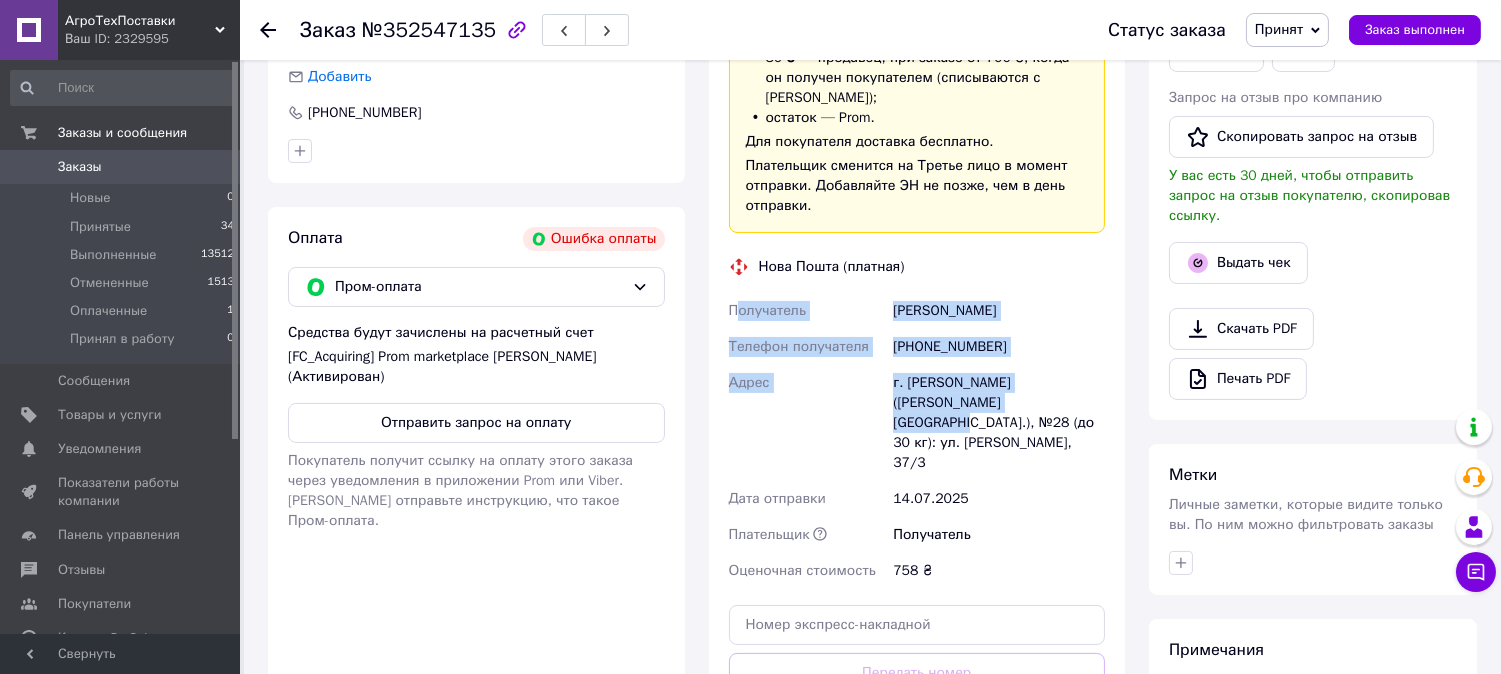 click on "Адрес" at bounding box center [807, 423] 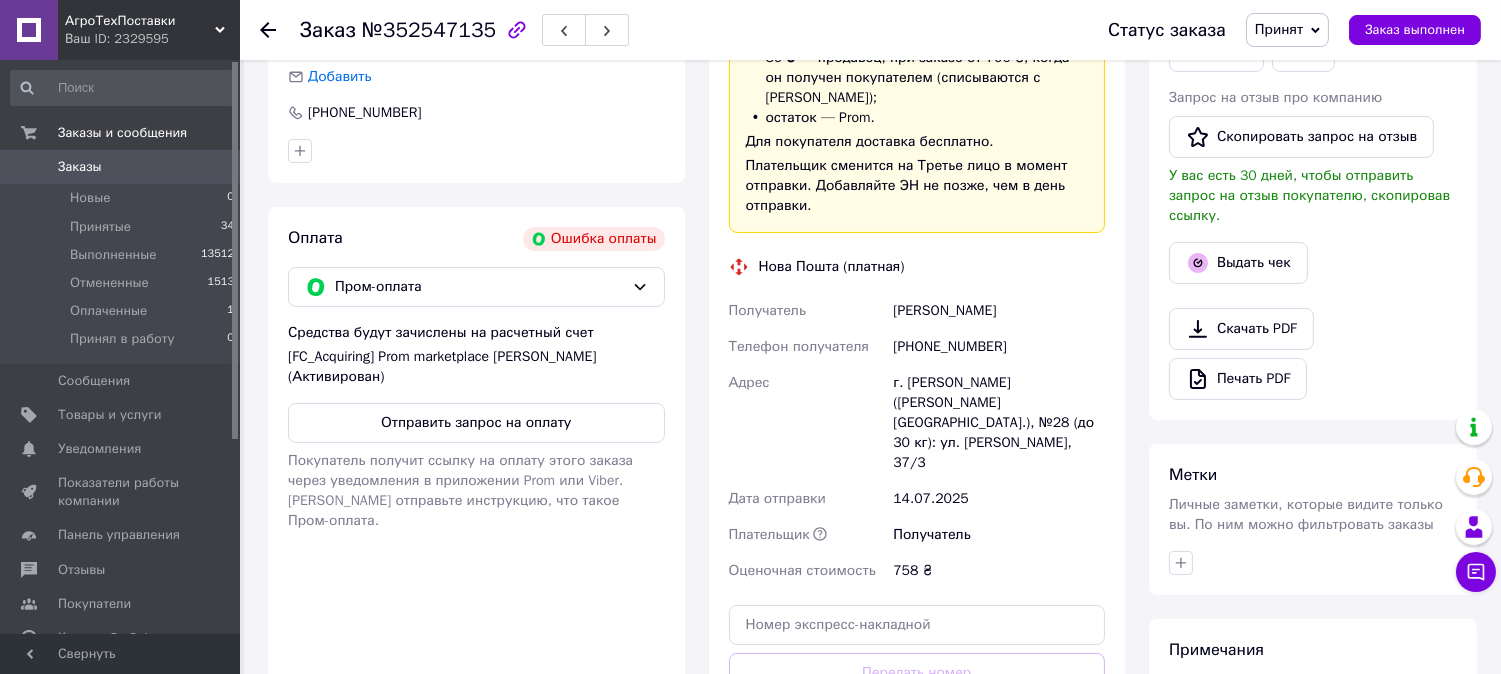 scroll, scrollTop: 556, scrollLeft: 0, axis: vertical 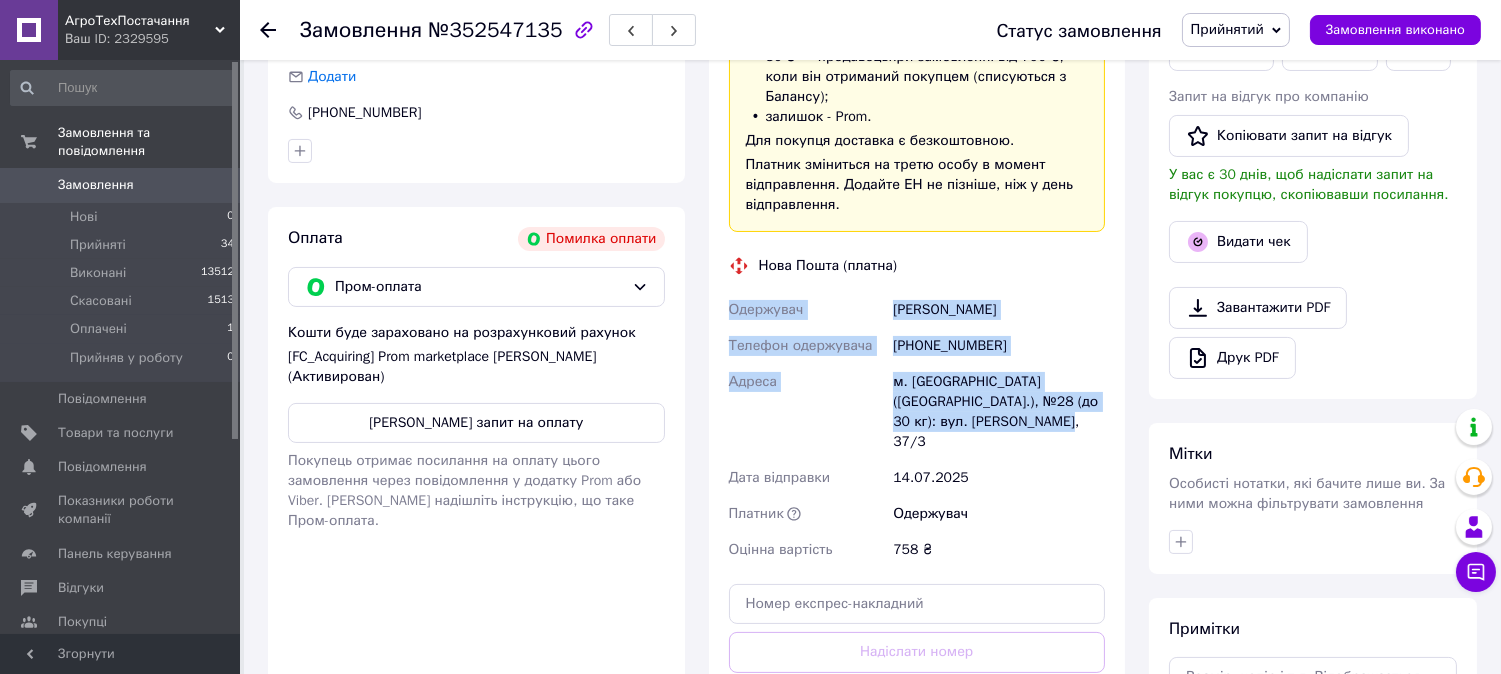 drag, startPoint x: 723, startPoint y: 303, endPoint x: 1043, endPoint y: 435, distance: 346.15604 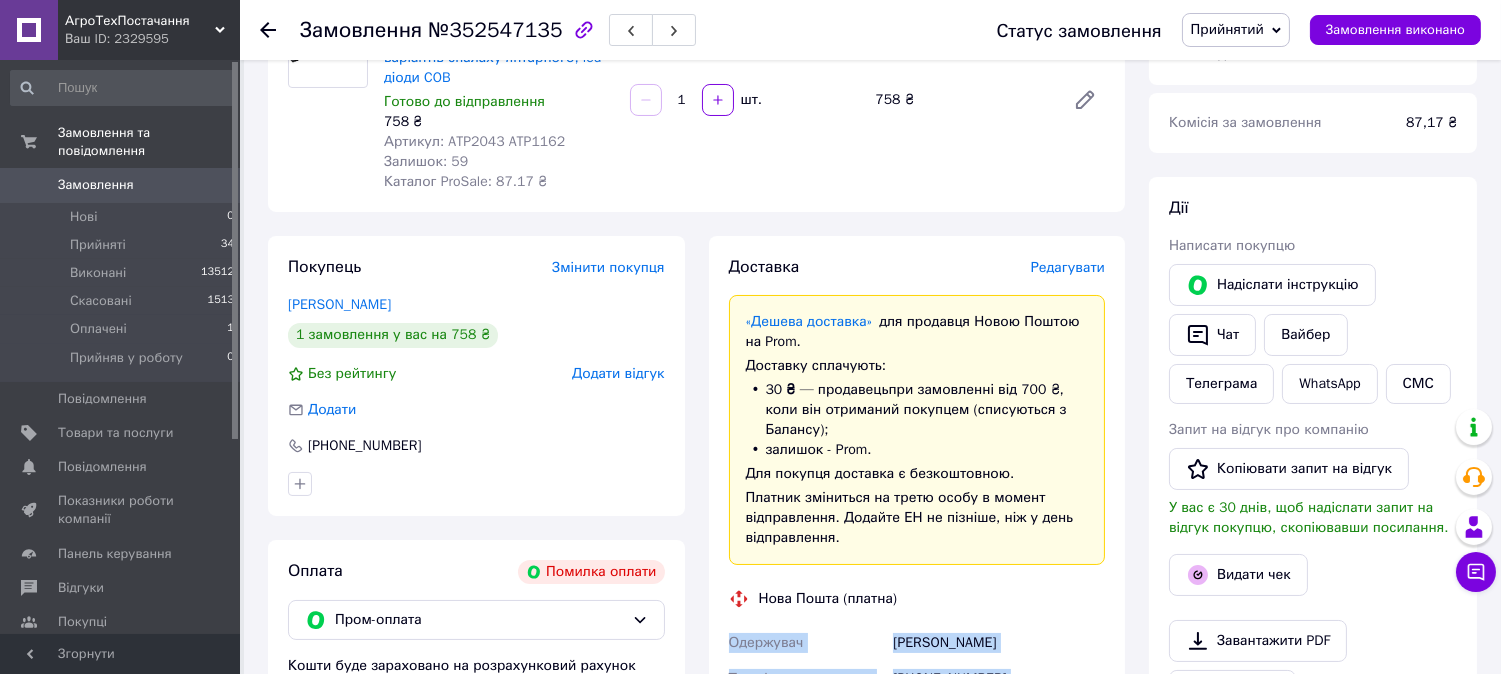 scroll, scrollTop: 0, scrollLeft: 0, axis: both 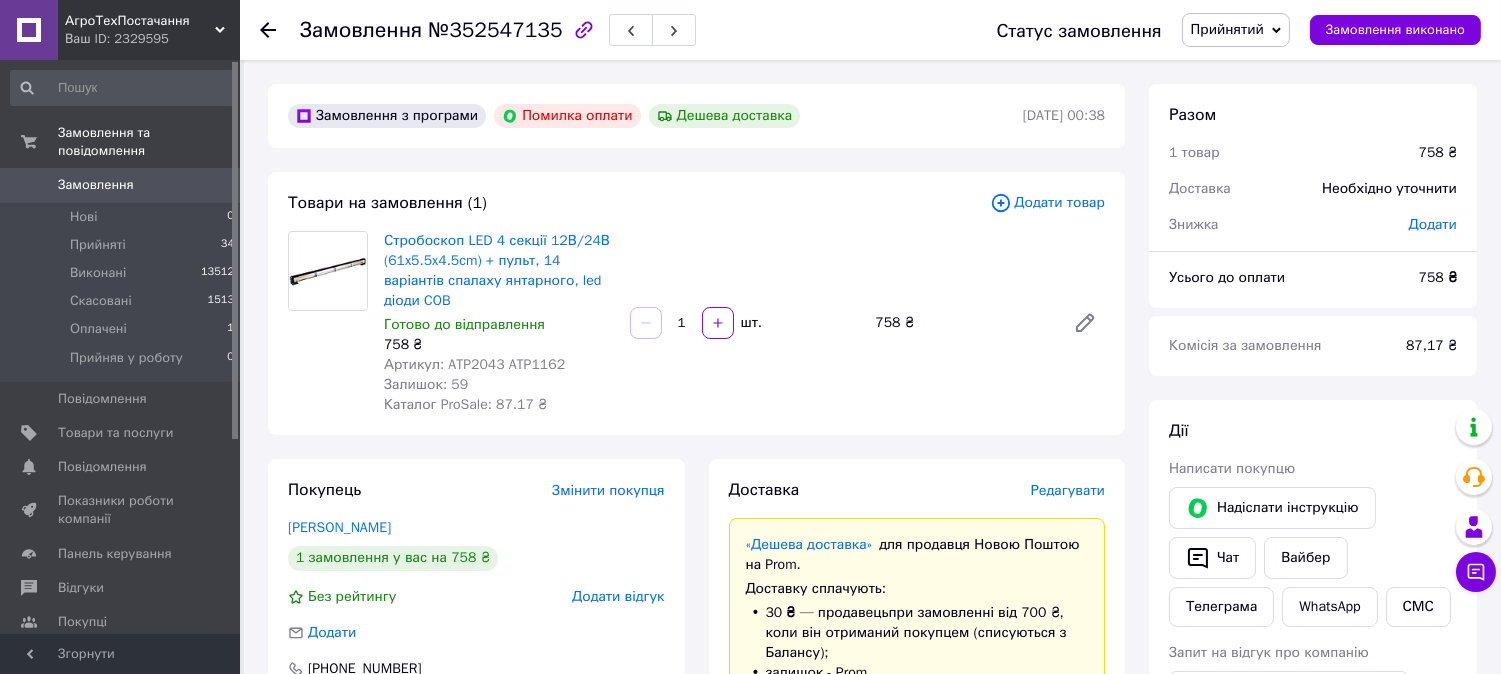 click on "Прийнятий" at bounding box center [1236, 30] 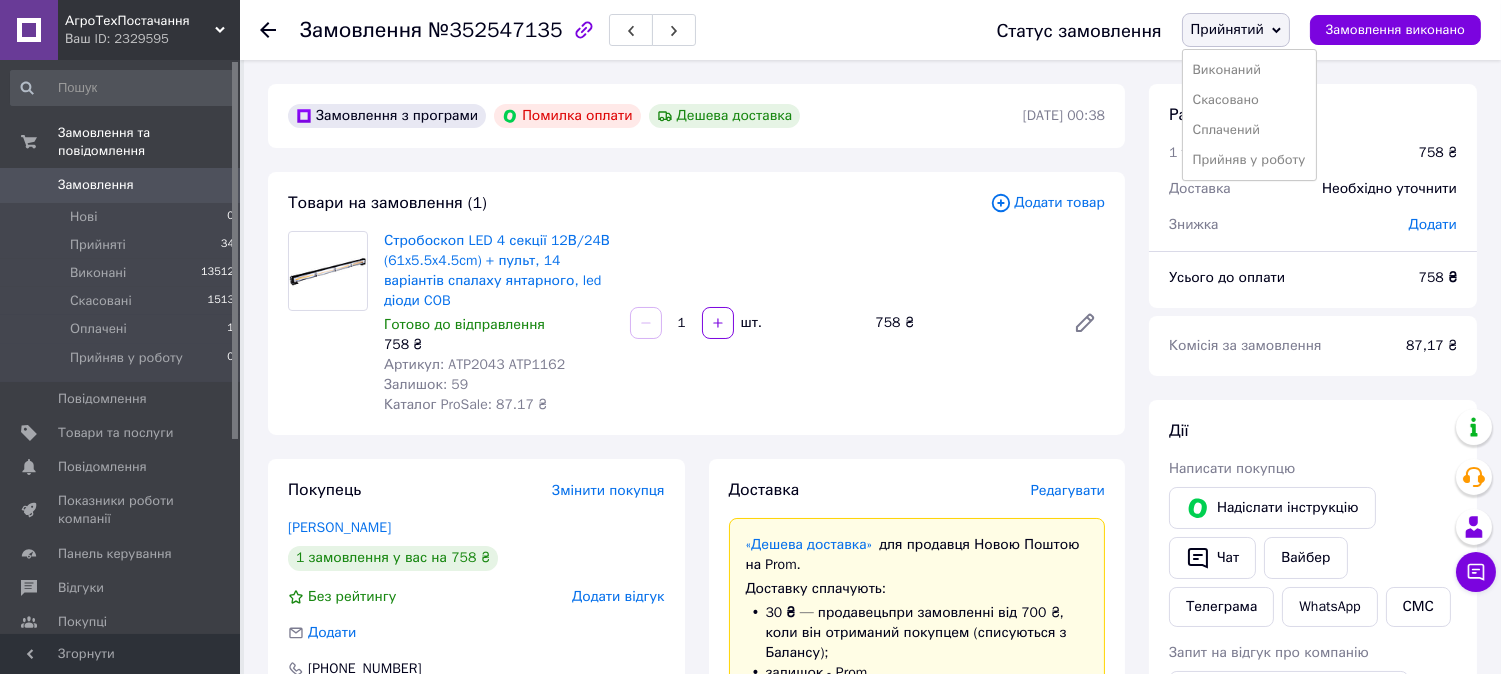 scroll, scrollTop: 555, scrollLeft: 0, axis: vertical 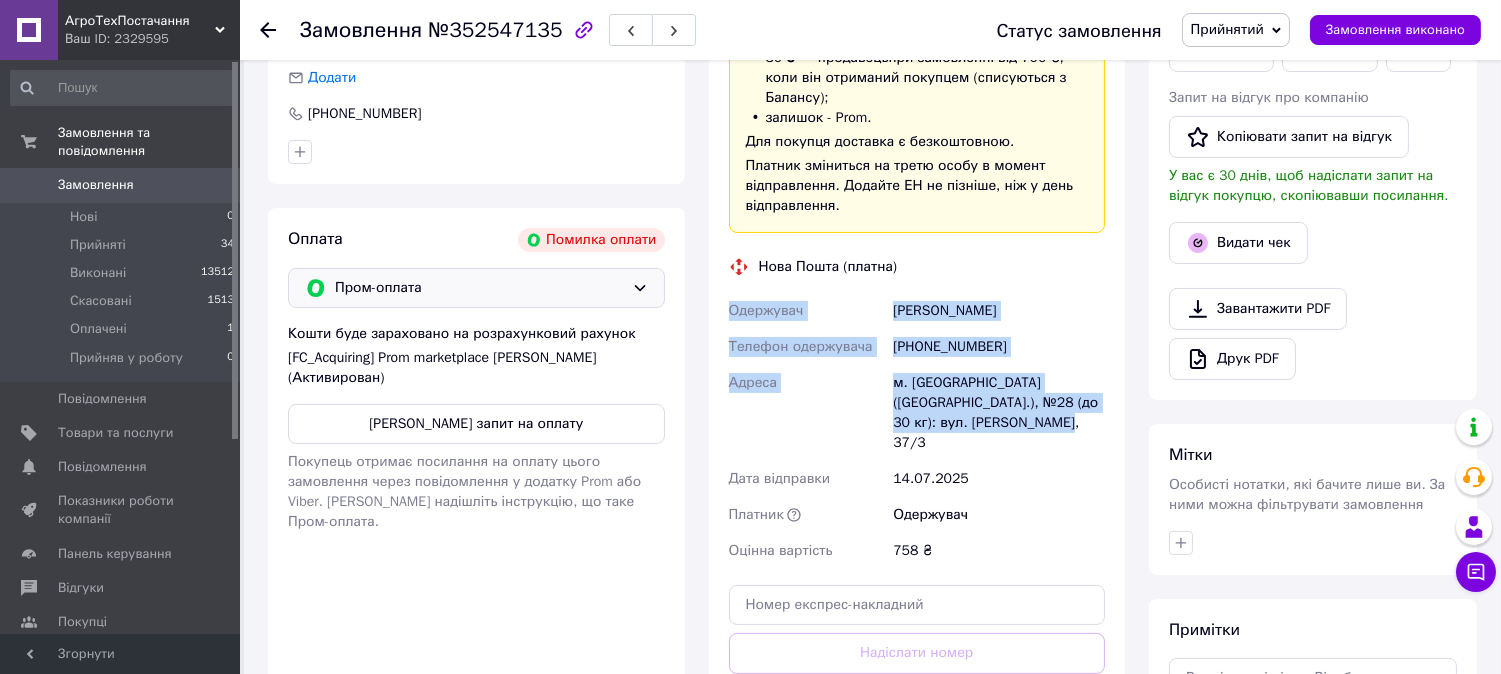 click on "Пром-оплата" at bounding box center [476, 288] 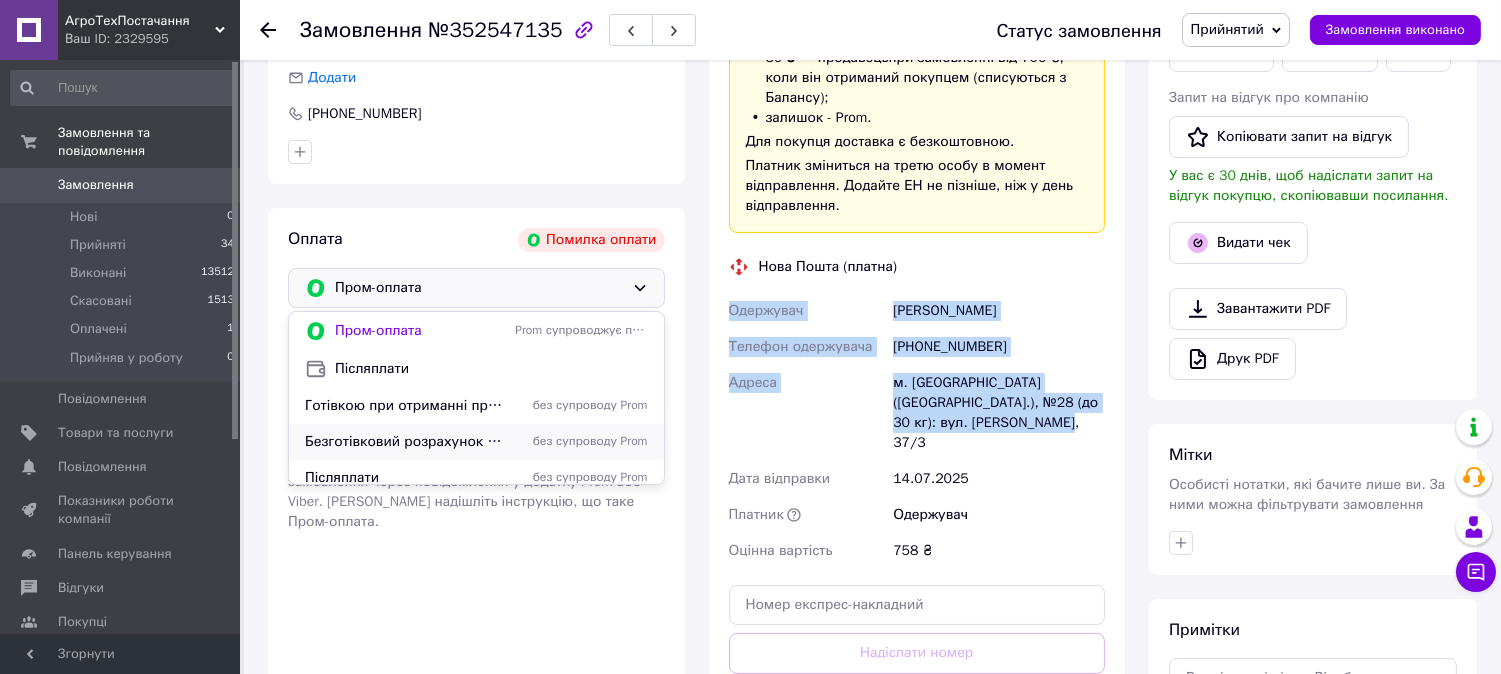 scroll, scrollTop: 11, scrollLeft: 0, axis: vertical 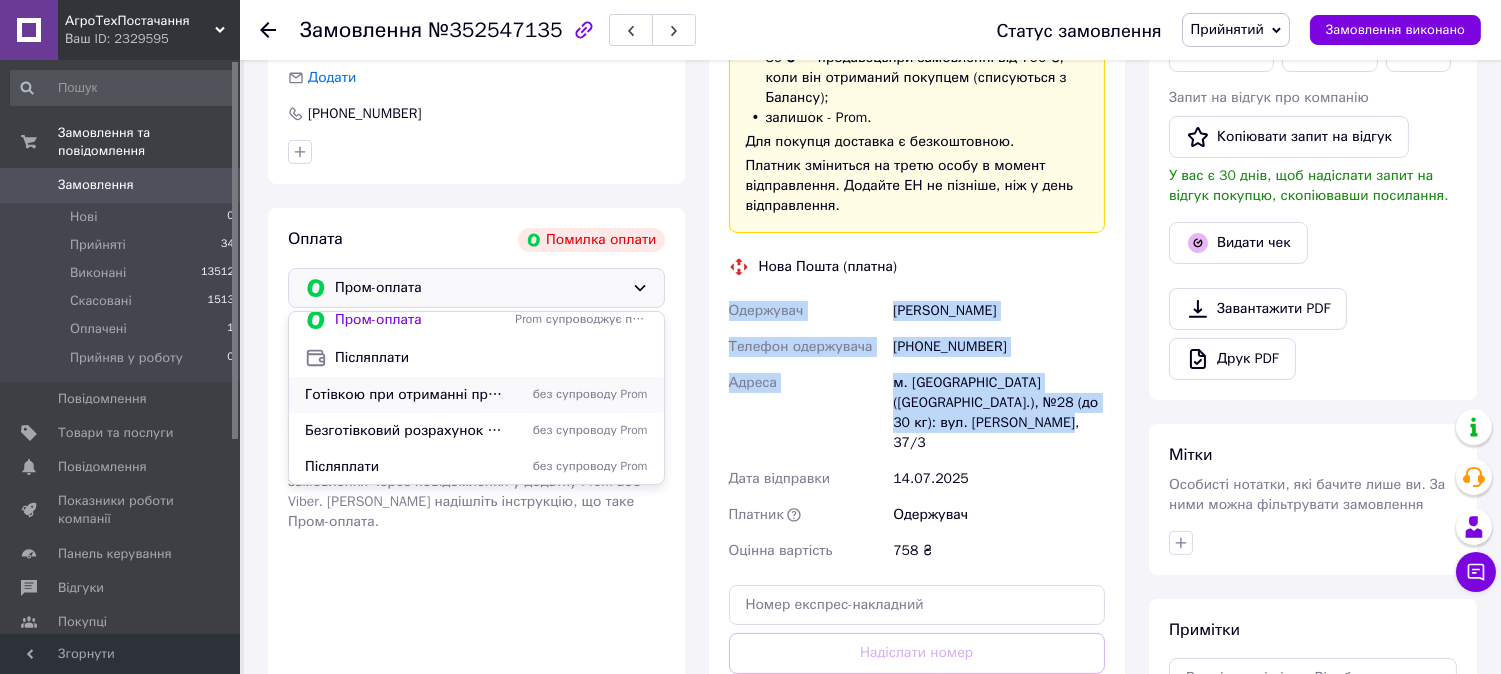 click on "Готівкою при отриманні при самовивезенні" at bounding box center (452, 394) 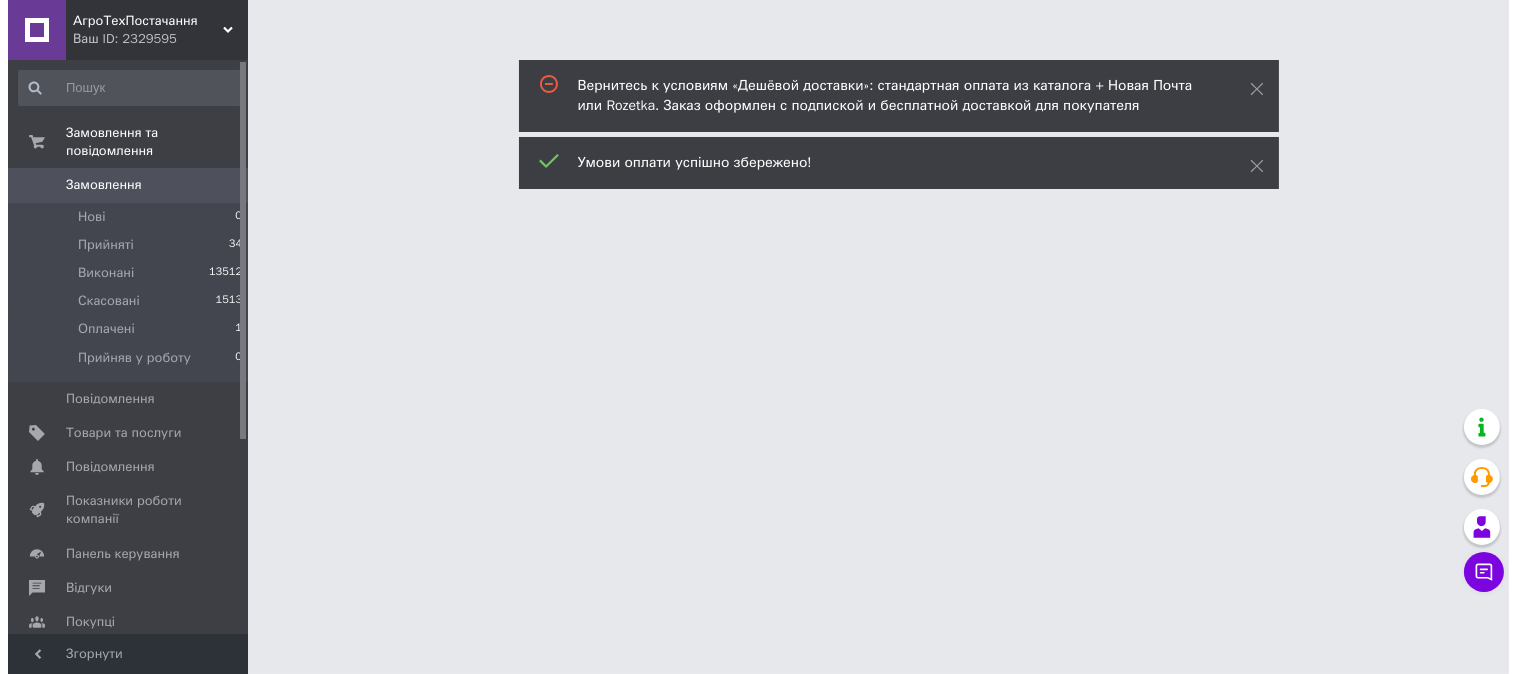 scroll, scrollTop: 0, scrollLeft: 0, axis: both 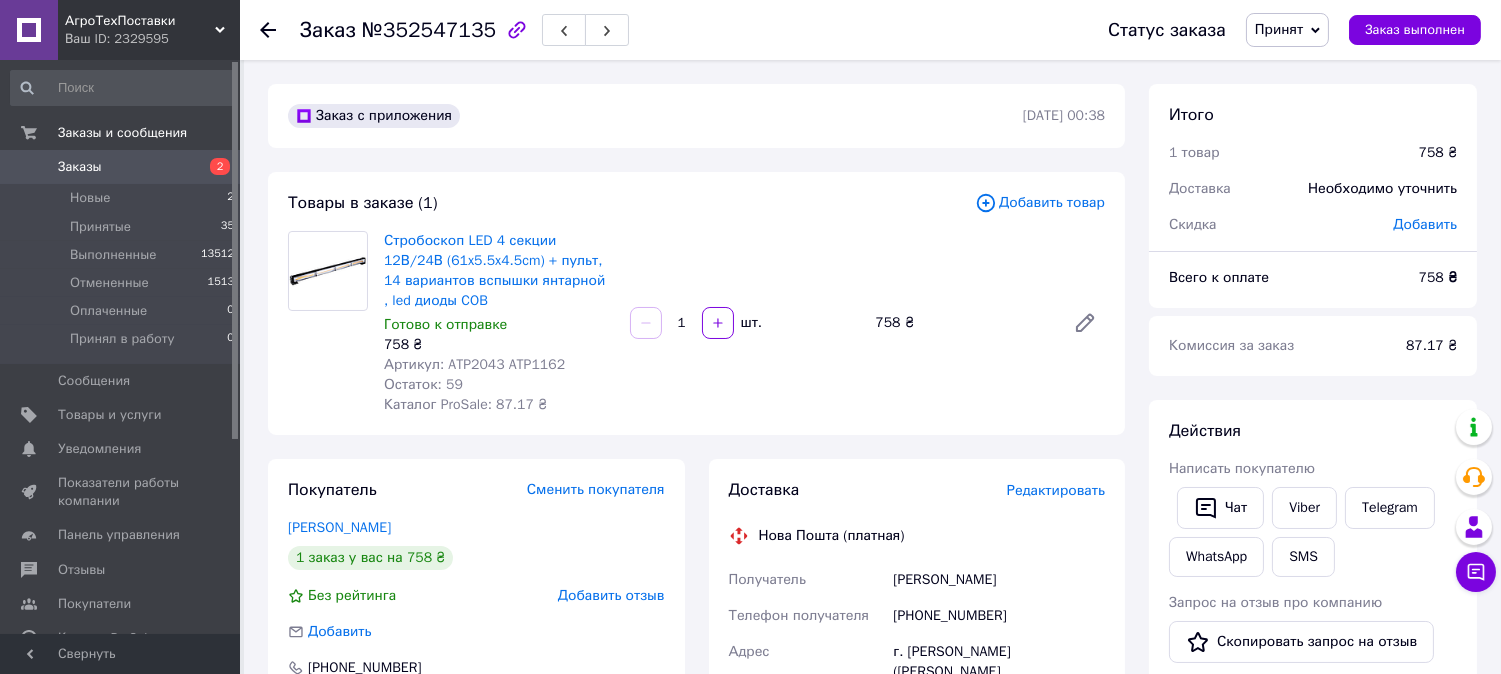 click on "Редактировать" at bounding box center [1056, 490] 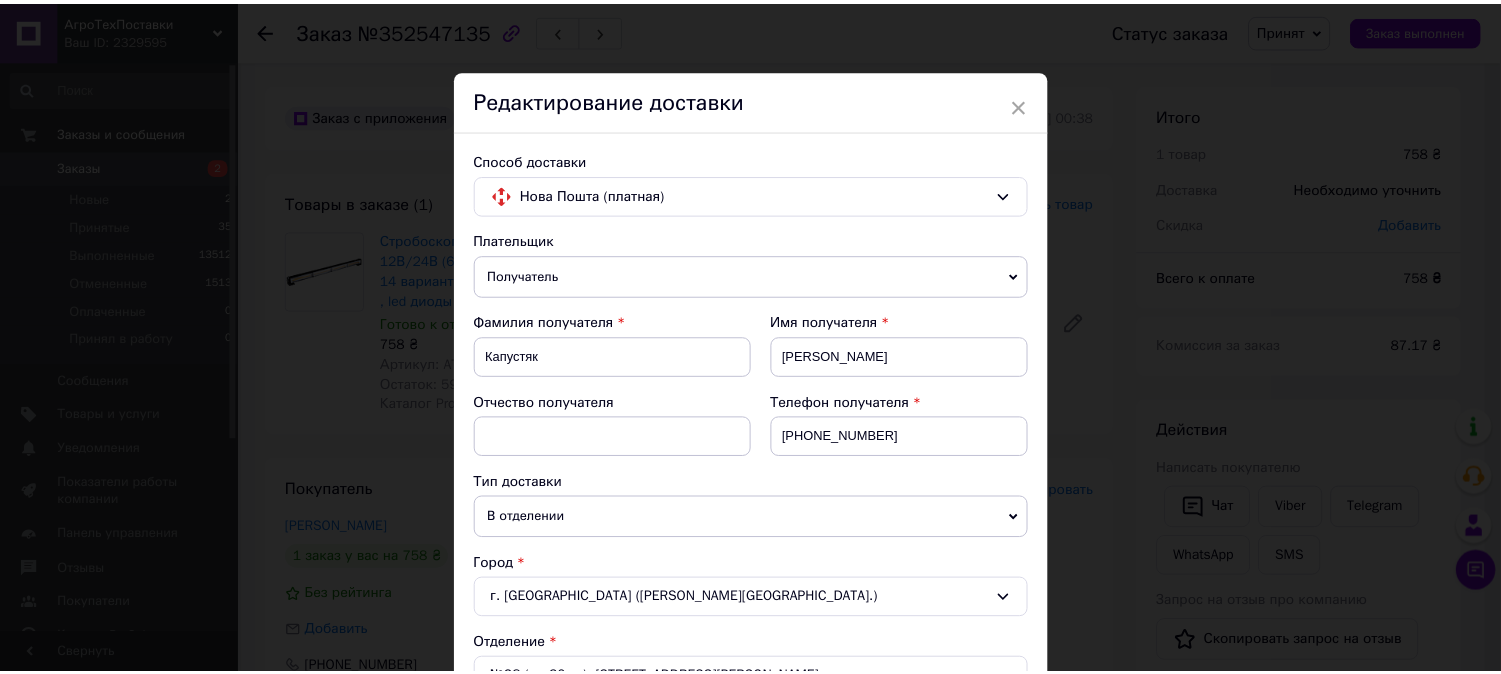 scroll, scrollTop: 712, scrollLeft: 0, axis: vertical 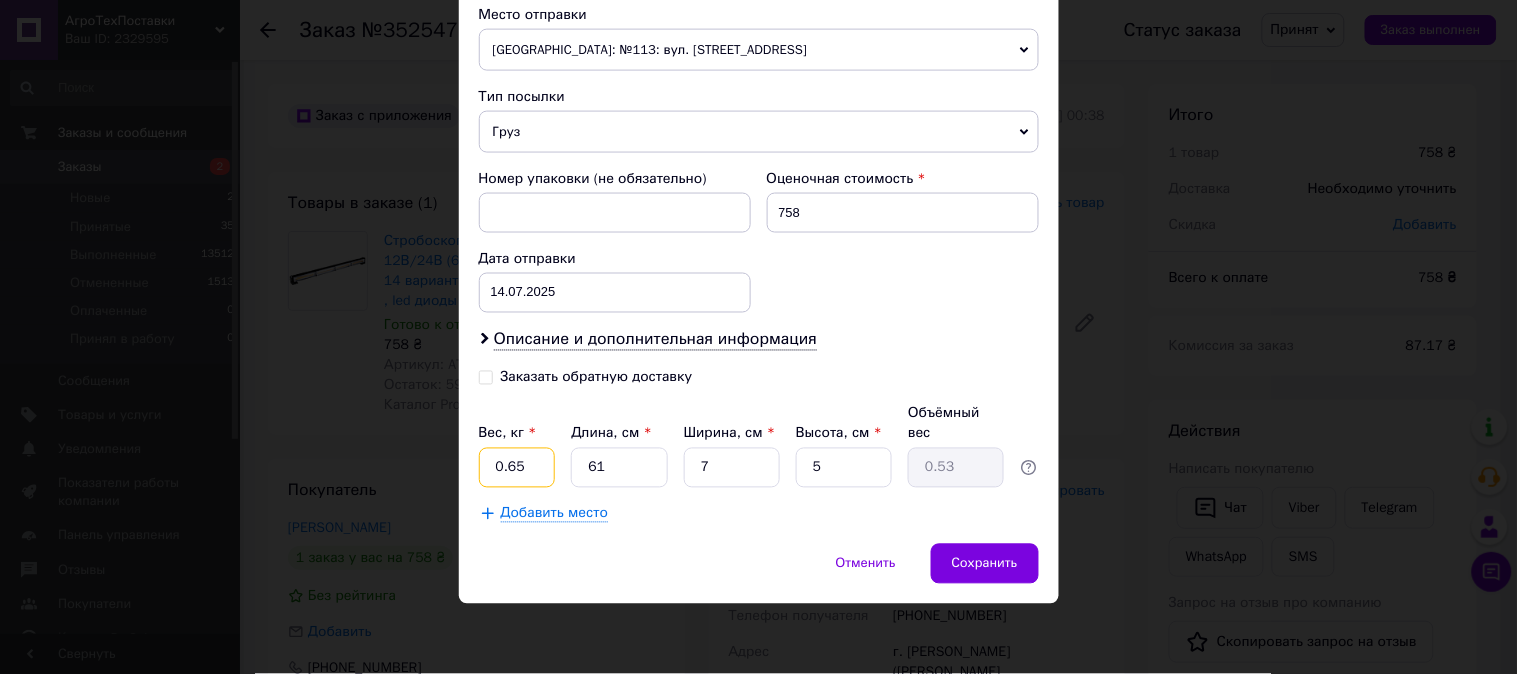 click on "0.65" at bounding box center (517, 468) 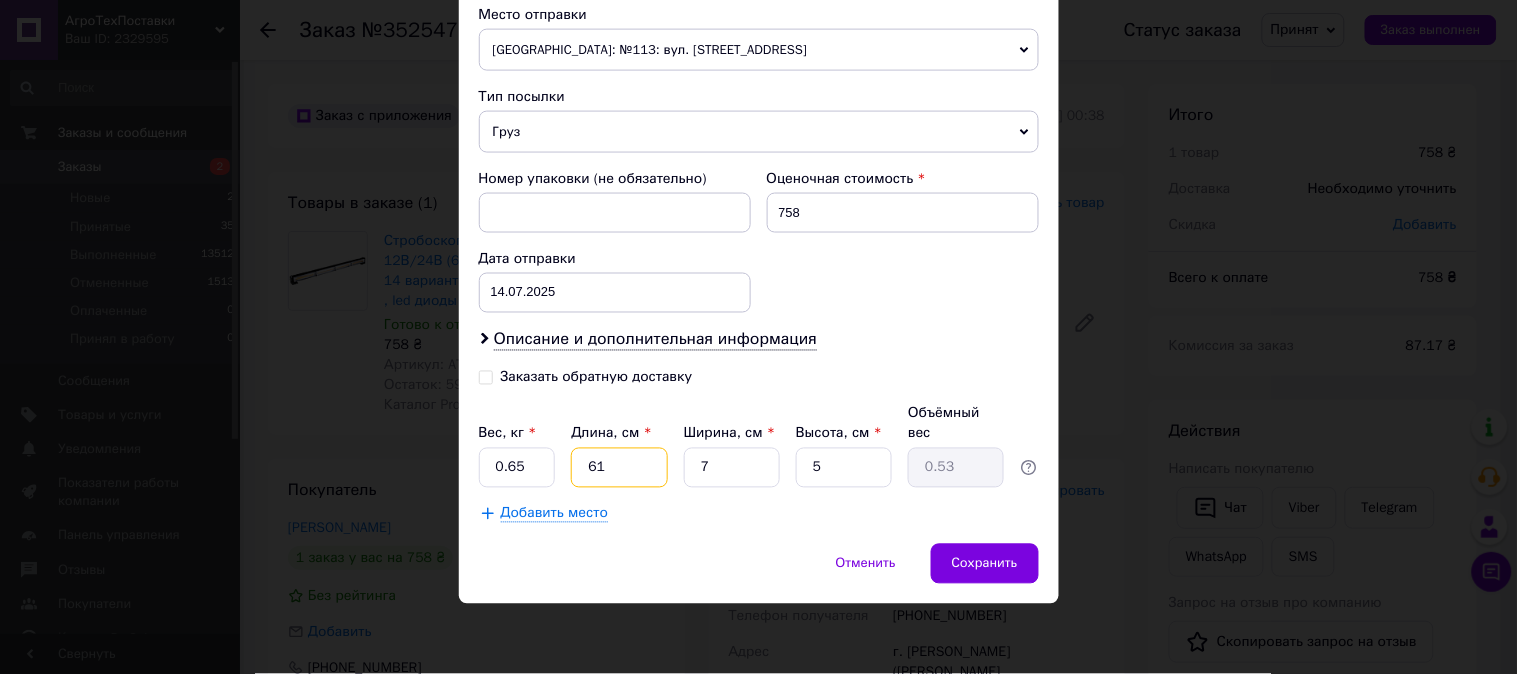 click on "61" at bounding box center [619, 468] 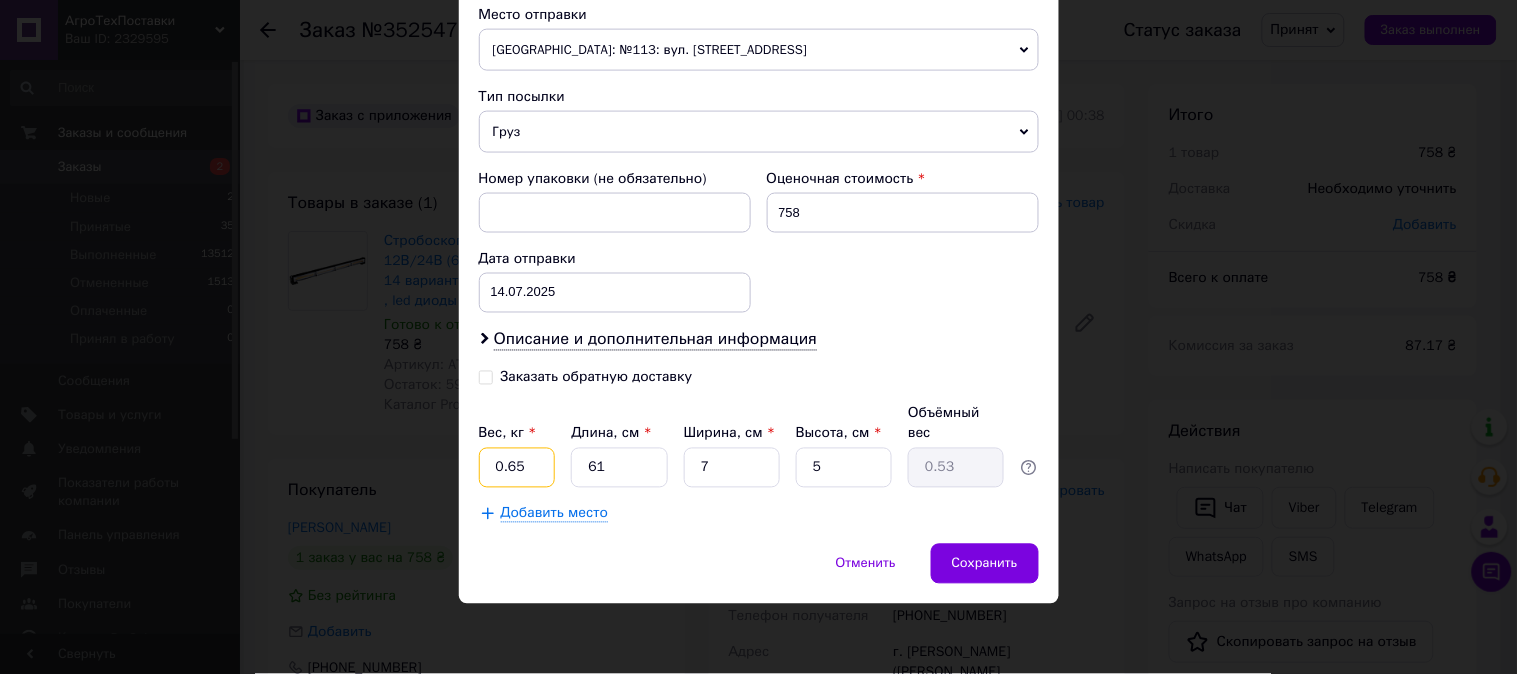 click on "0.65" at bounding box center [517, 468] 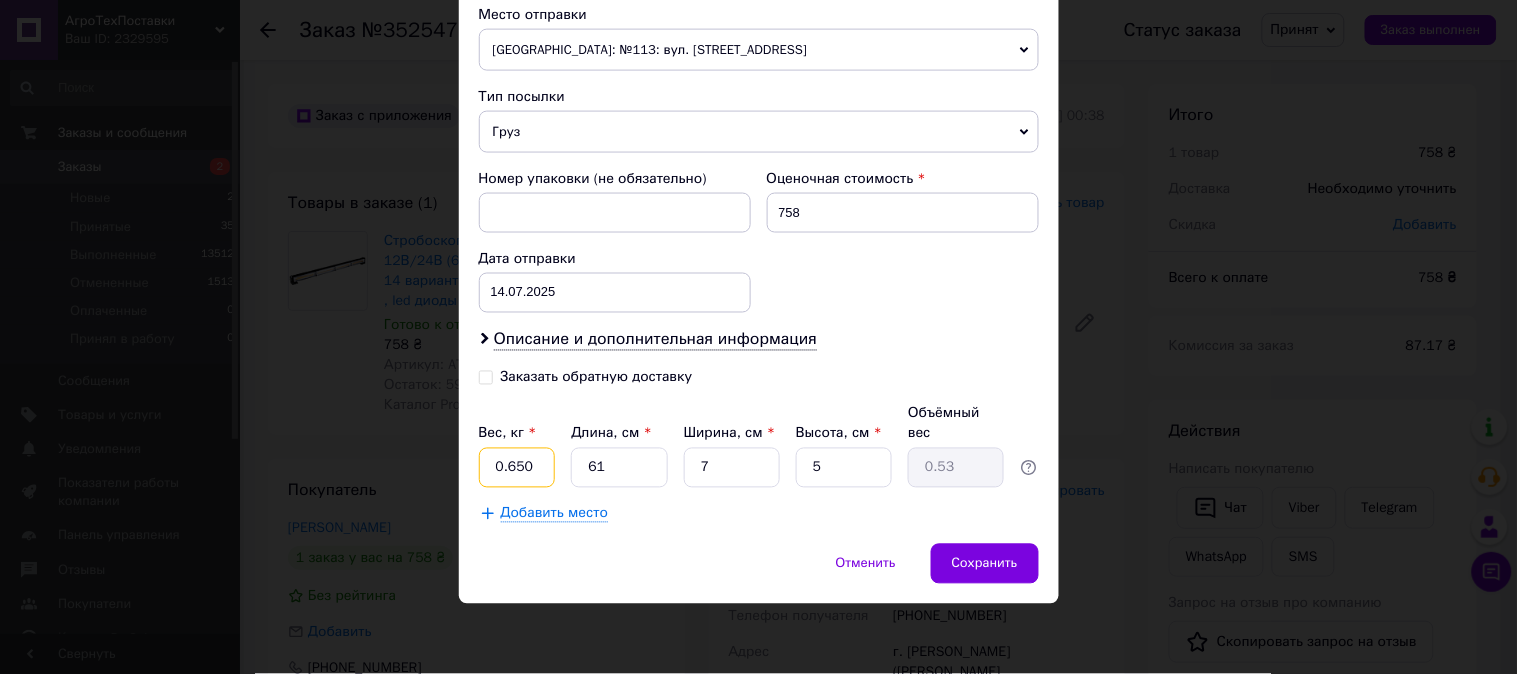 drag, startPoint x: 538, startPoint y: 465, endPoint x: 476, endPoint y: 467, distance: 62.03225 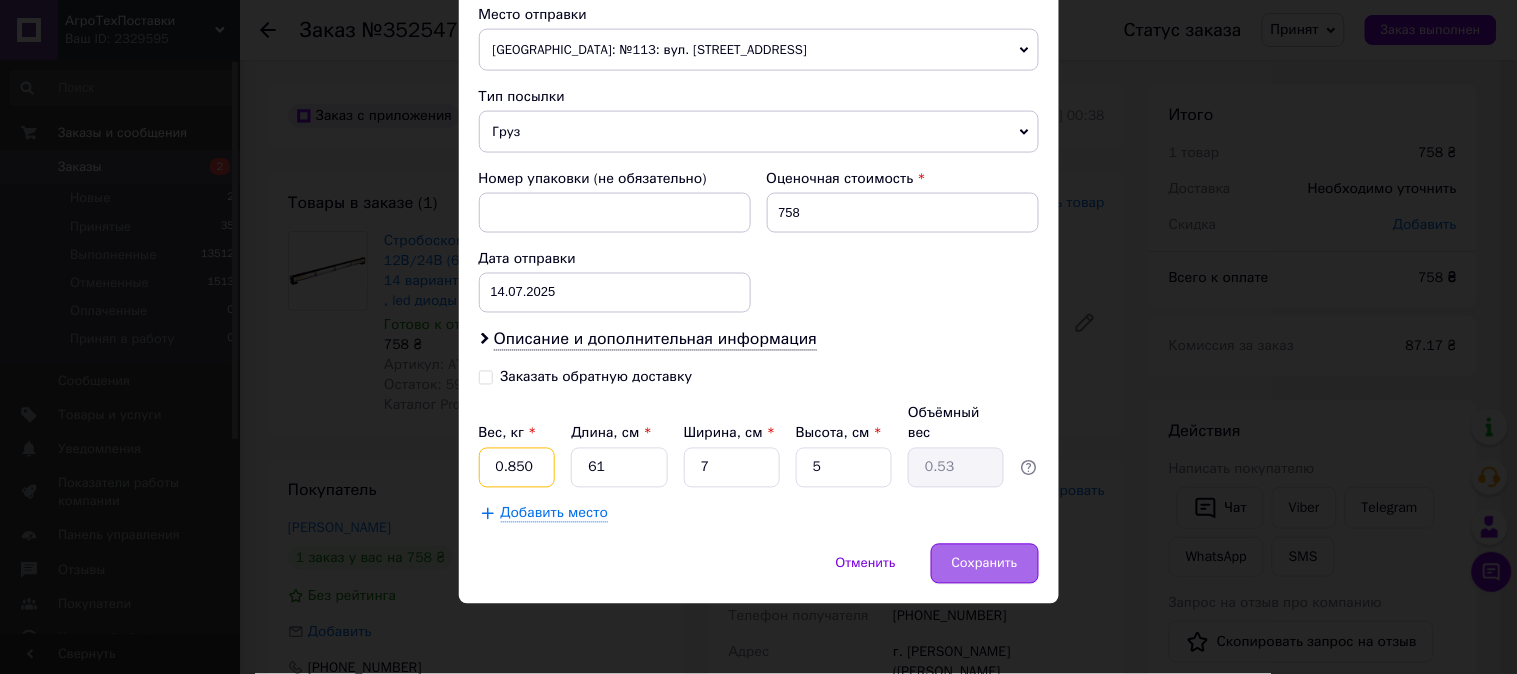type on "0.850" 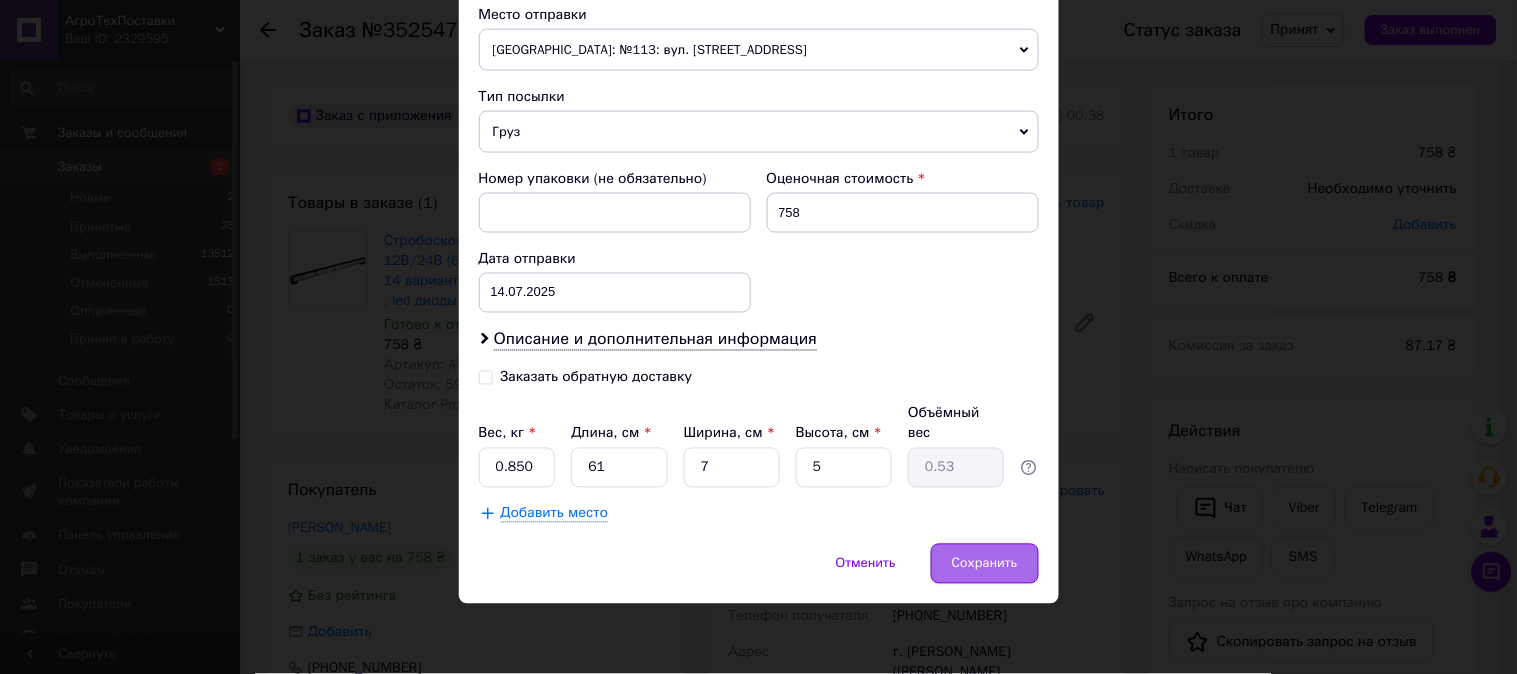 click on "Сохранить" at bounding box center (985, 564) 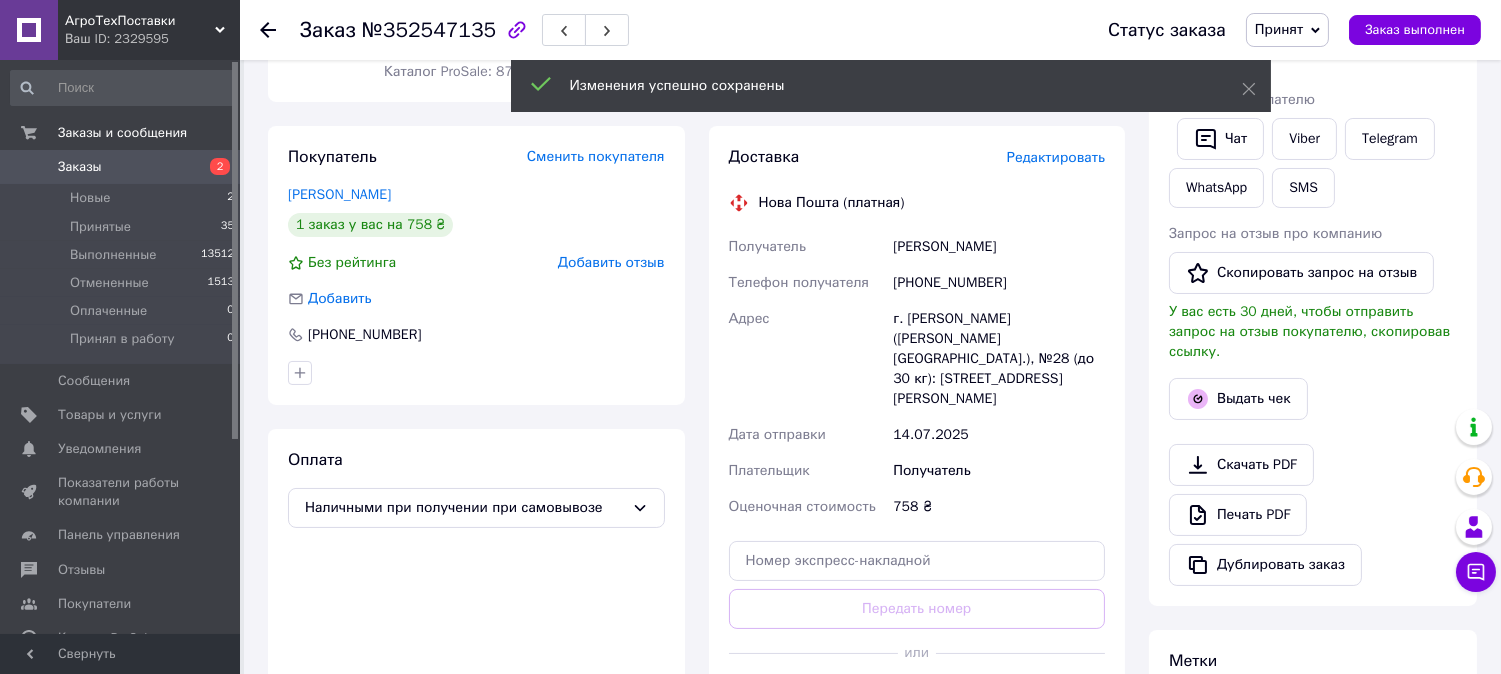 scroll, scrollTop: 555, scrollLeft: 0, axis: vertical 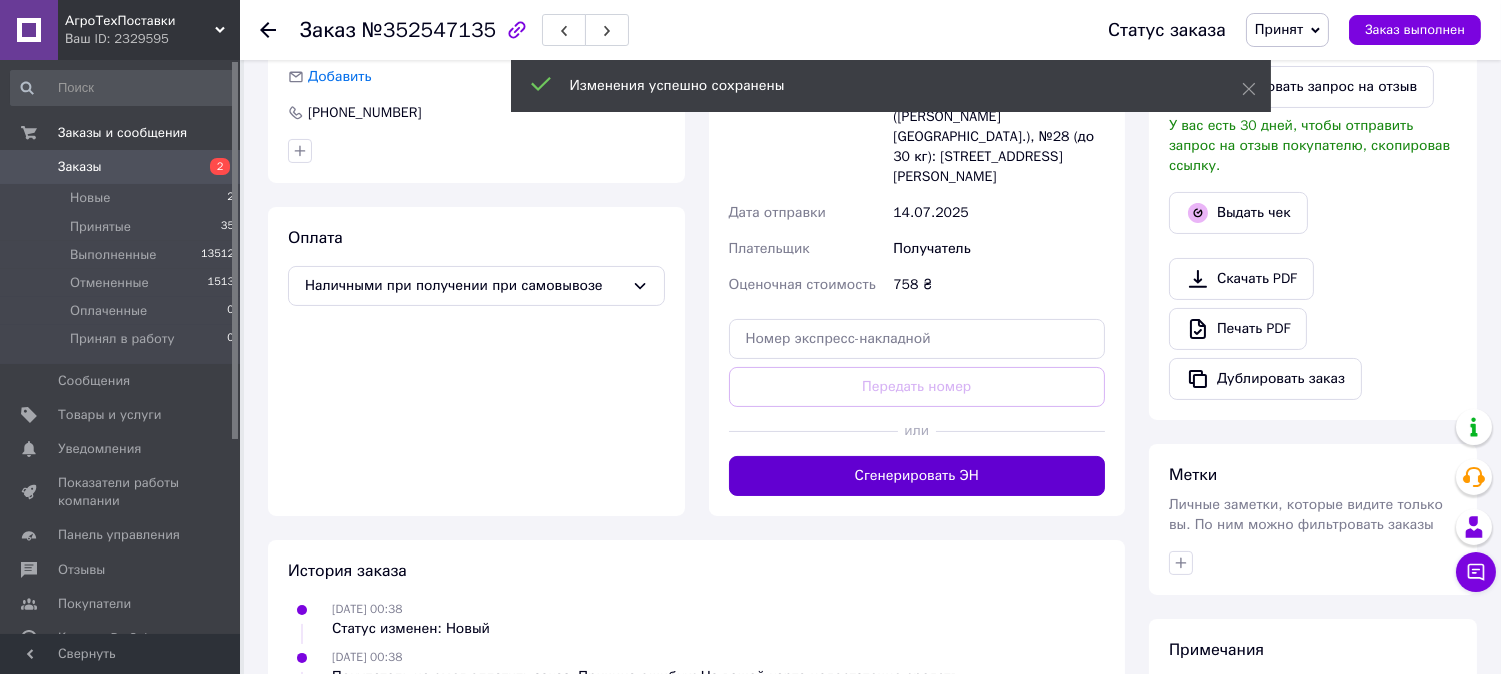 click on "Сгенерировать ЭН" at bounding box center (917, 476) 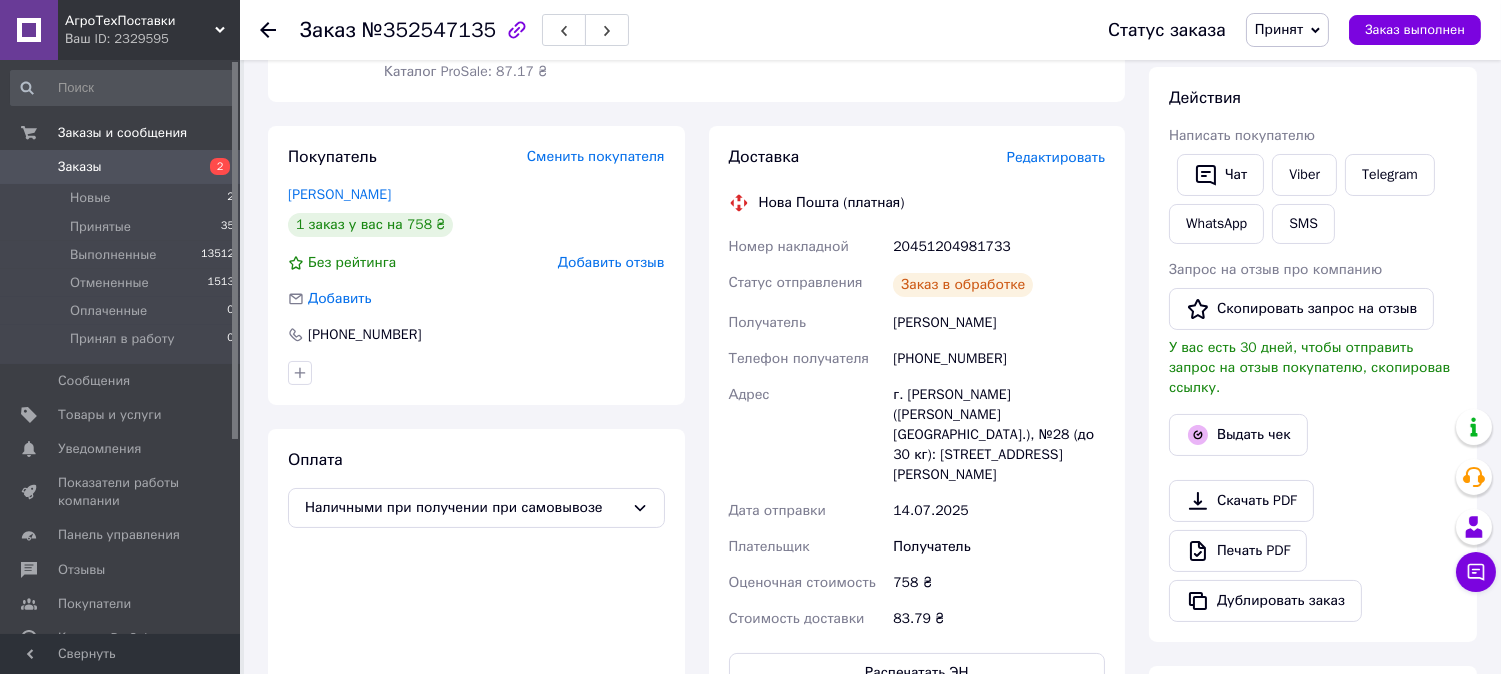 scroll, scrollTop: 222, scrollLeft: 0, axis: vertical 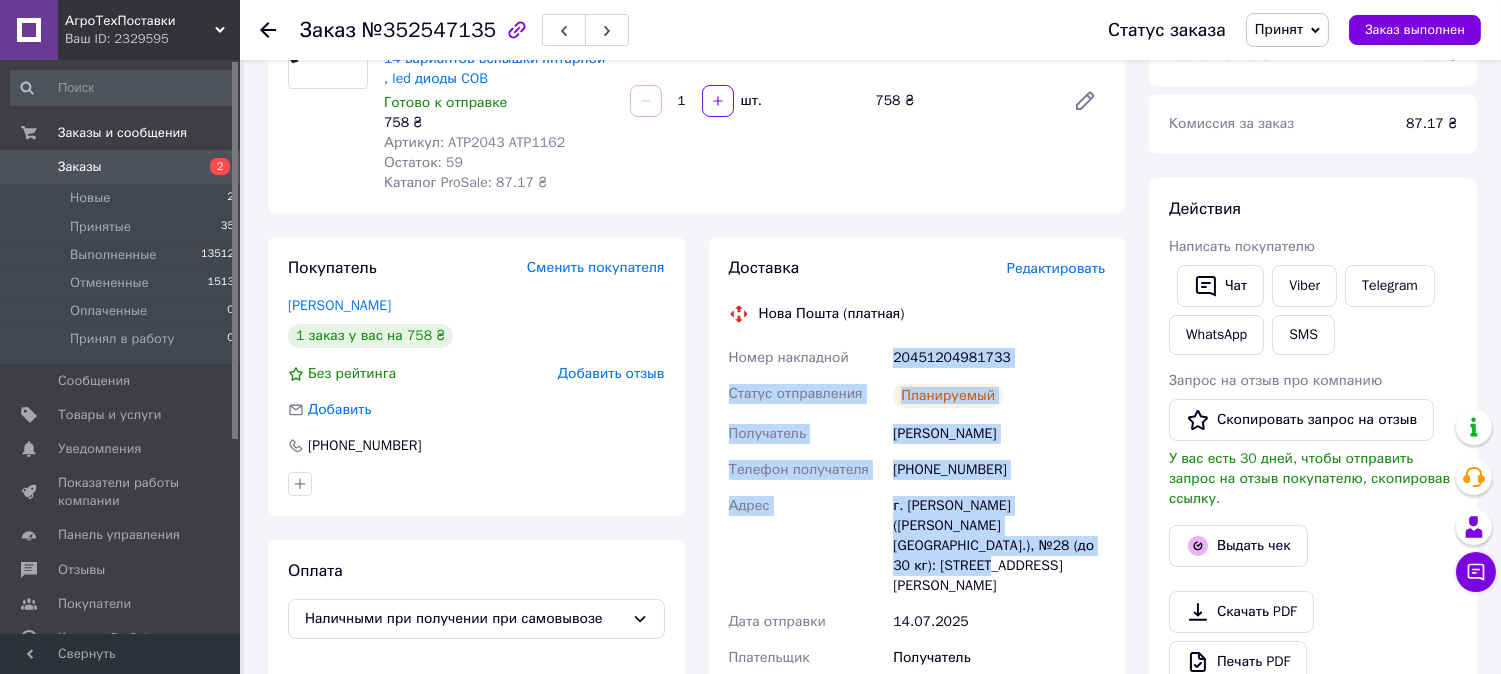 drag, startPoint x: 887, startPoint y: 351, endPoint x: 1053, endPoint y: 555, distance: 263.0057 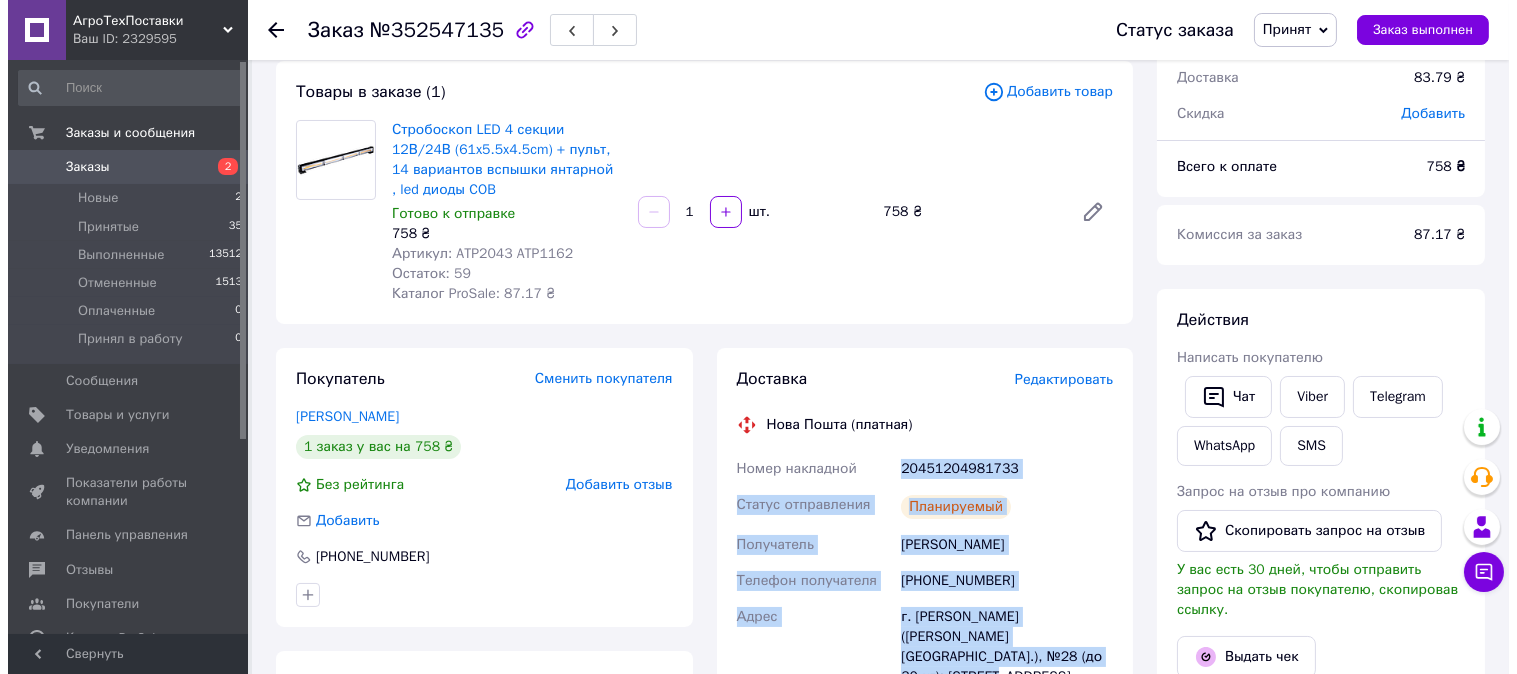 scroll, scrollTop: 222, scrollLeft: 0, axis: vertical 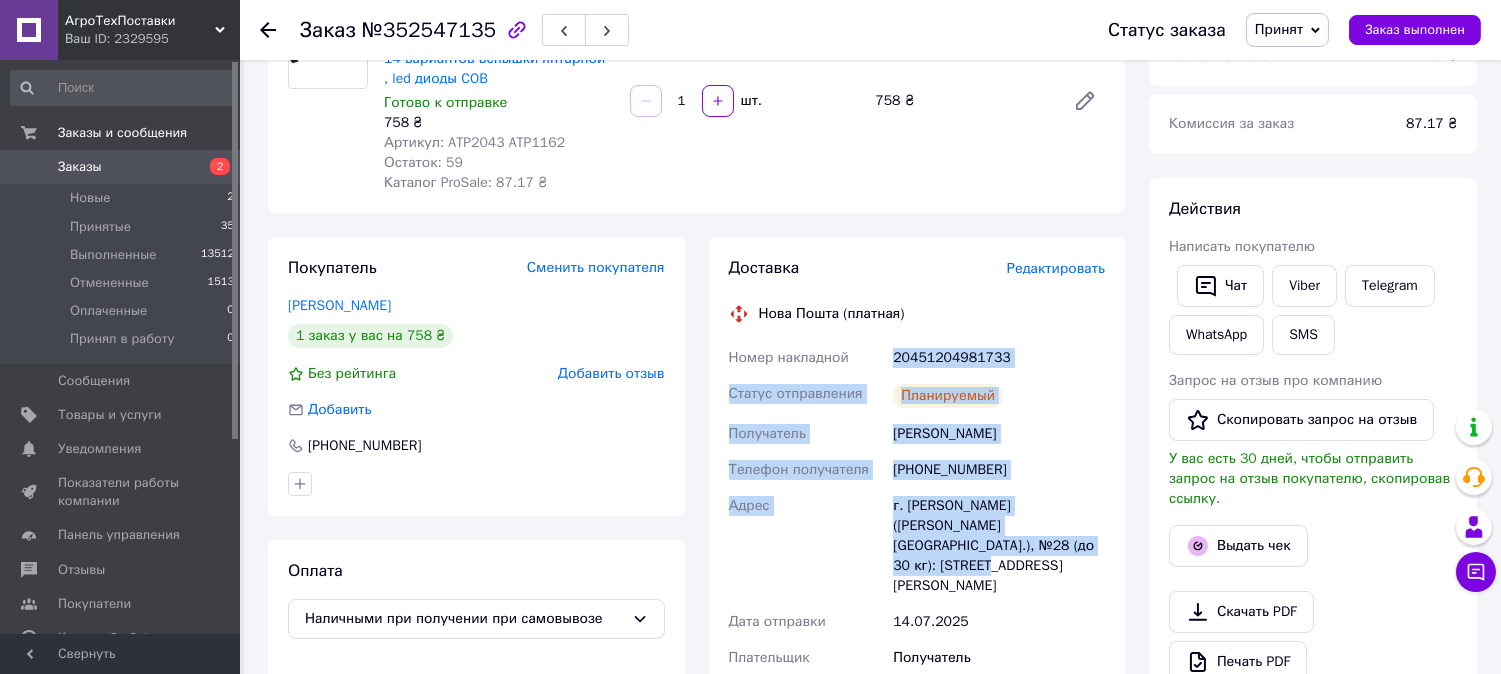 copy on "Номер накладной 20451204981733 Статус отправления Планируемый Получатель Капустяк Дмитрий Телефон получателя +380688533733 Адрес г. Хмельницкий (Хмельницкая обл.), №28 (до 30 кг): ул. Панаса Мирного, 37/3" 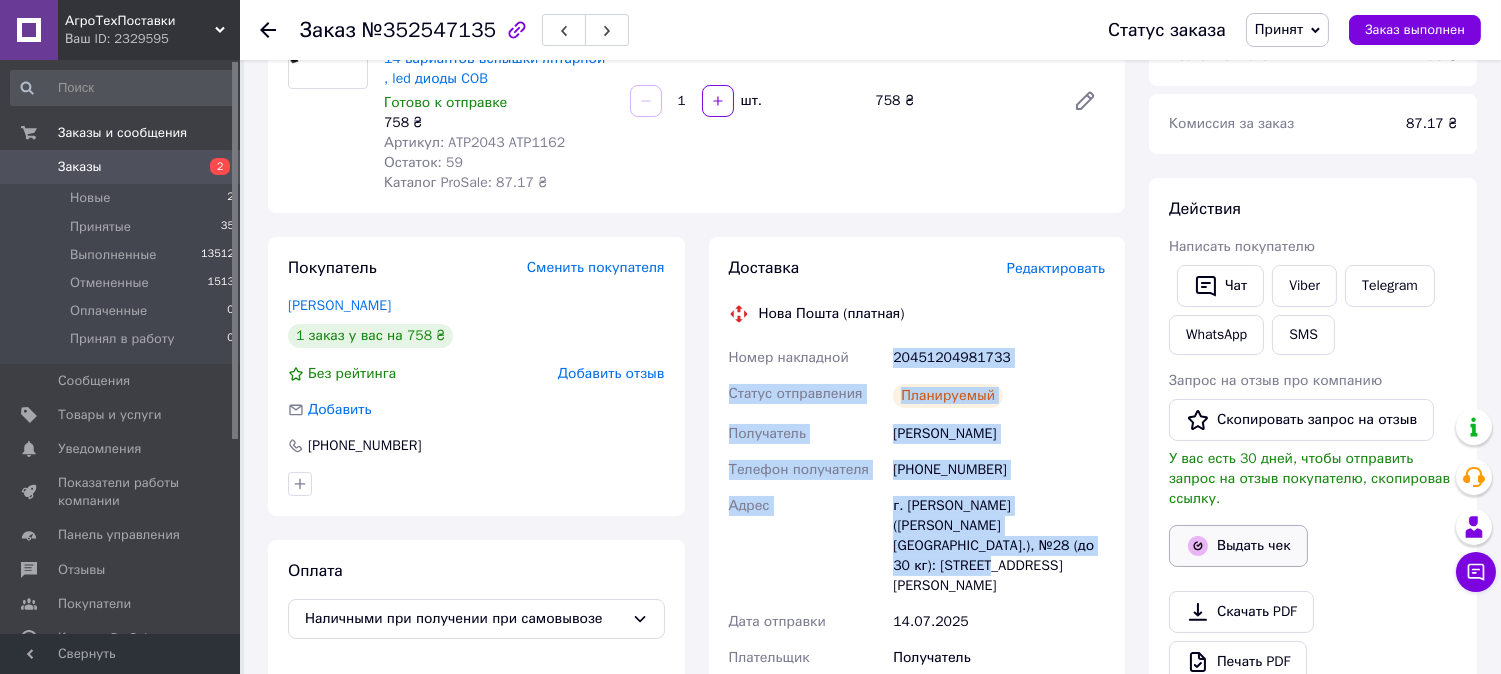 click on "Выдать чек" at bounding box center (1238, 546) 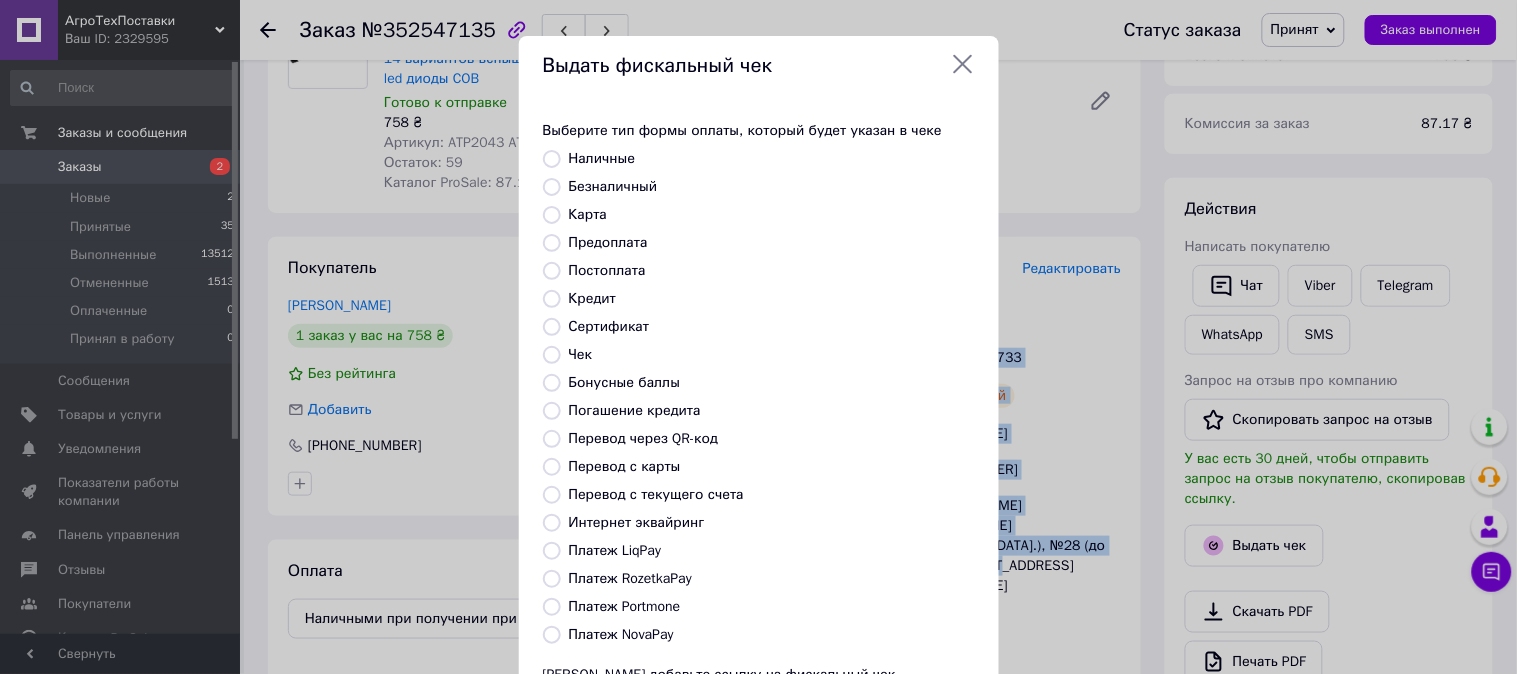 click on "Безналичный" at bounding box center (552, 187) 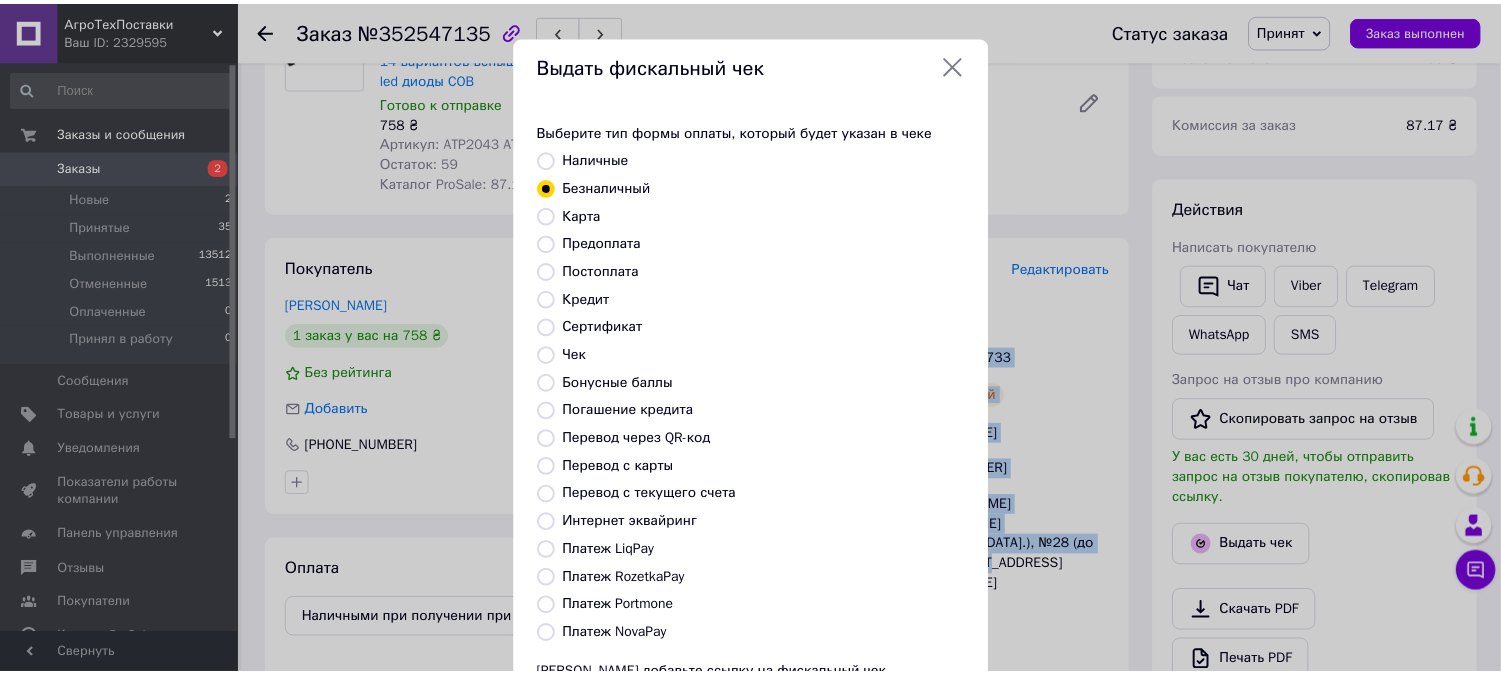 scroll, scrollTop: 185, scrollLeft: 0, axis: vertical 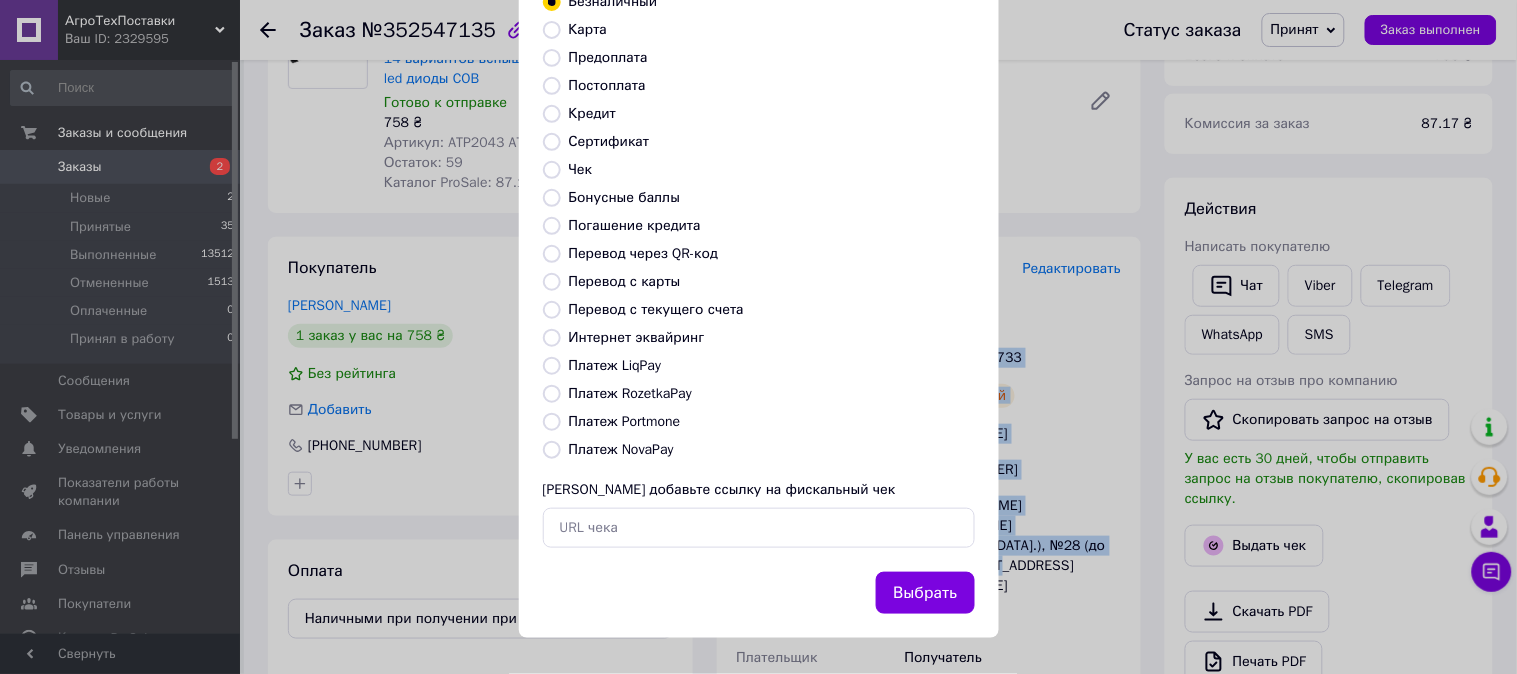 click on "Выбрать" at bounding box center (925, 593) 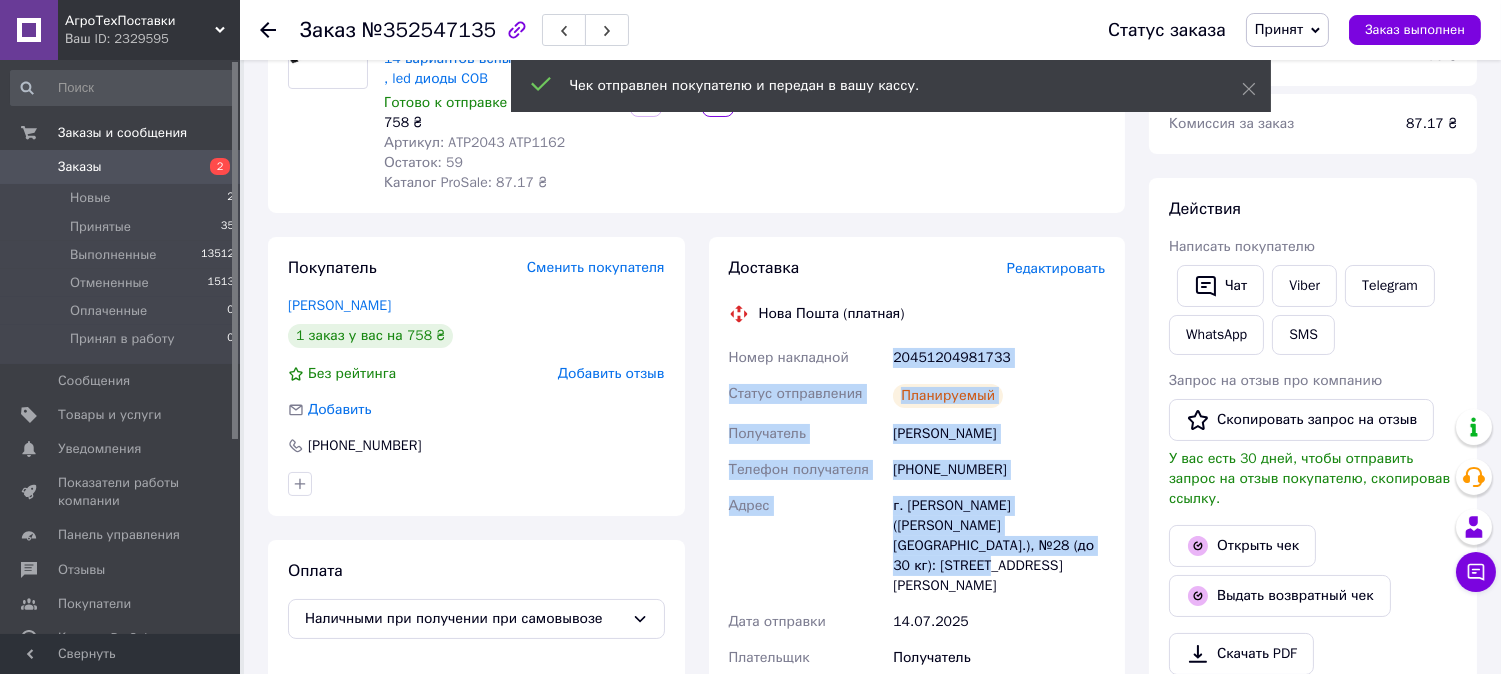 scroll, scrollTop: 0, scrollLeft: 0, axis: both 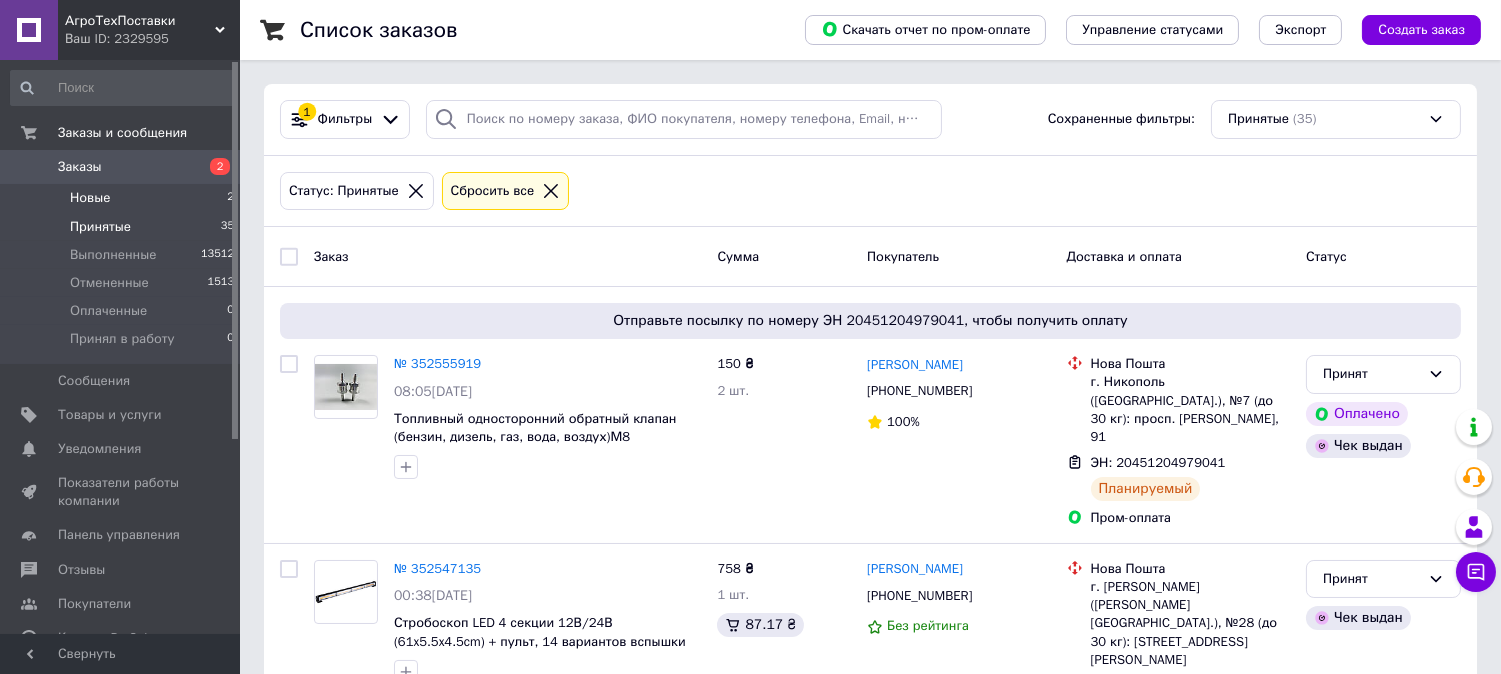 click on "Новые 2" at bounding box center [123, 198] 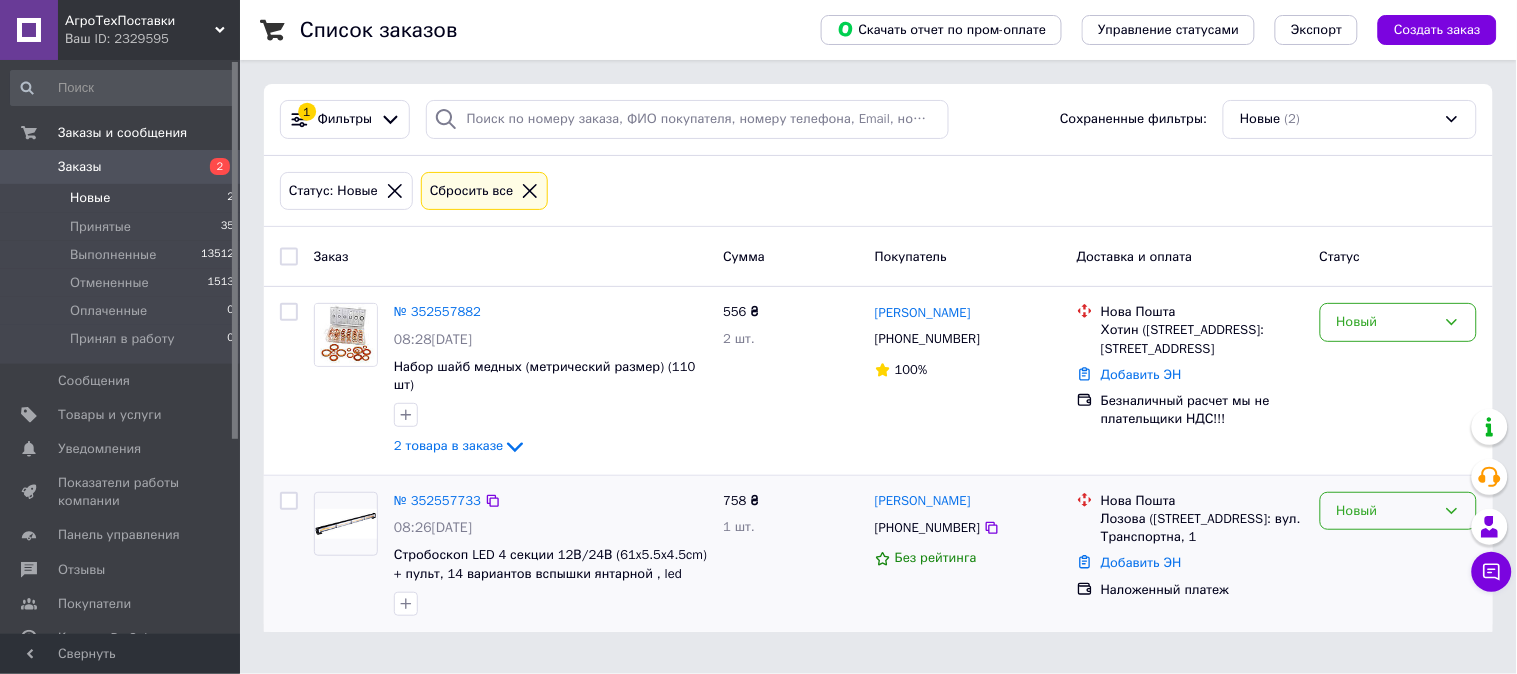 click on "Новый" at bounding box center (1386, 511) 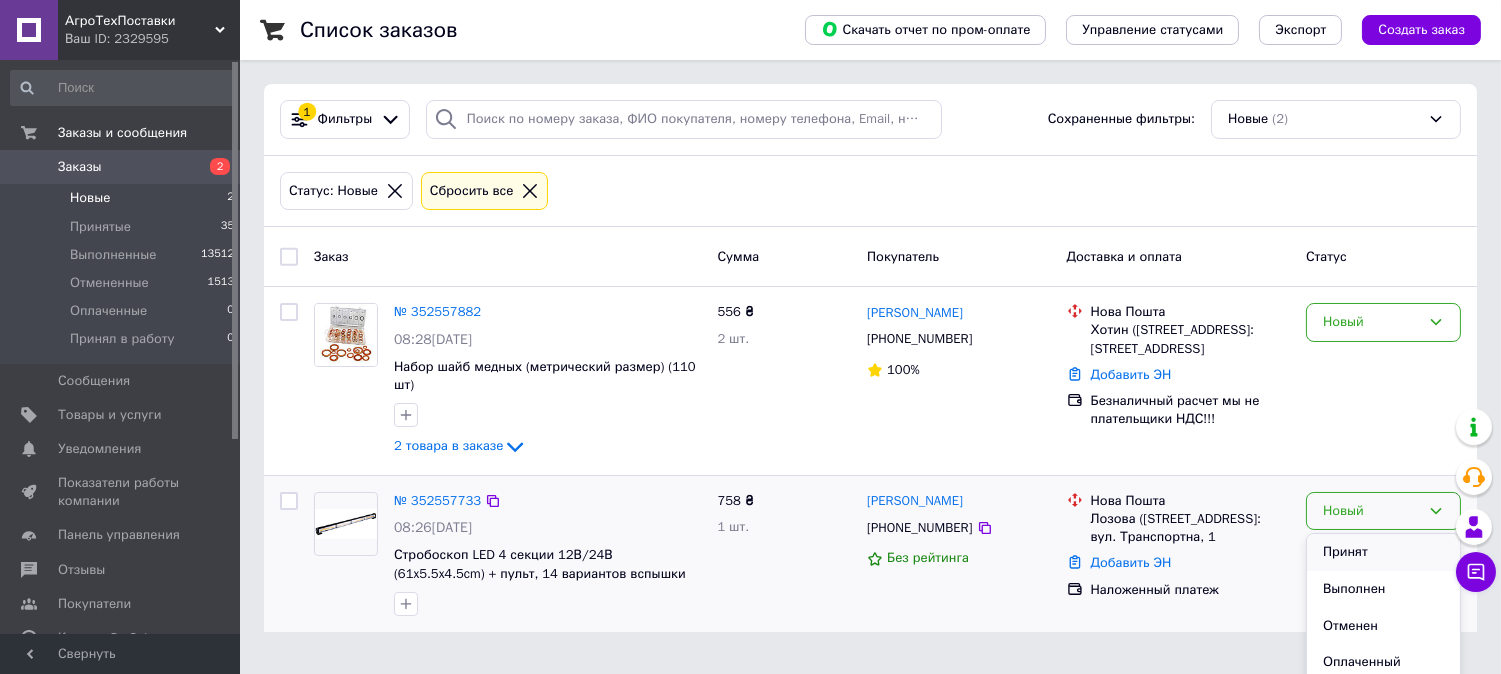 click on "Принят" at bounding box center (1383, 552) 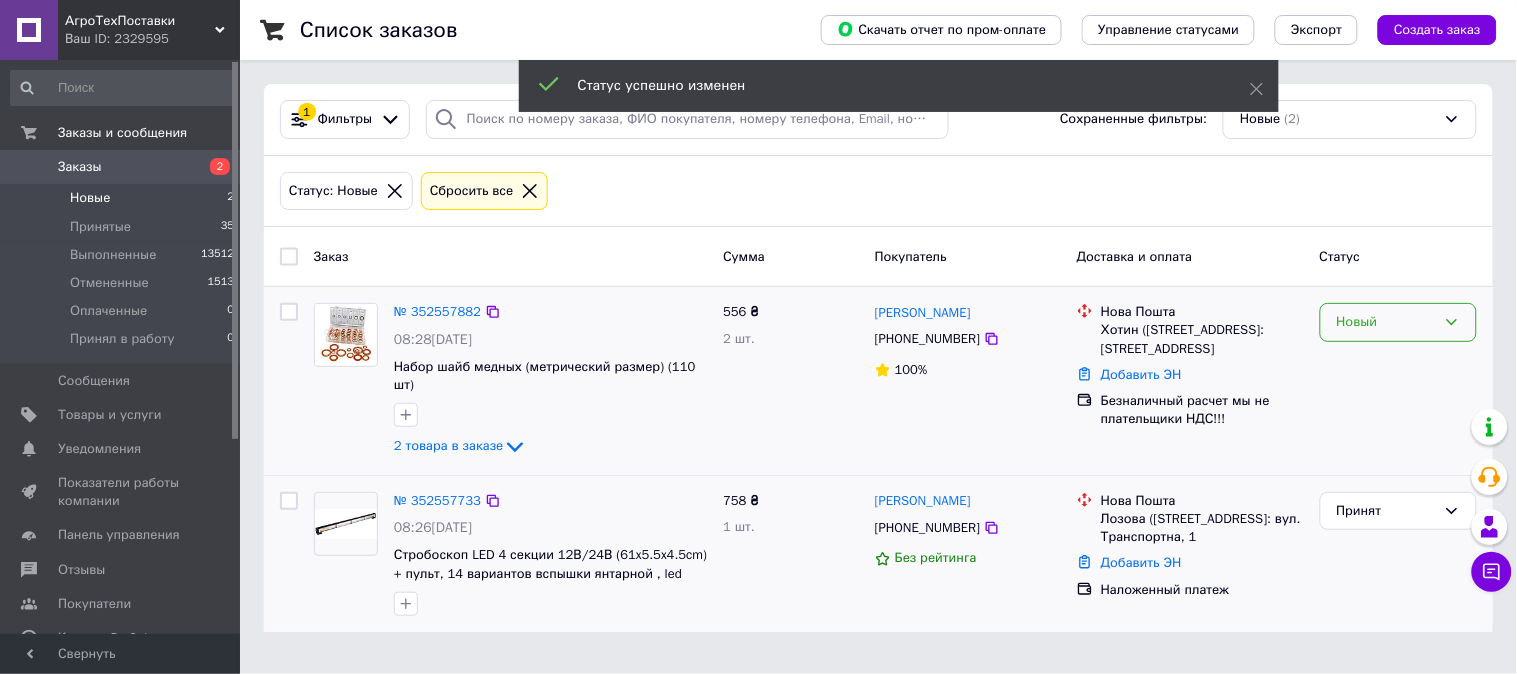 click on "Новый" at bounding box center (1386, 322) 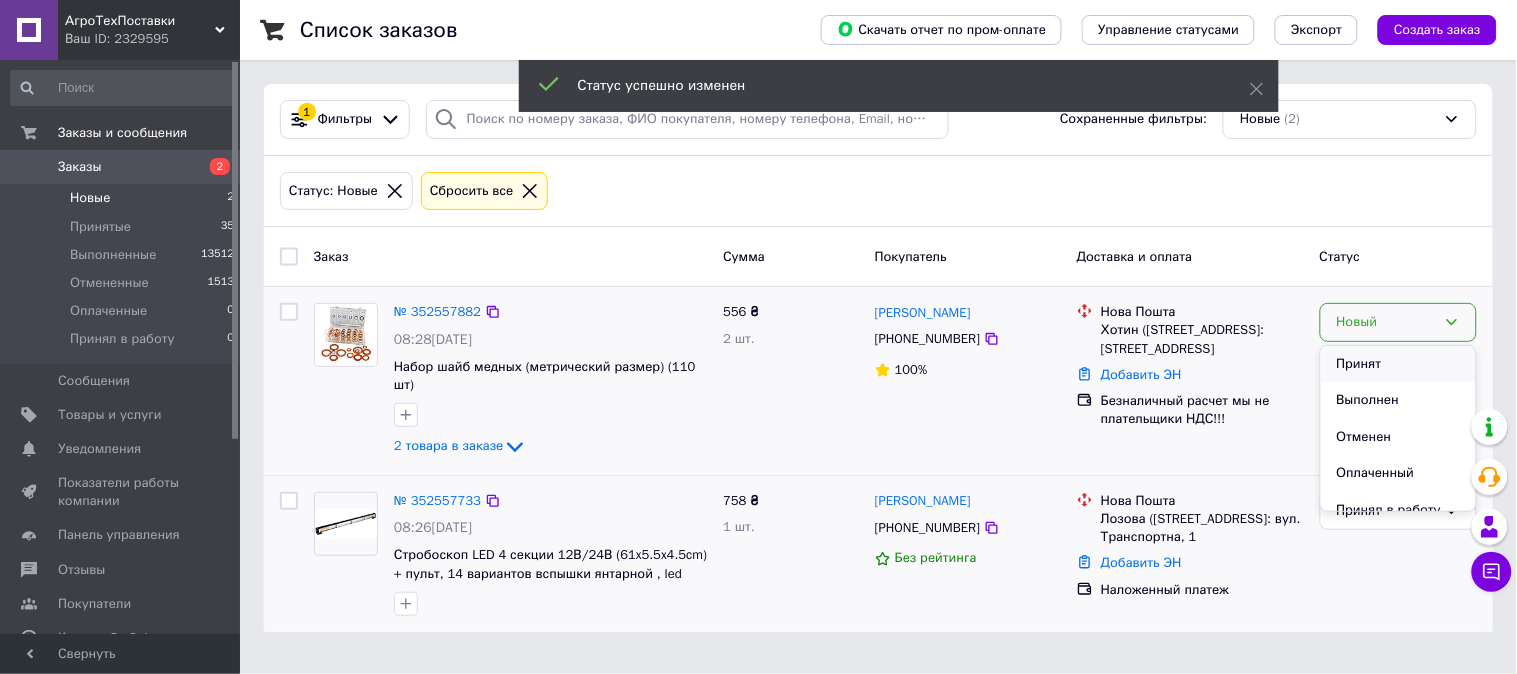 click on "Принят" at bounding box center (1398, 364) 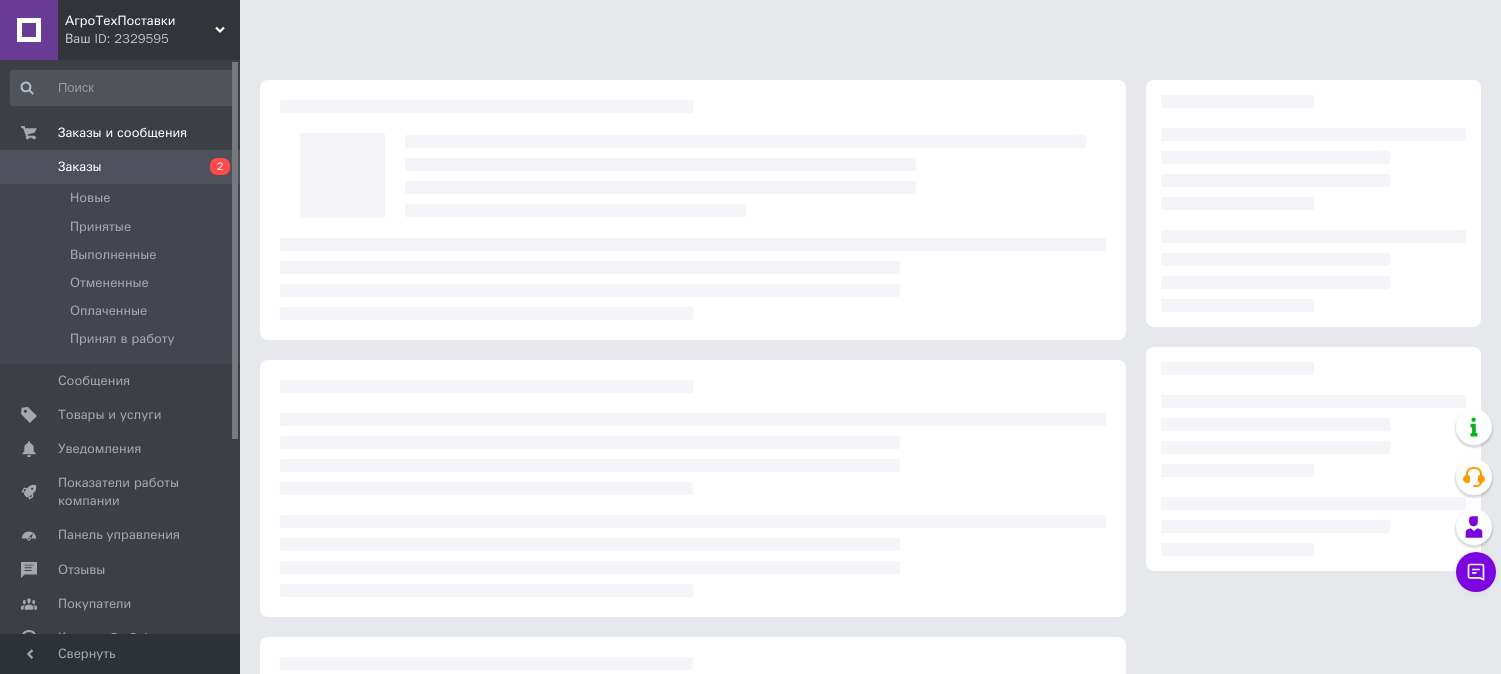 scroll, scrollTop: 0, scrollLeft: 0, axis: both 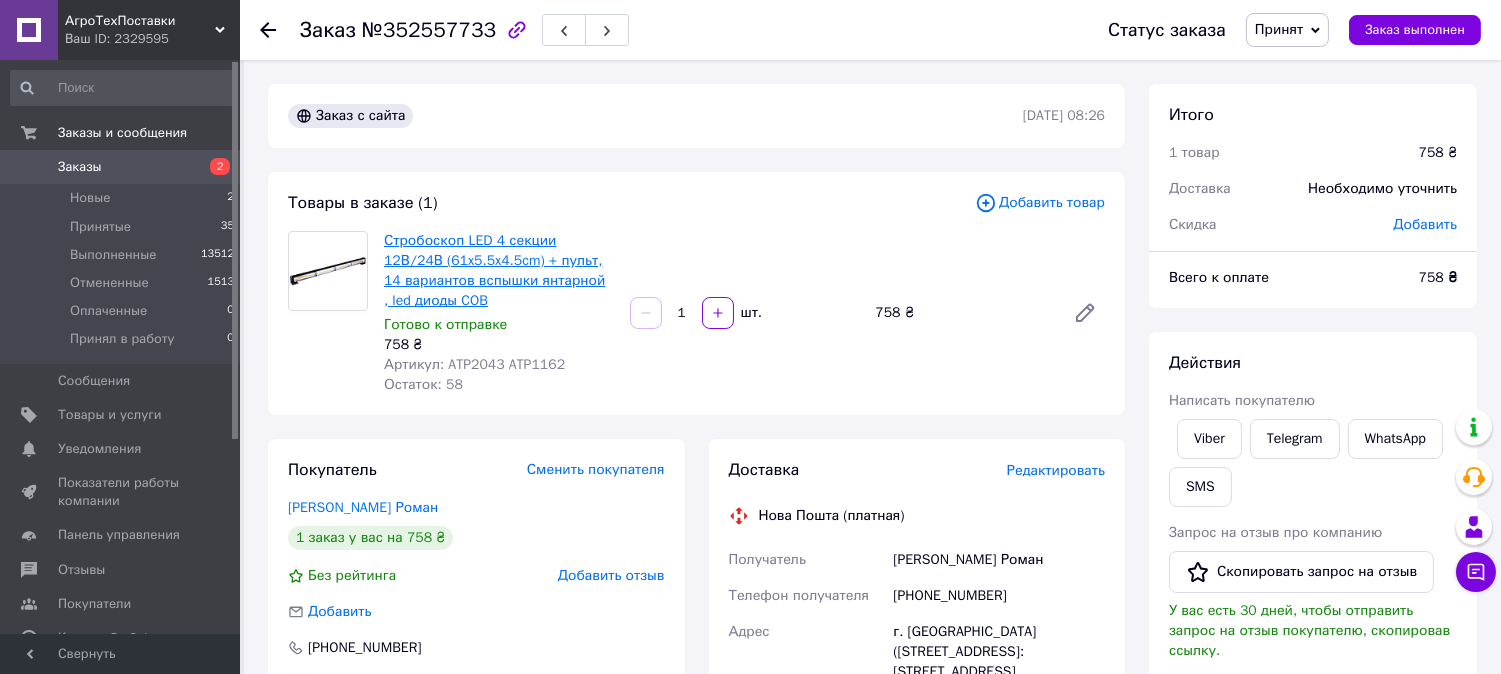 drag, startPoint x: 500, startPoint y: 254, endPoint x: 415, endPoint y: 290, distance: 92.309265 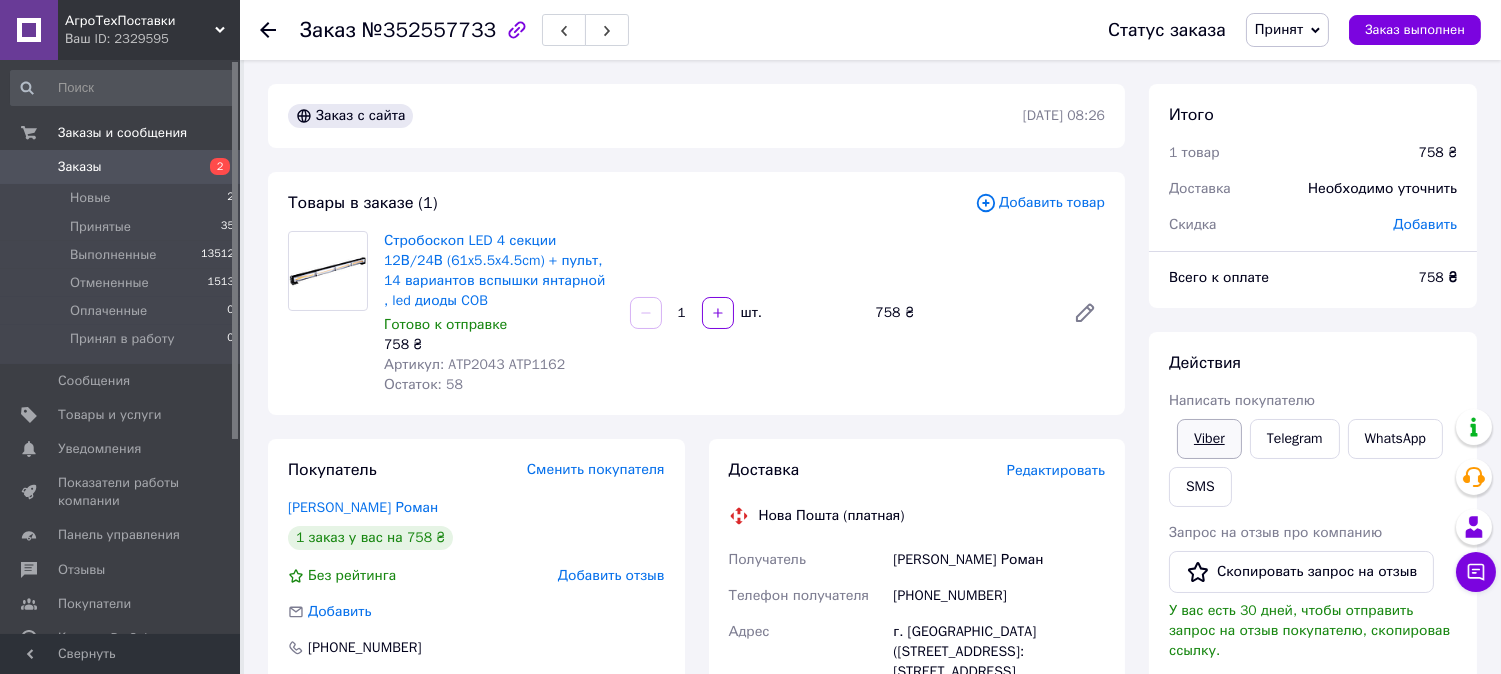 click on "Viber" at bounding box center (1209, 439) 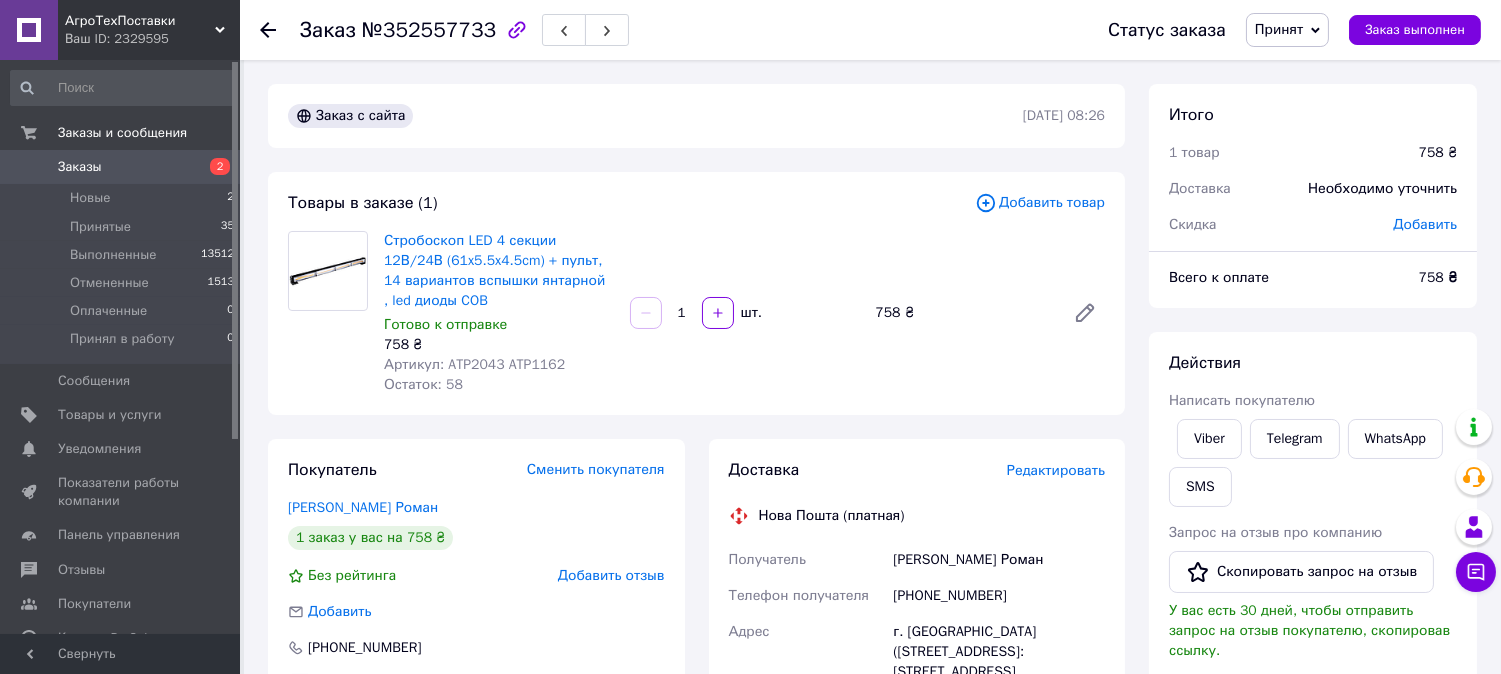 scroll, scrollTop: 111, scrollLeft: 0, axis: vertical 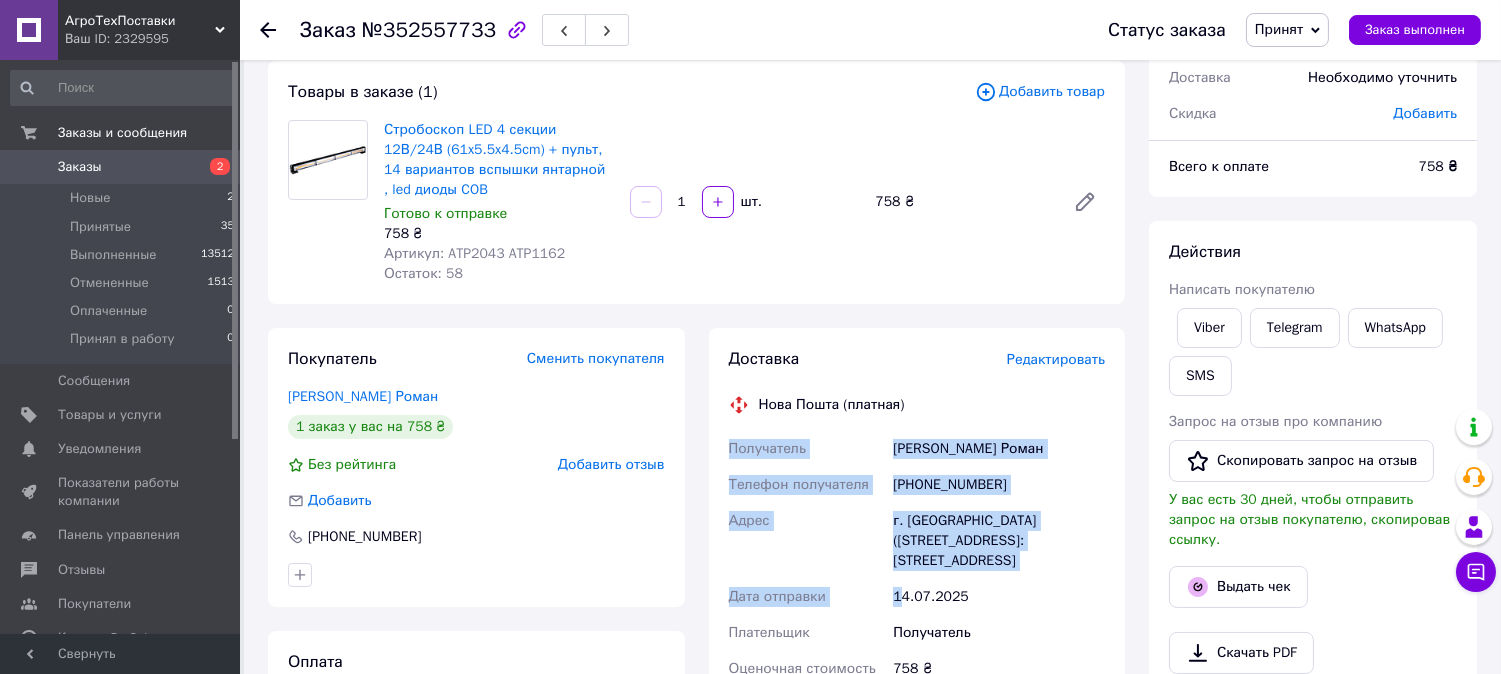 drag, startPoint x: 722, startPoint y: 441, endPoint x: 866, endPoint y: 556, distance: 184.28511 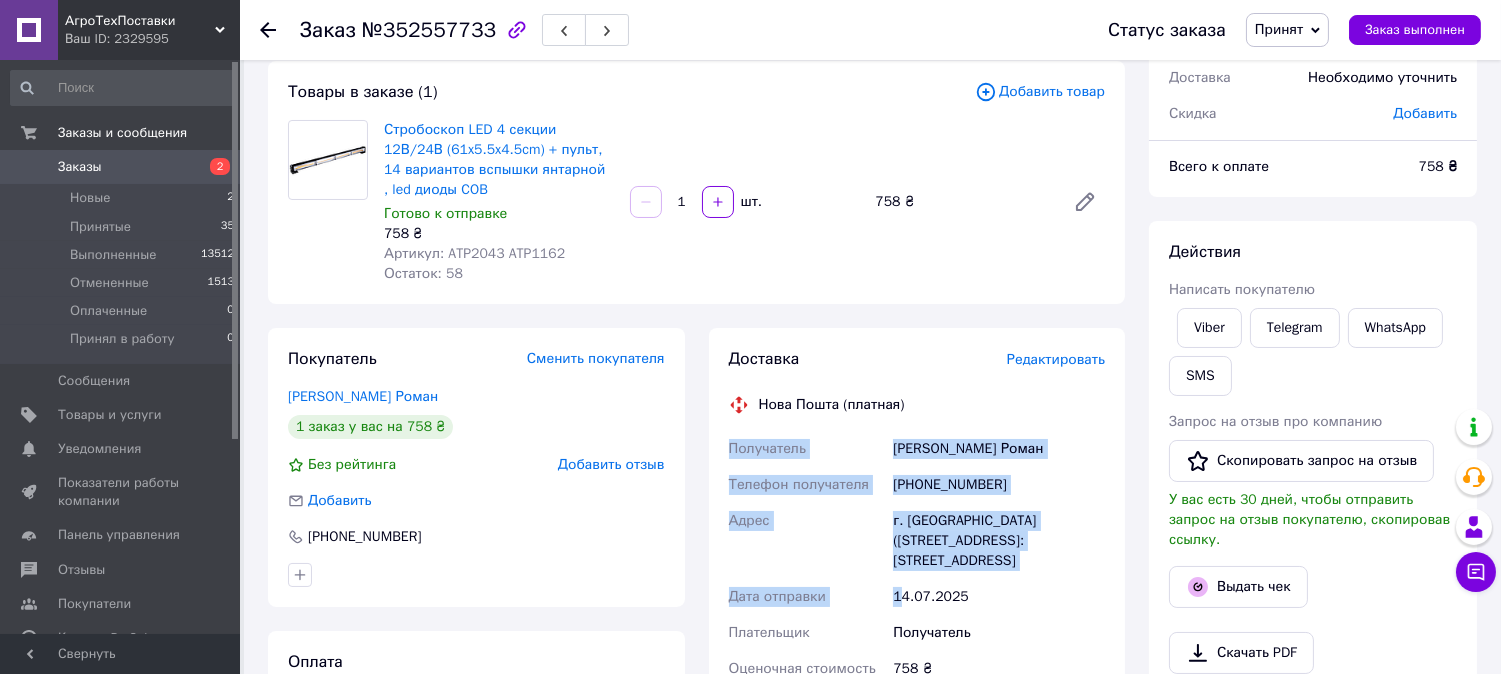 click on "Доставка Редактировать Нова Пошта (платная) Получатель Мошовський Роман Телефон получателя +380955038472 Адрес г. Лозовая (Харьковская обл., Лозовский р-н.), №1: ул. Транспортная, 1 Дата отправки 14.07.2025 Плательщик Получатель Оценочная стоимость 758 ₴ Сумма наложенного платежа 758 ₴ Комиссия за наложенный платёж 35.16 ₴ Плательщик комиссии наложенного платежа Получатель Передать номер или Сгенерировать ЭН" at bounding box center (917, 698) 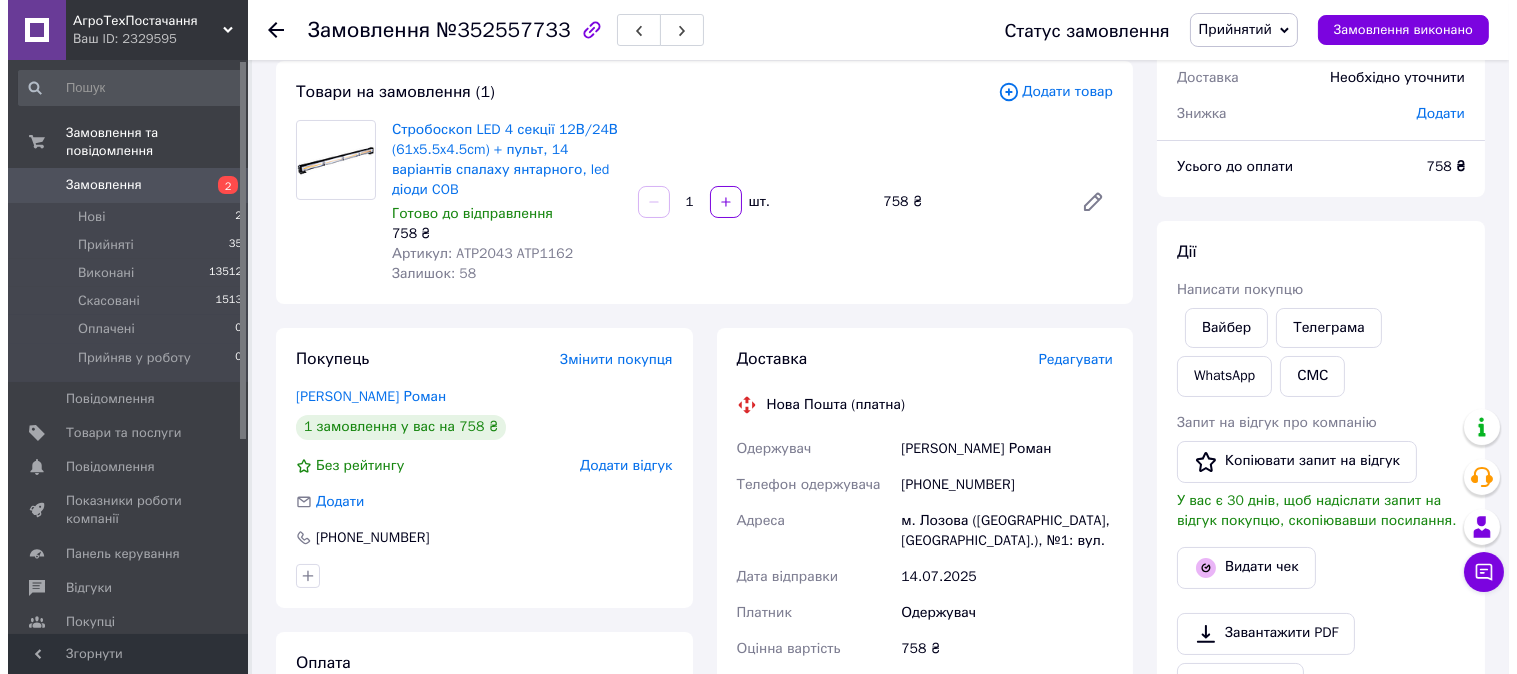 scroll, scrollTop: 112, scrollLeft: 0, axis: vertical 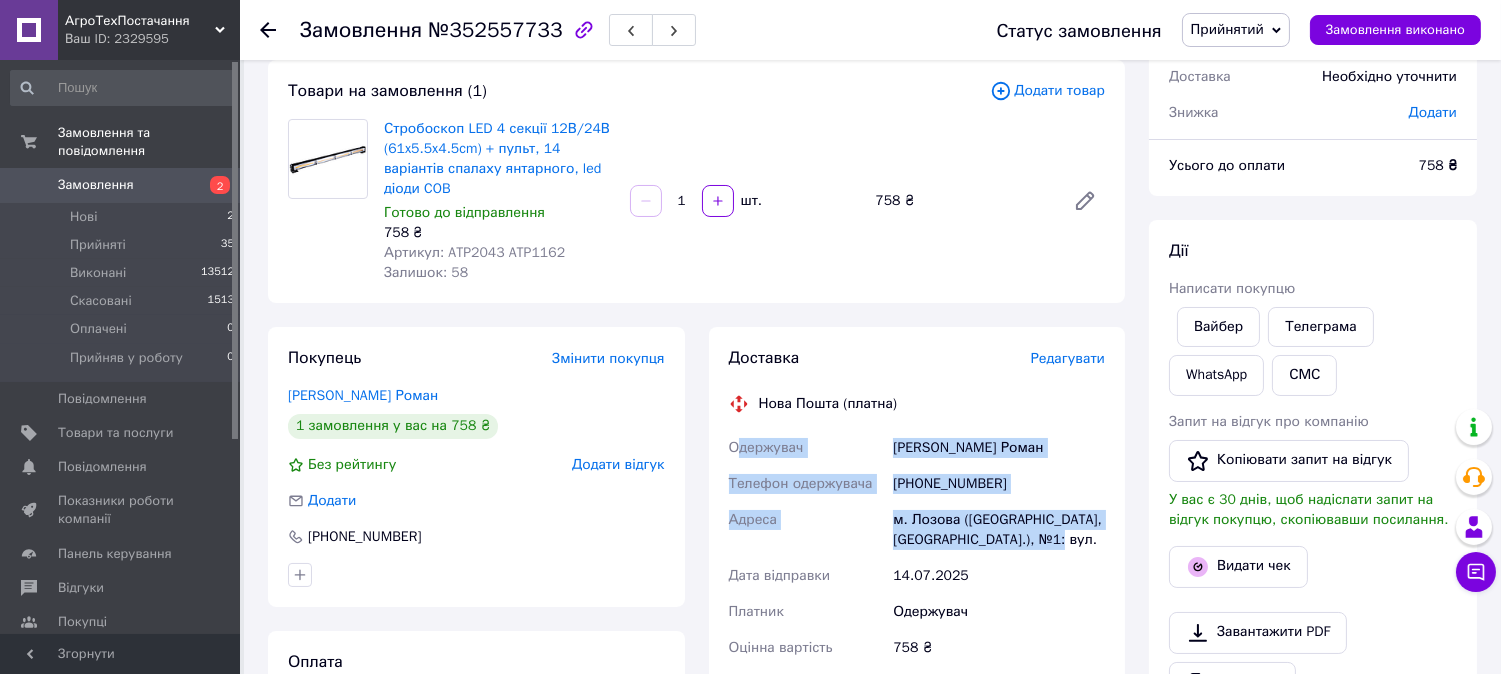 drag, startPoint x: 735, startPoint y: 444, endPoint x: 1078, endPoint y: 546, distance: 357.84494 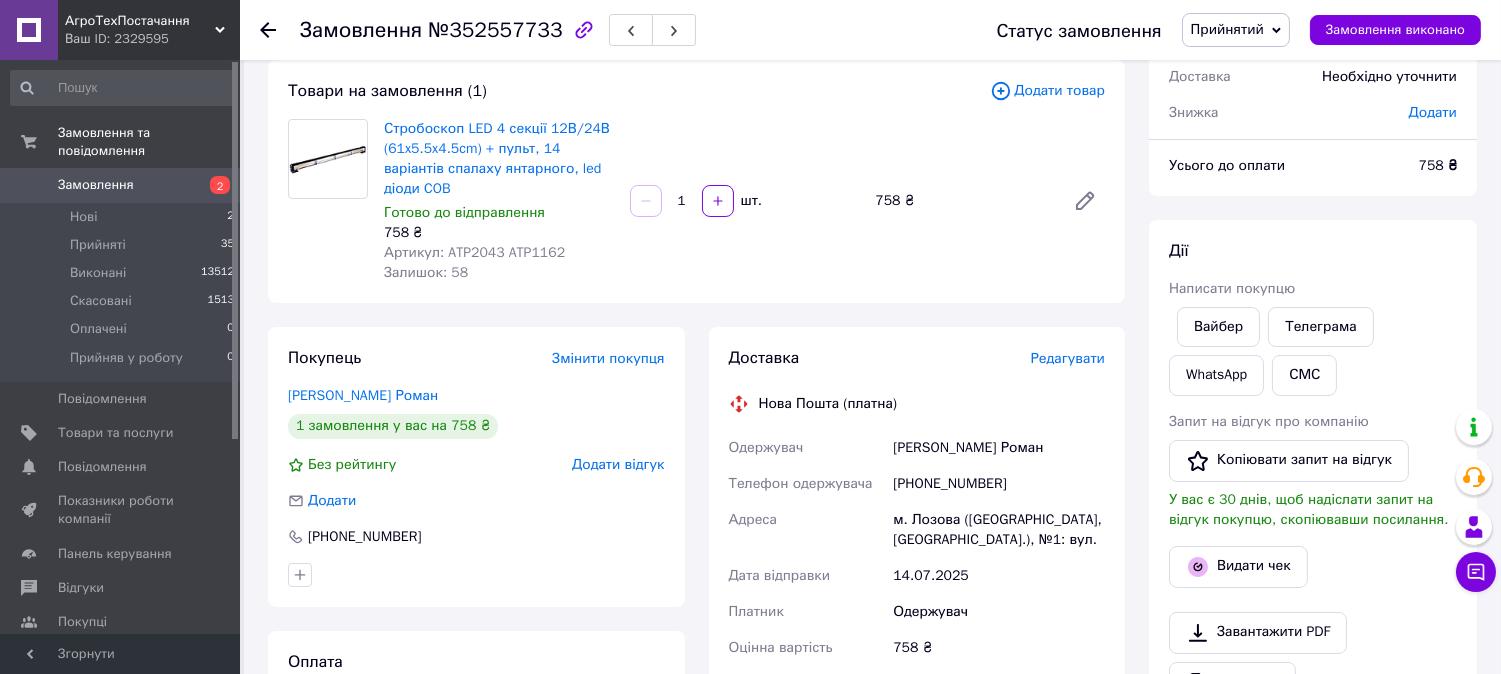click on "Редагувати" at bounding box center [1068, 358] 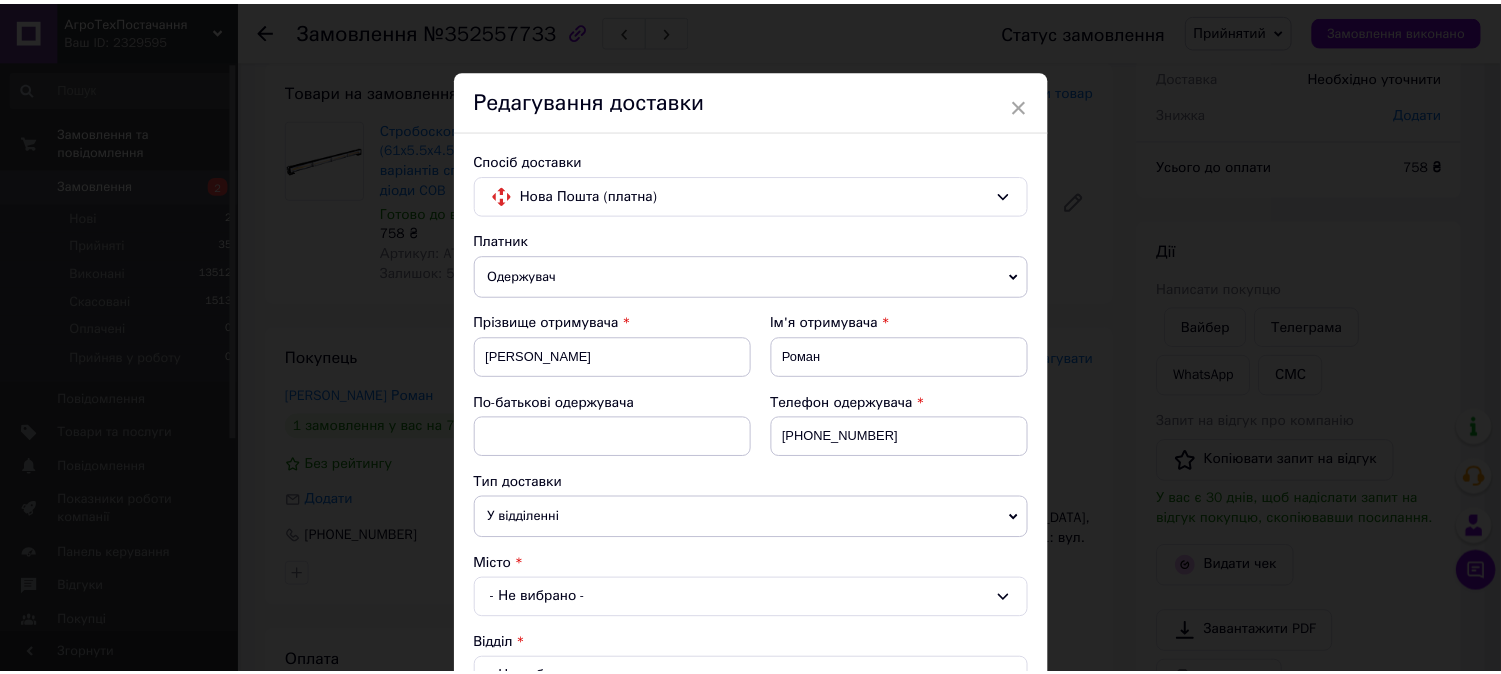 scroll, scrollTop: 874, scrollLeft: 0, axis: vertical 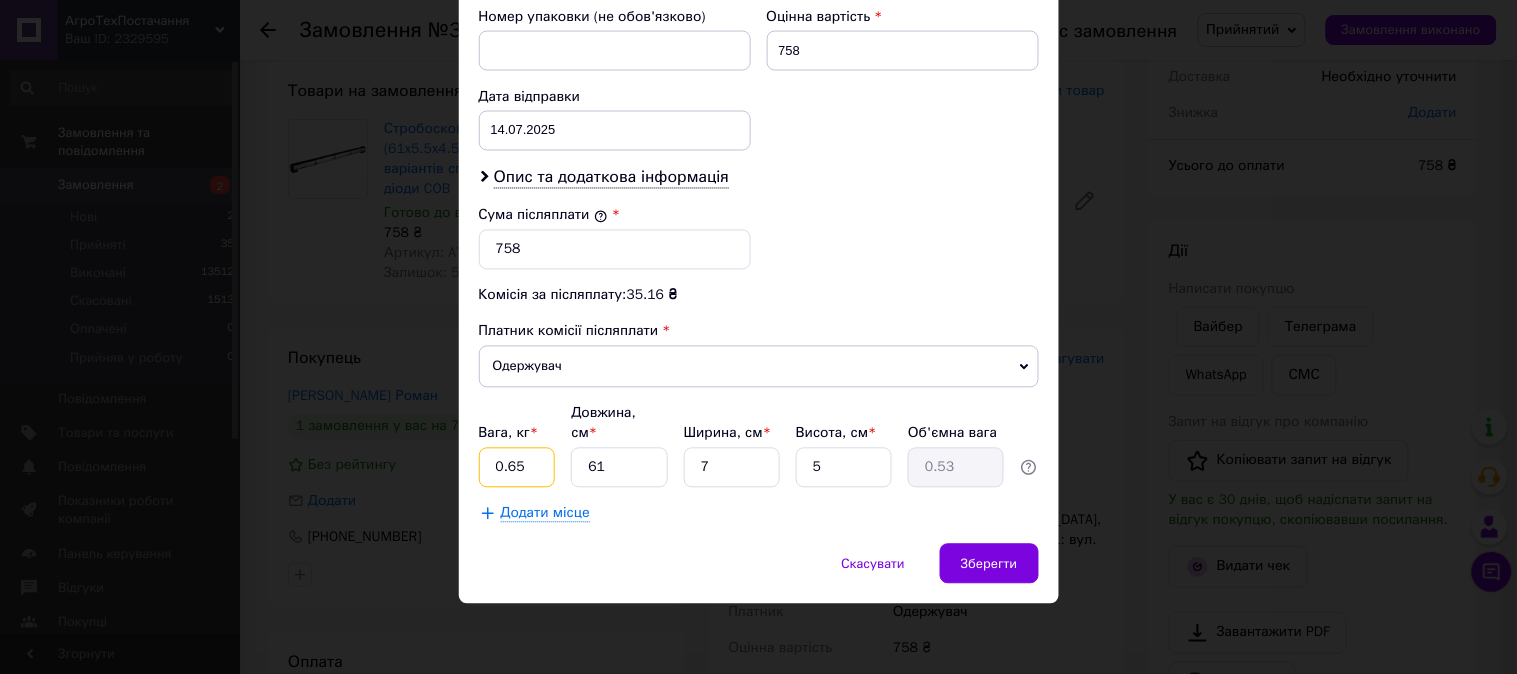 click on "0.65" at bounding box center [517, 468] 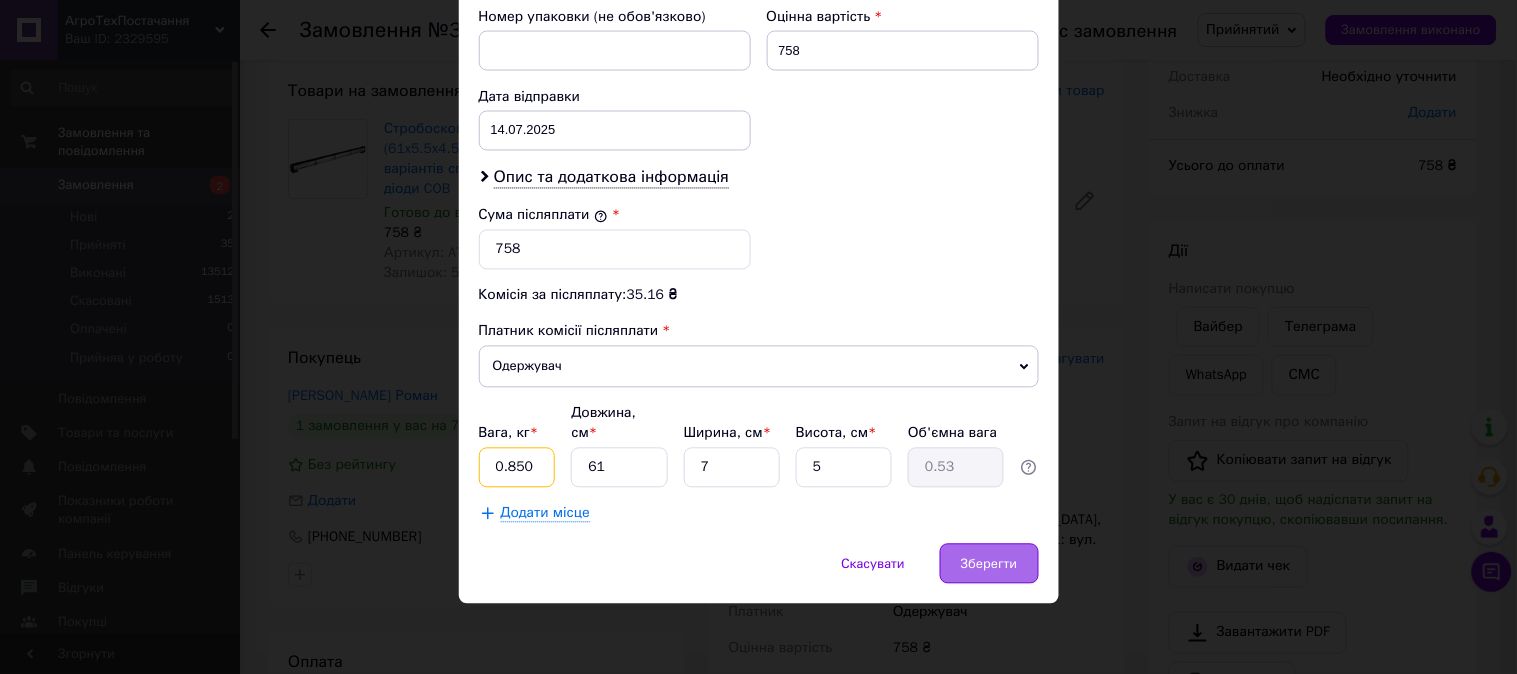 type on "0.850" 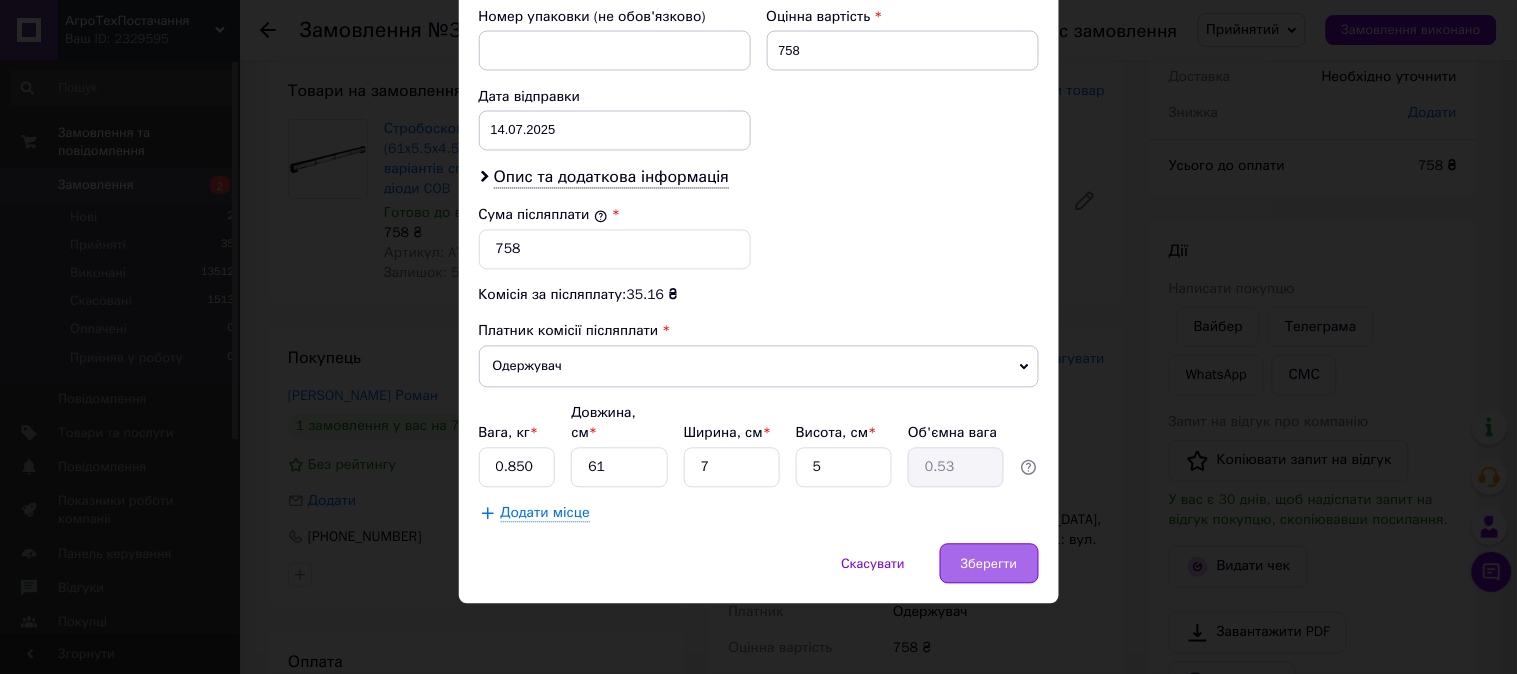click on "Зберегти" at bounding box center (989, 563) 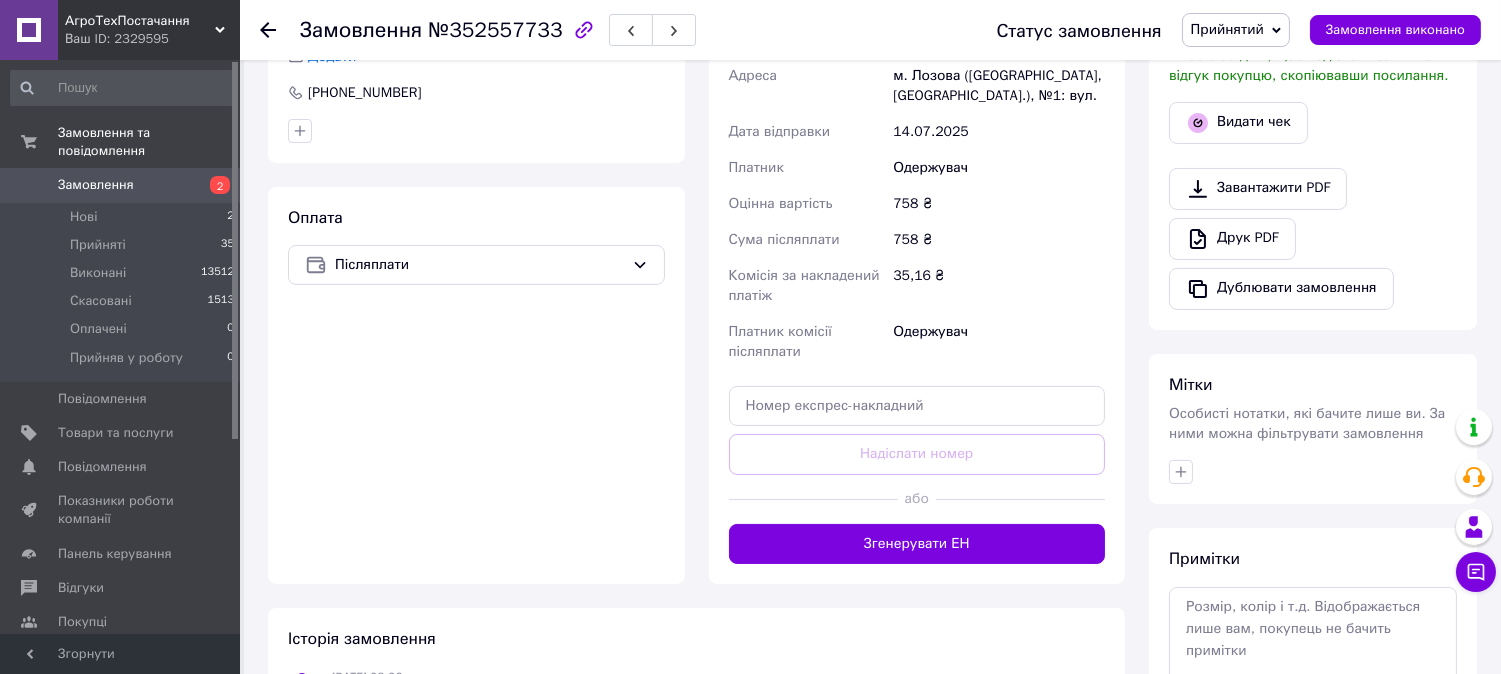 scroll, scrollTop: 667, scrollLeft: 0, axis: vertical 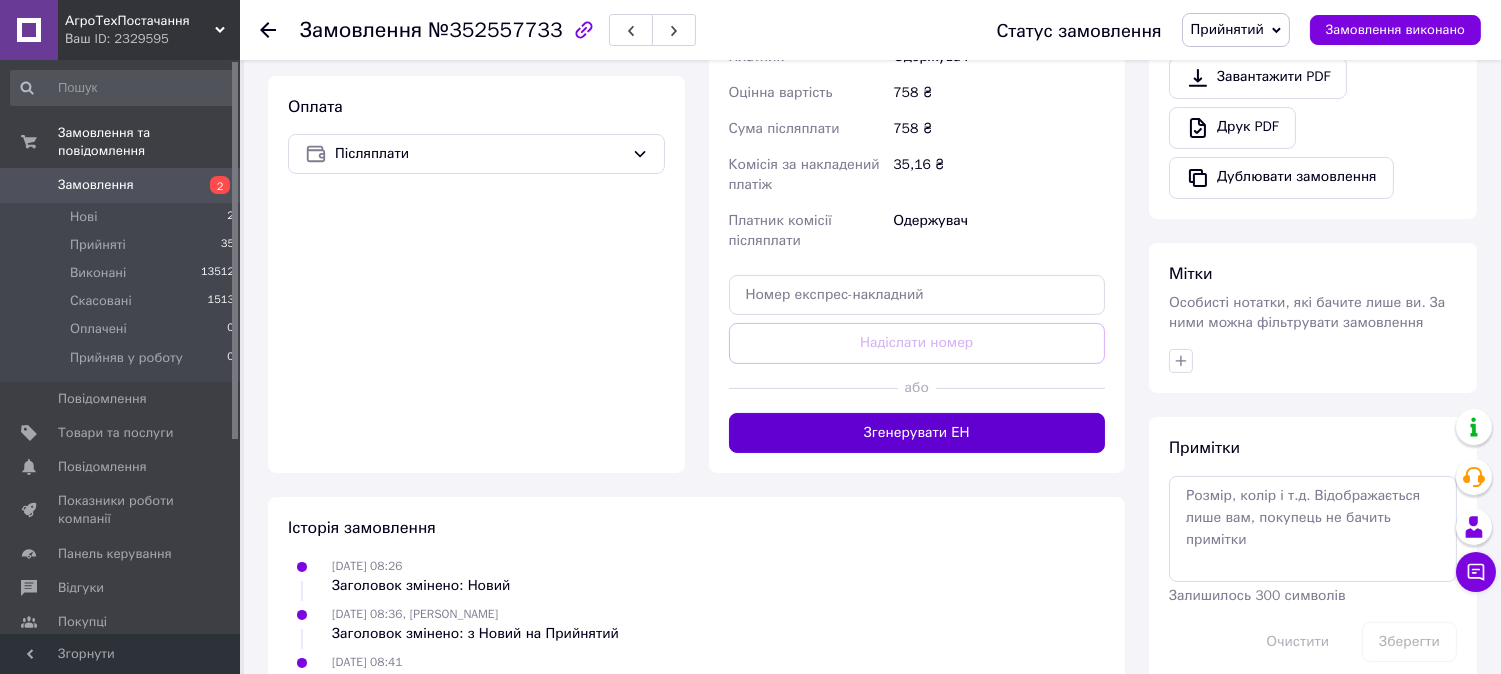 click on "Згенерувати ЕН" at bounding box center (917, 432) 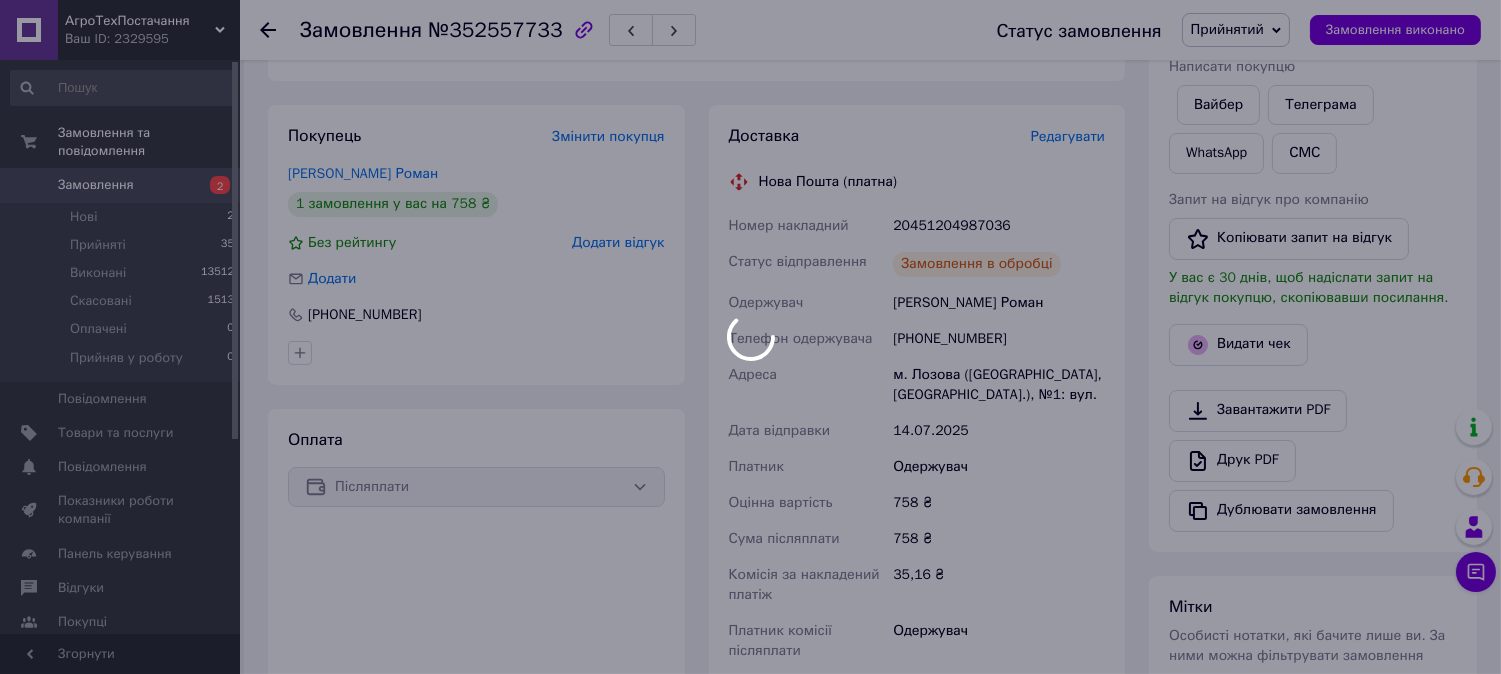 scroll, scrollTop: 223, scrollLeft: 0, axis: vertical 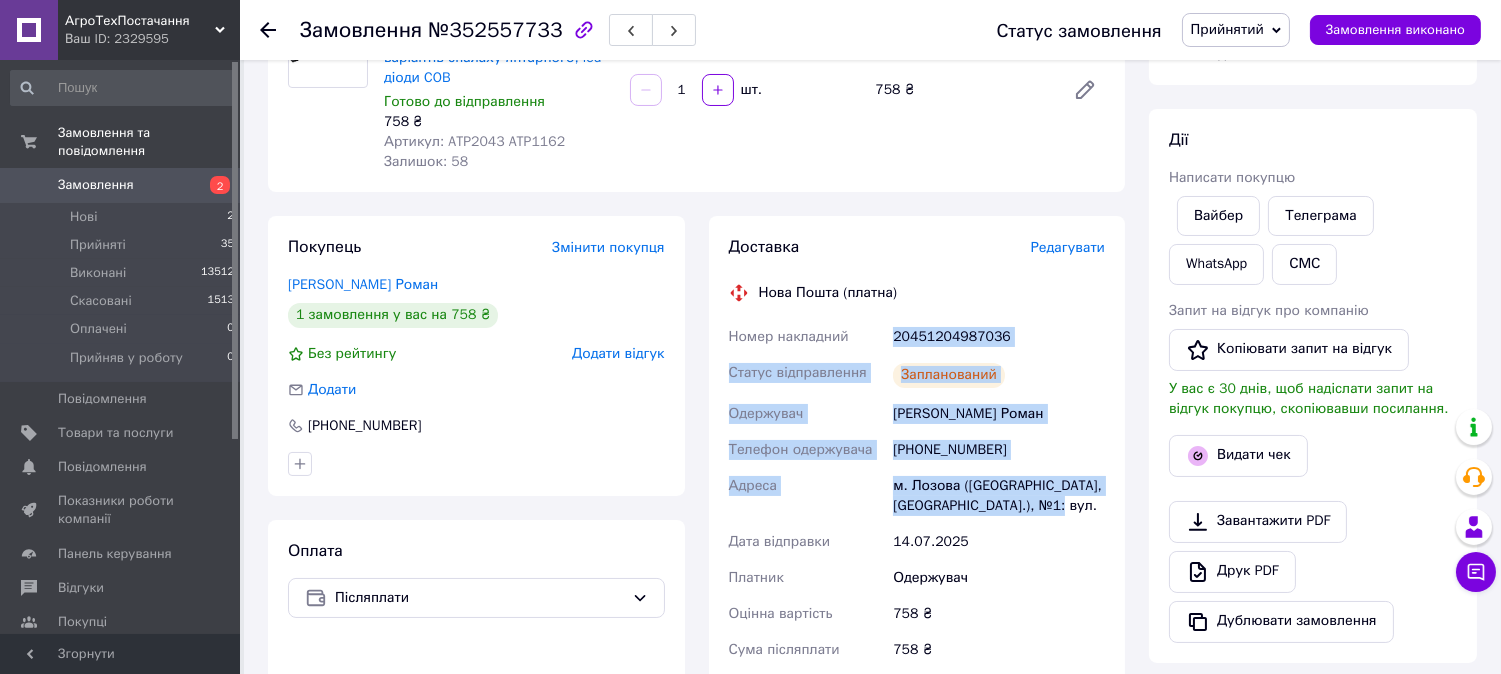 drag, startPoint x: 888, startPoint y: 341, endPoint x: 1068, endPoint y: 512, distance: 248.27606 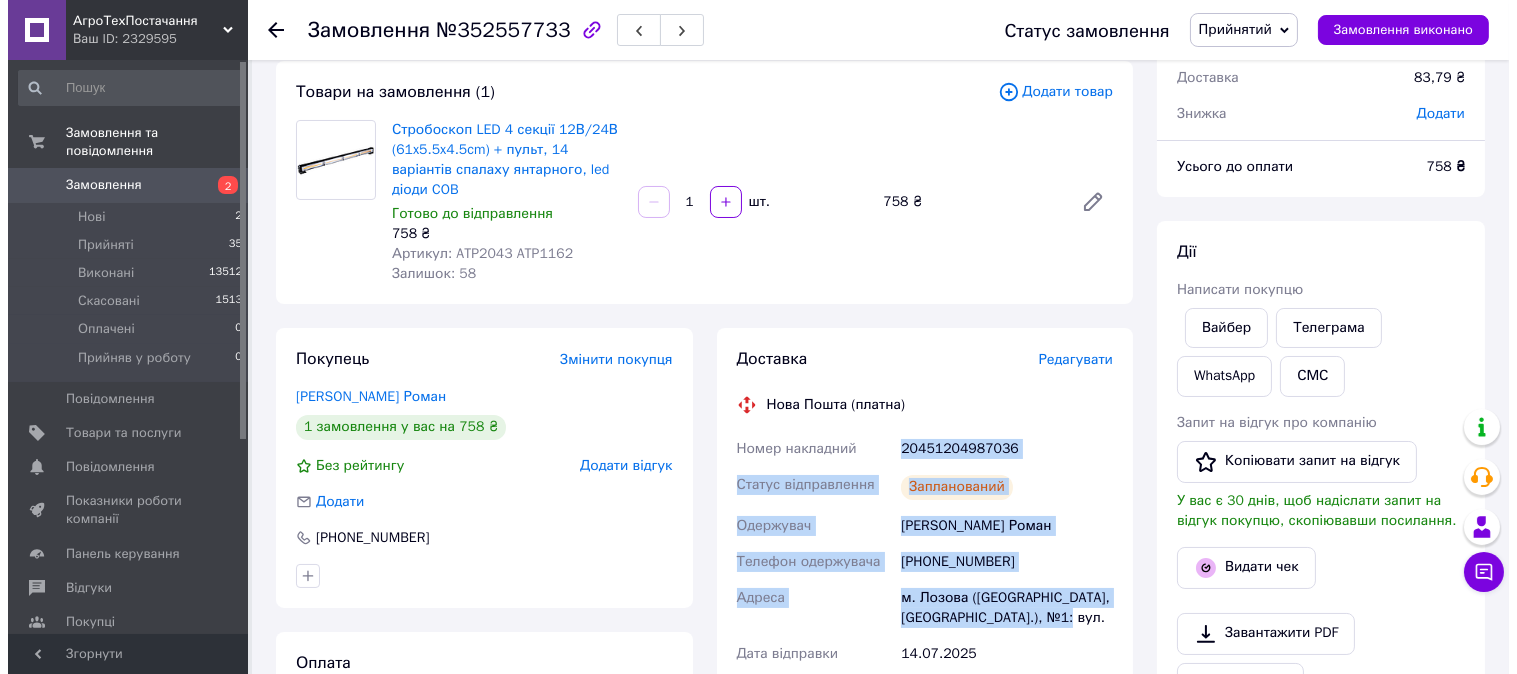 scroll, scrollTop: 333, scrollLeft: 0, axis: vertical 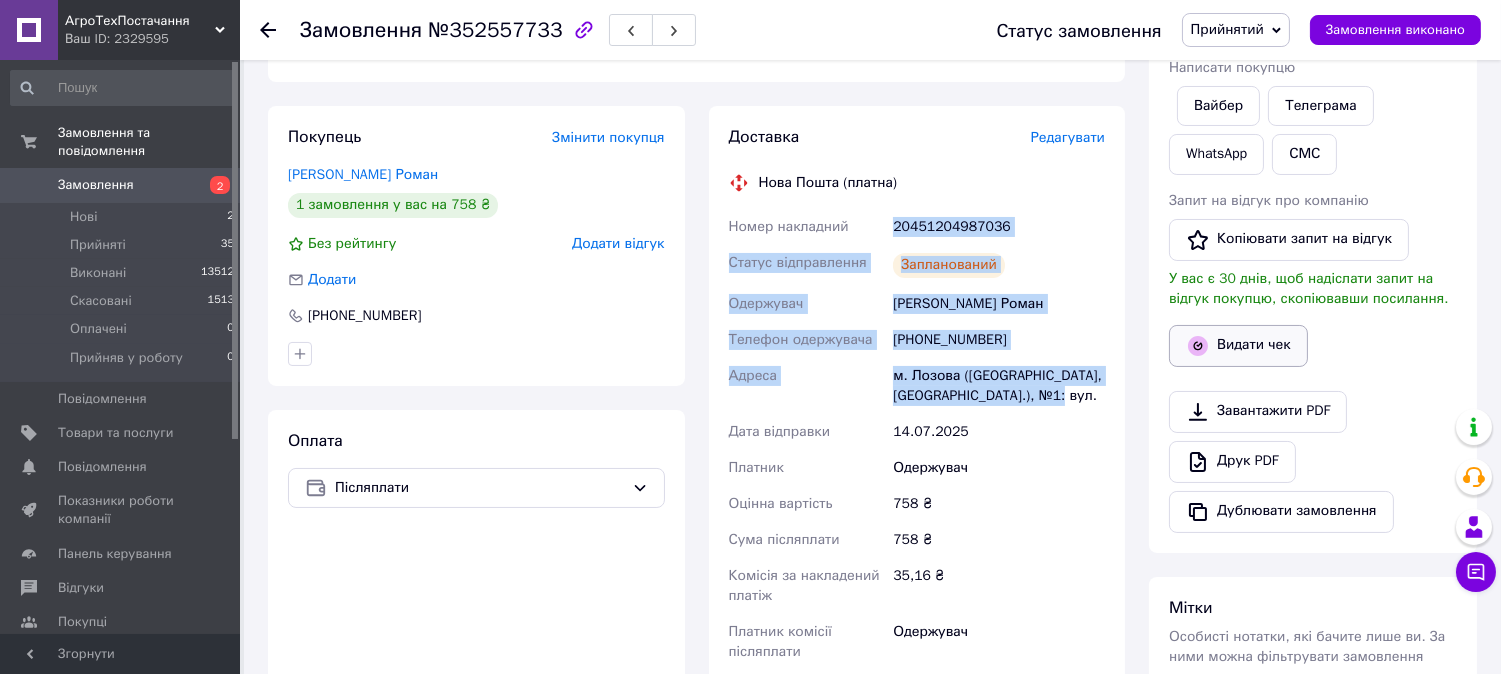 click on "Видати чек" at bounding box center [1254, 345] 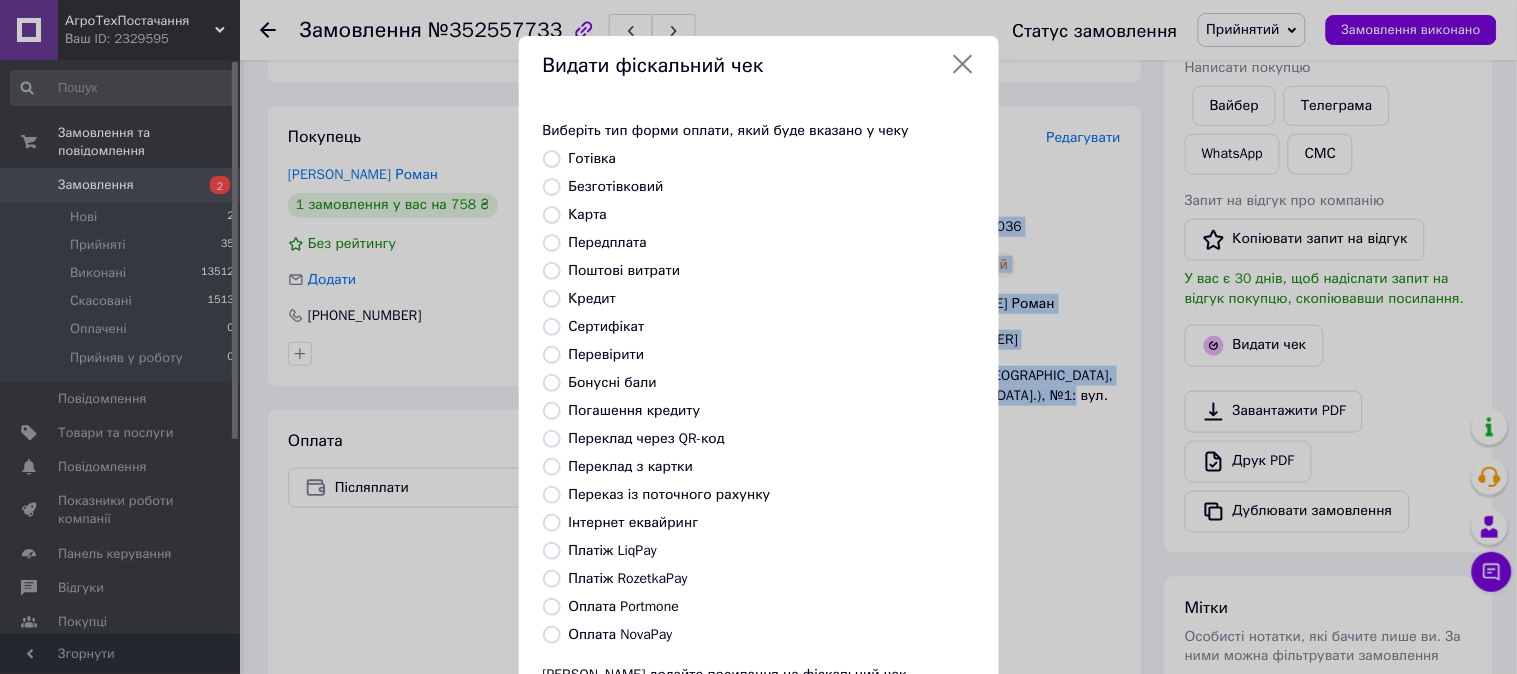 click on "Безготівковий" at bounding box center (552, 187) 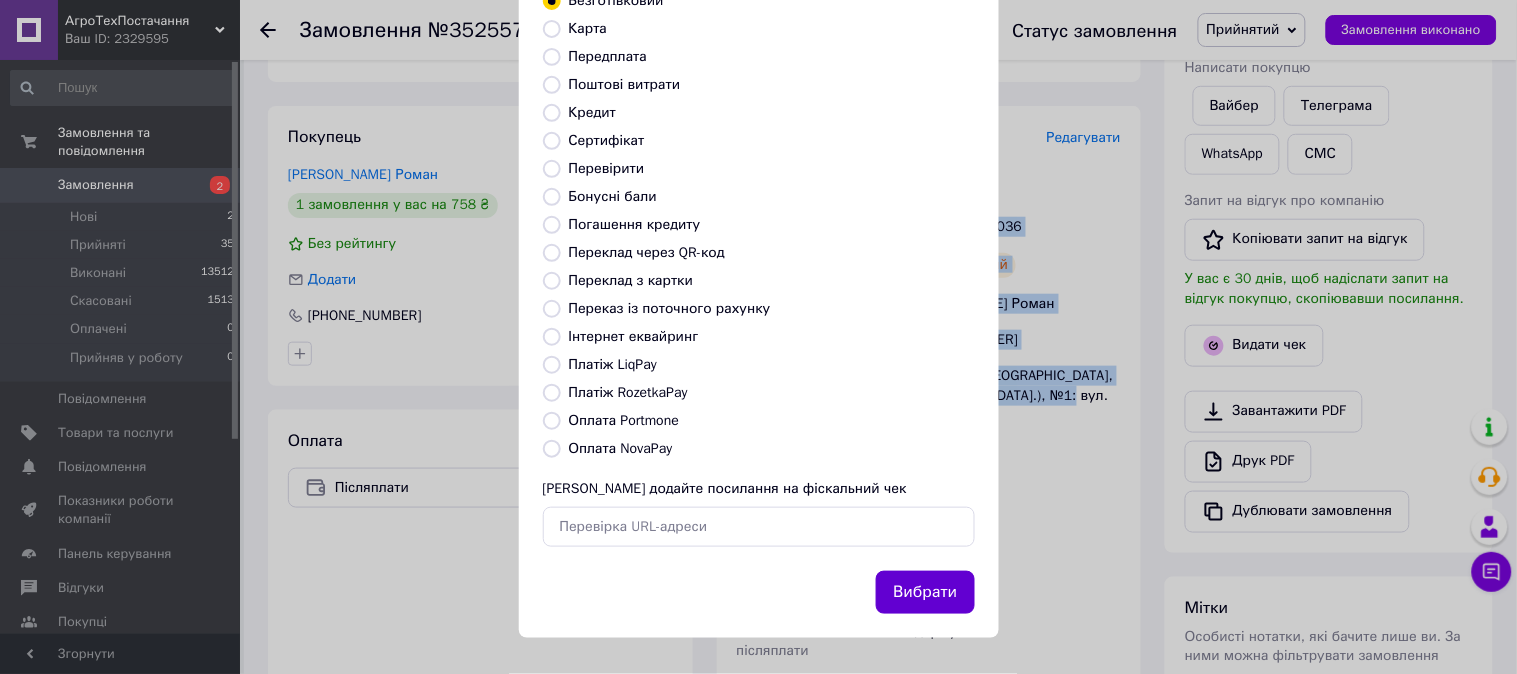 click on "Вибрати" at bounding box center [925, 592] 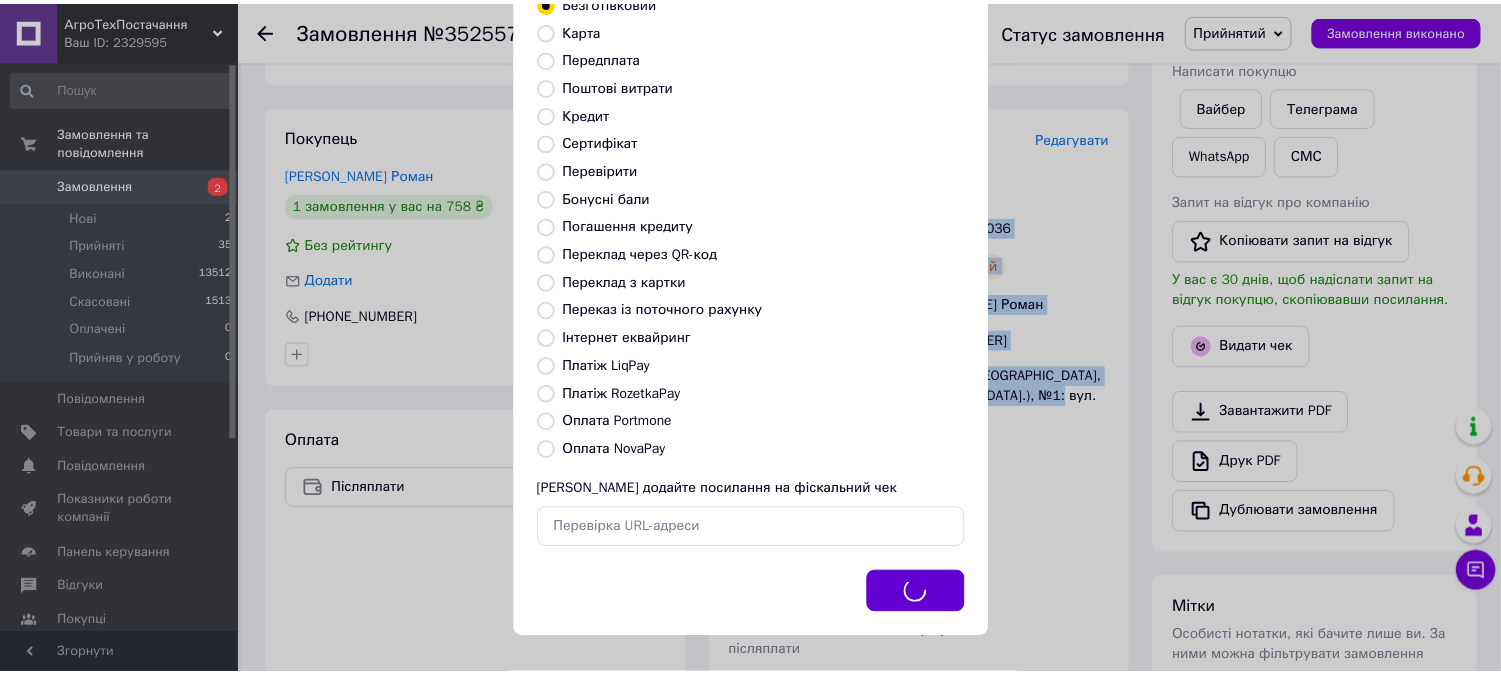 scroll, scrollTop: 185, scrollLeft: 0, axis: vertical 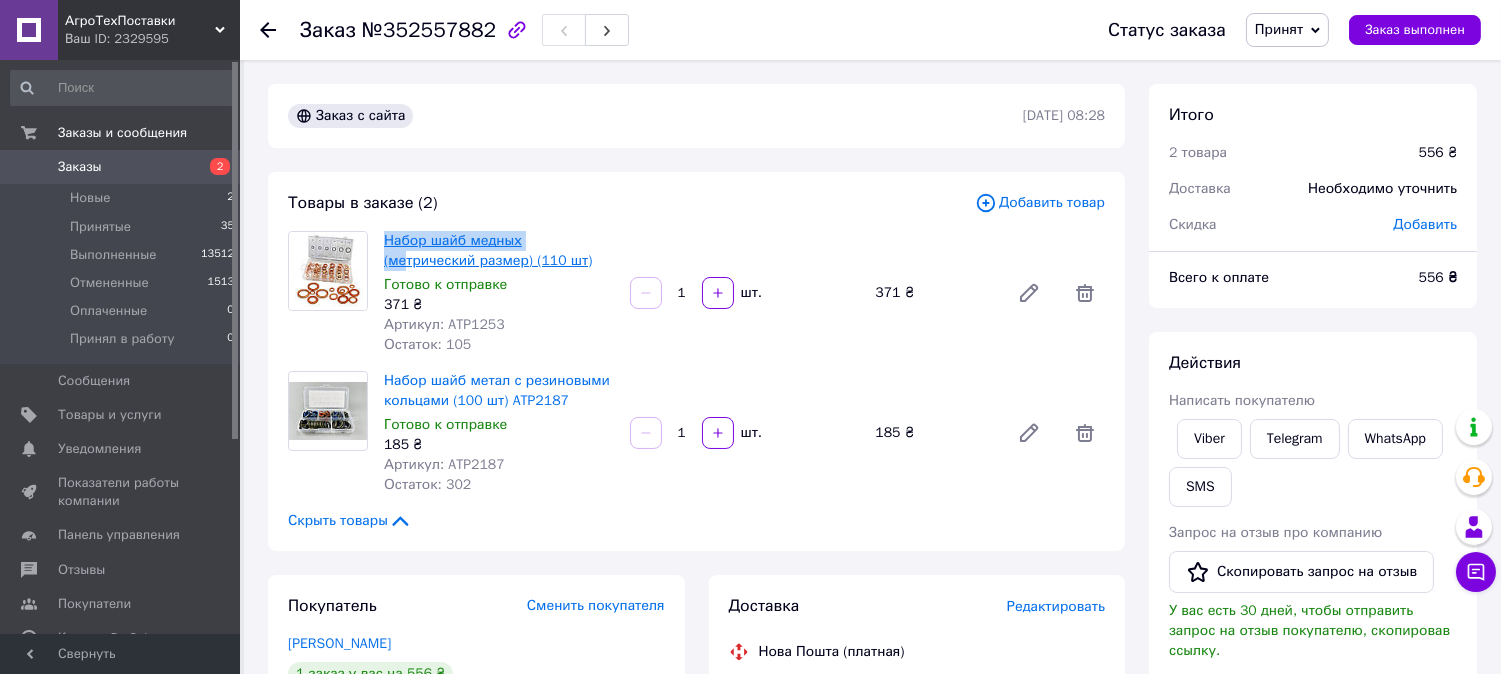 drag, startPoint x: 376, startPoint y: 237, endPoint x: 403, endPoint y: 261, distance: 36.124783 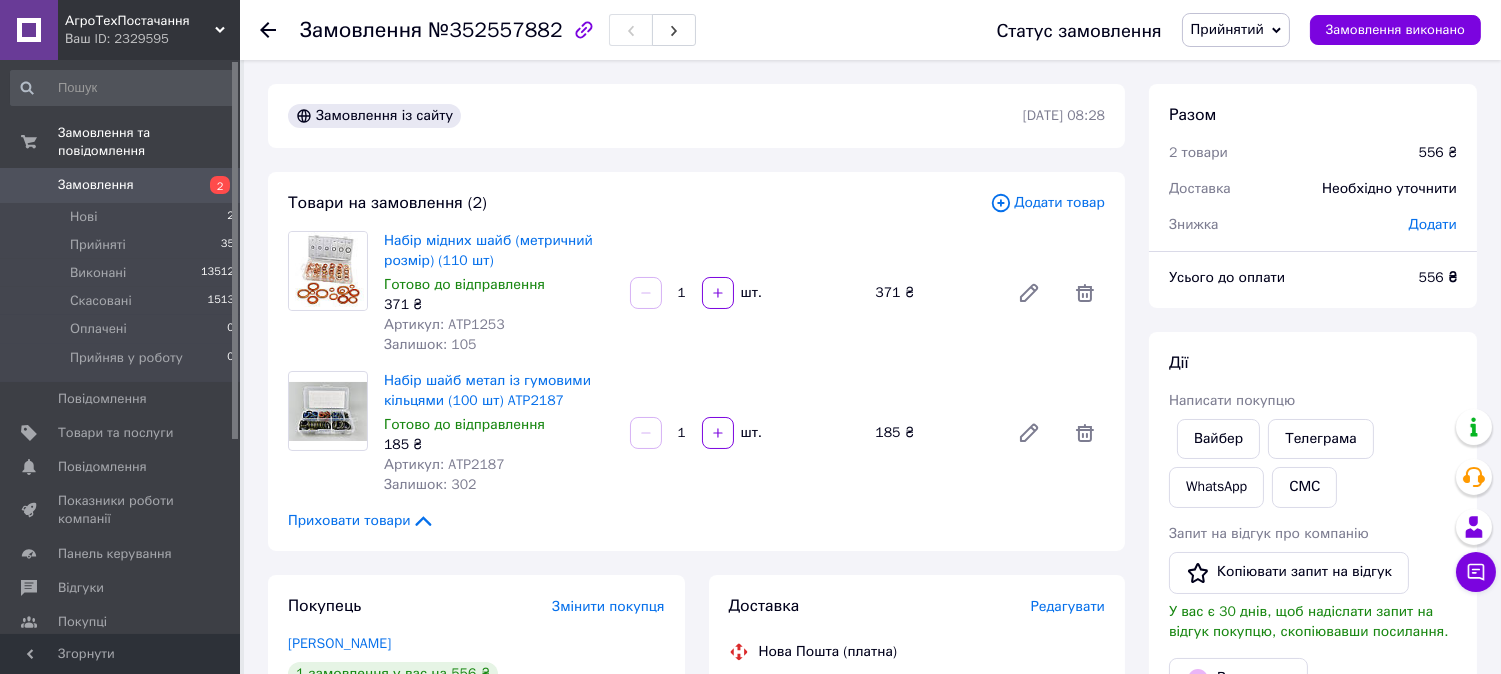 click on "Замовлення із сайту 14.07.2025 | 08:28" at bounding box center (696, 116) 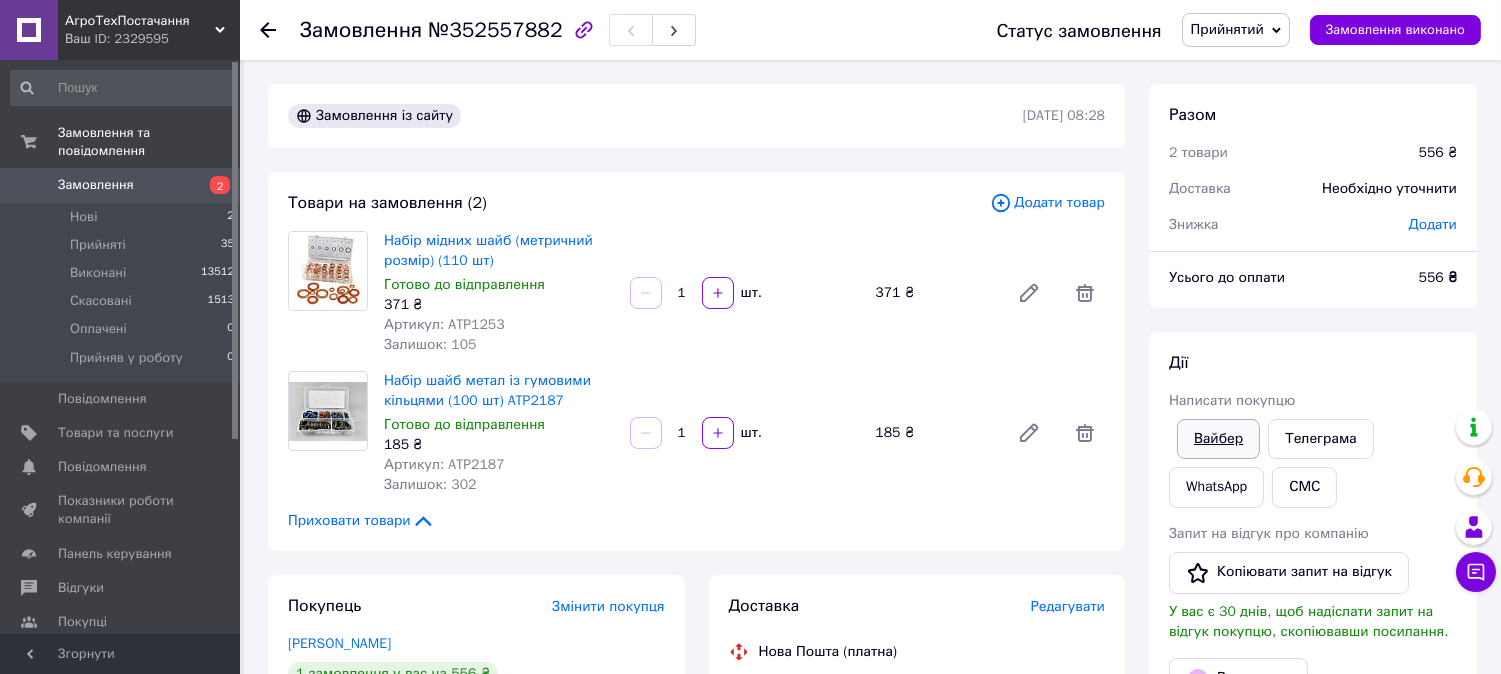 click on "Вайбер" at bounding box center (1218, 438) 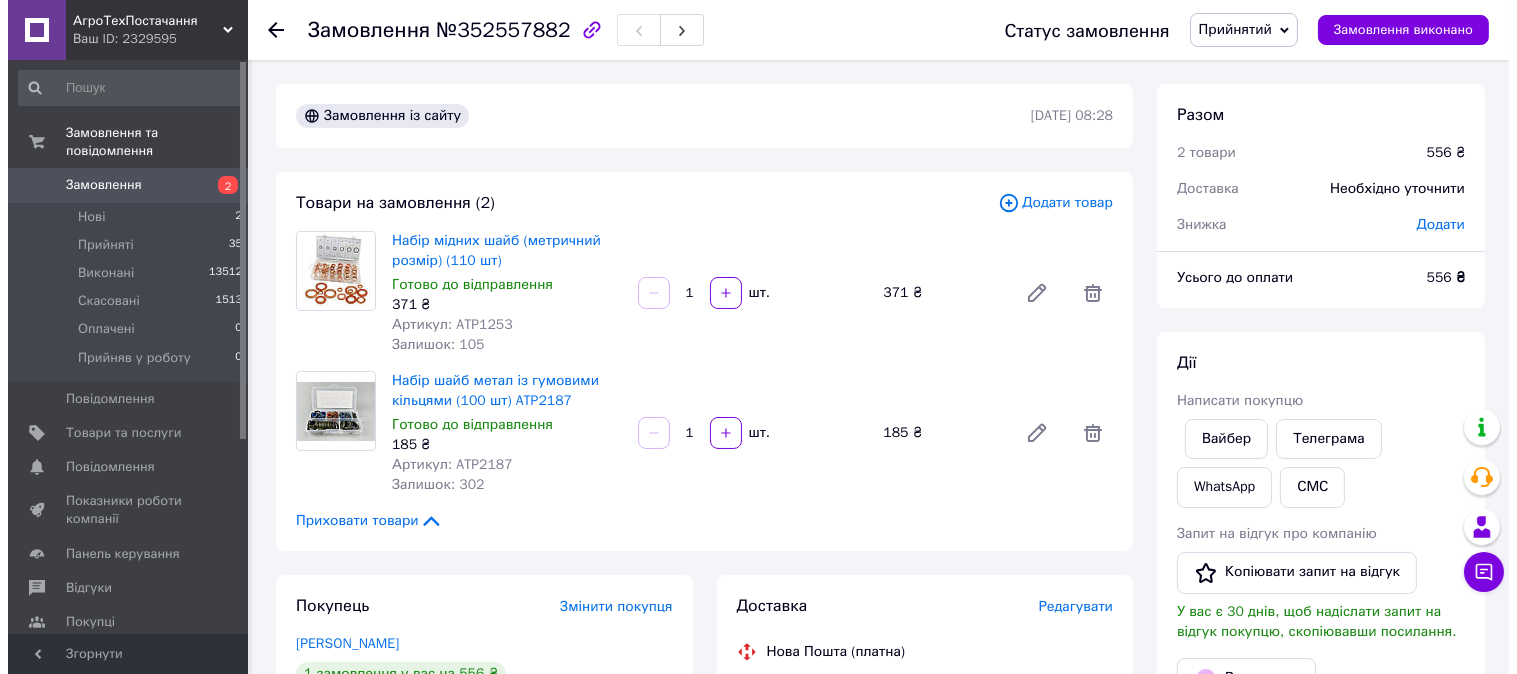 scroll, scrollTop: 222, scrollLeft: 0, axis: vertical 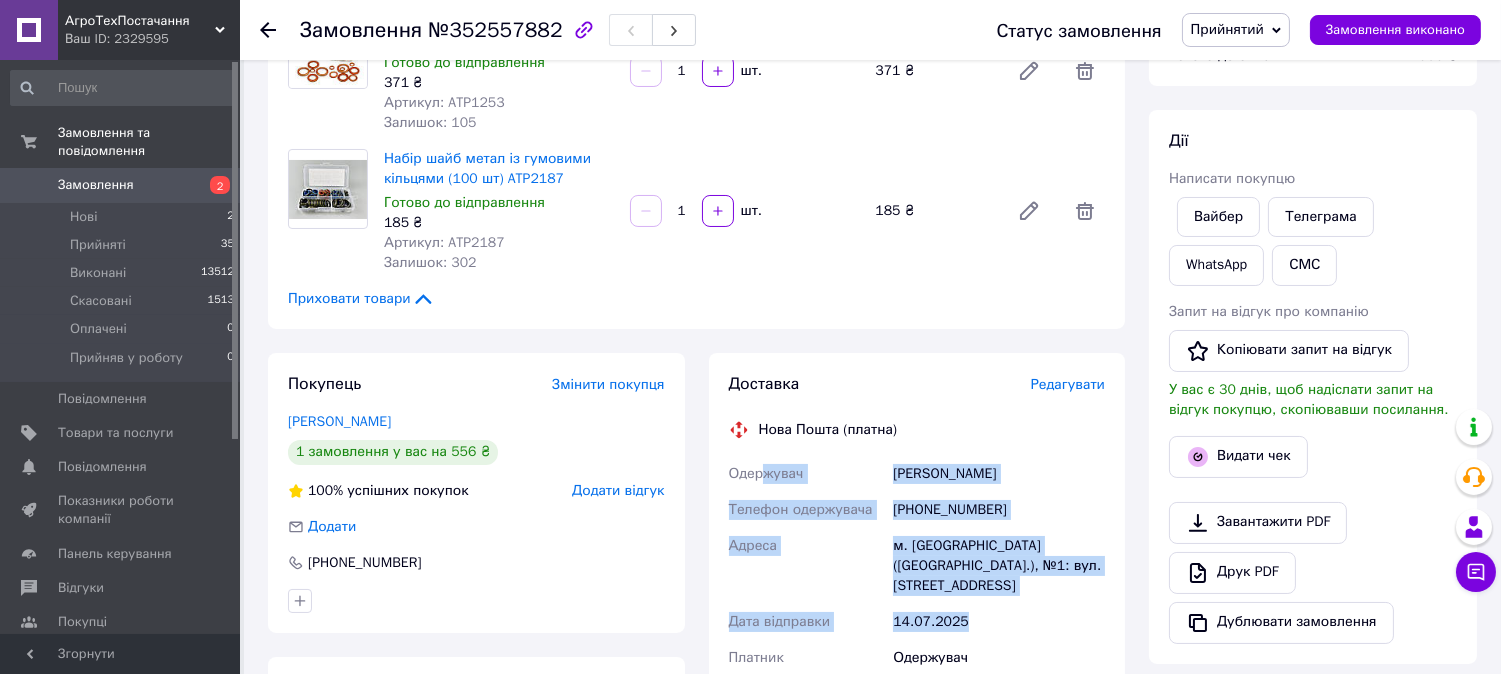 drag, startPoint x: 768, startPoint y: 465, endPoint x: 974, endPoint y: 588, distance: 239.92708 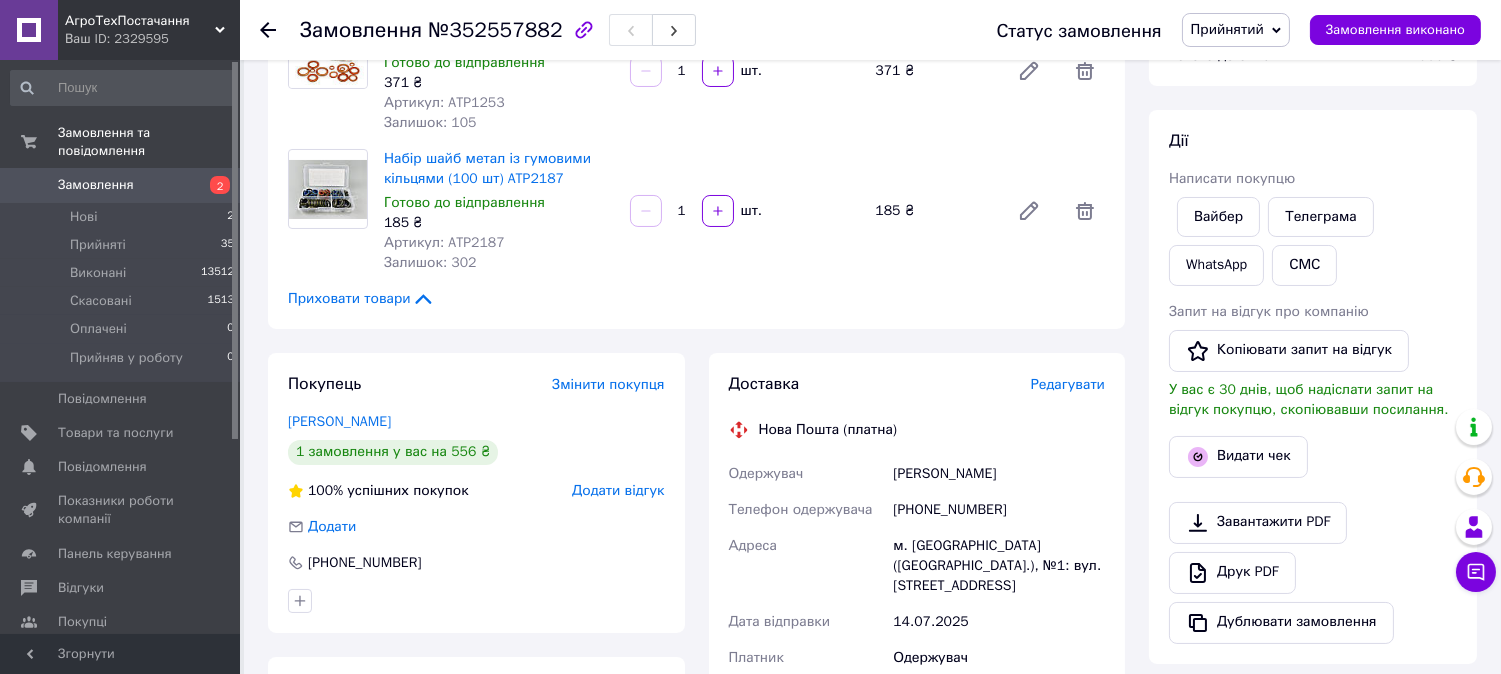 click on "Одержувач" at bounding box center (807, 474) 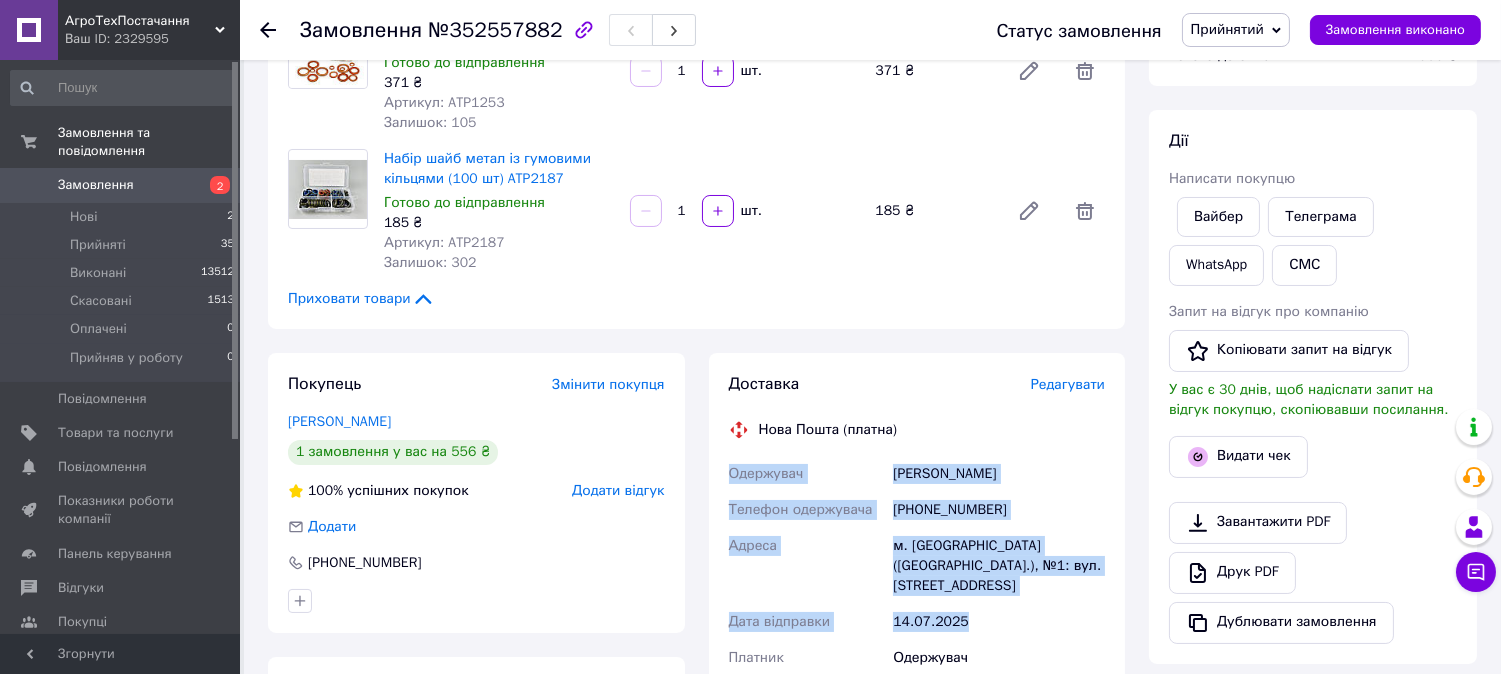 drag, startPoint x: 727, startPoint y: 472, endPoint x: 1055, endPoint y: 568, distance: 341.76016 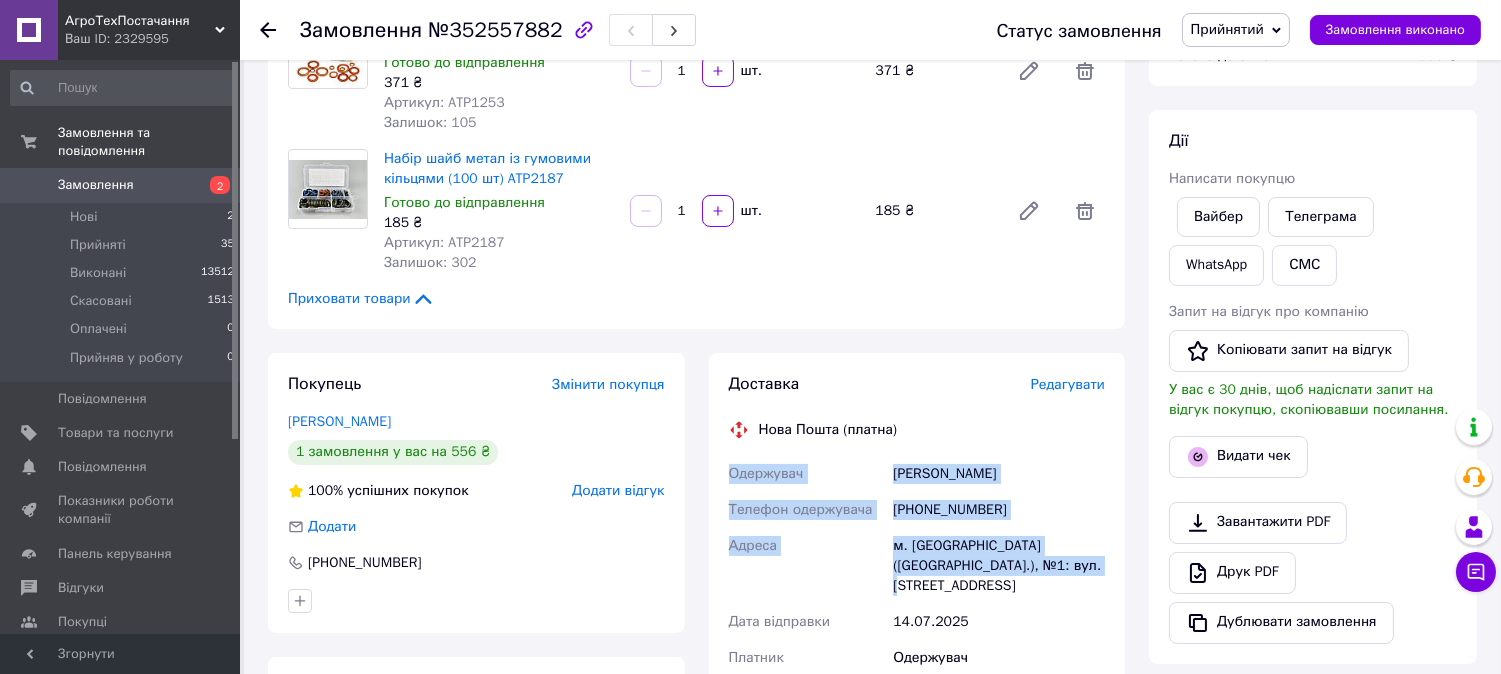 drag, startPoint x: 726, startPoint y: 468, endPoint x: 1071, endPoint y: 564, distance: 358.1075 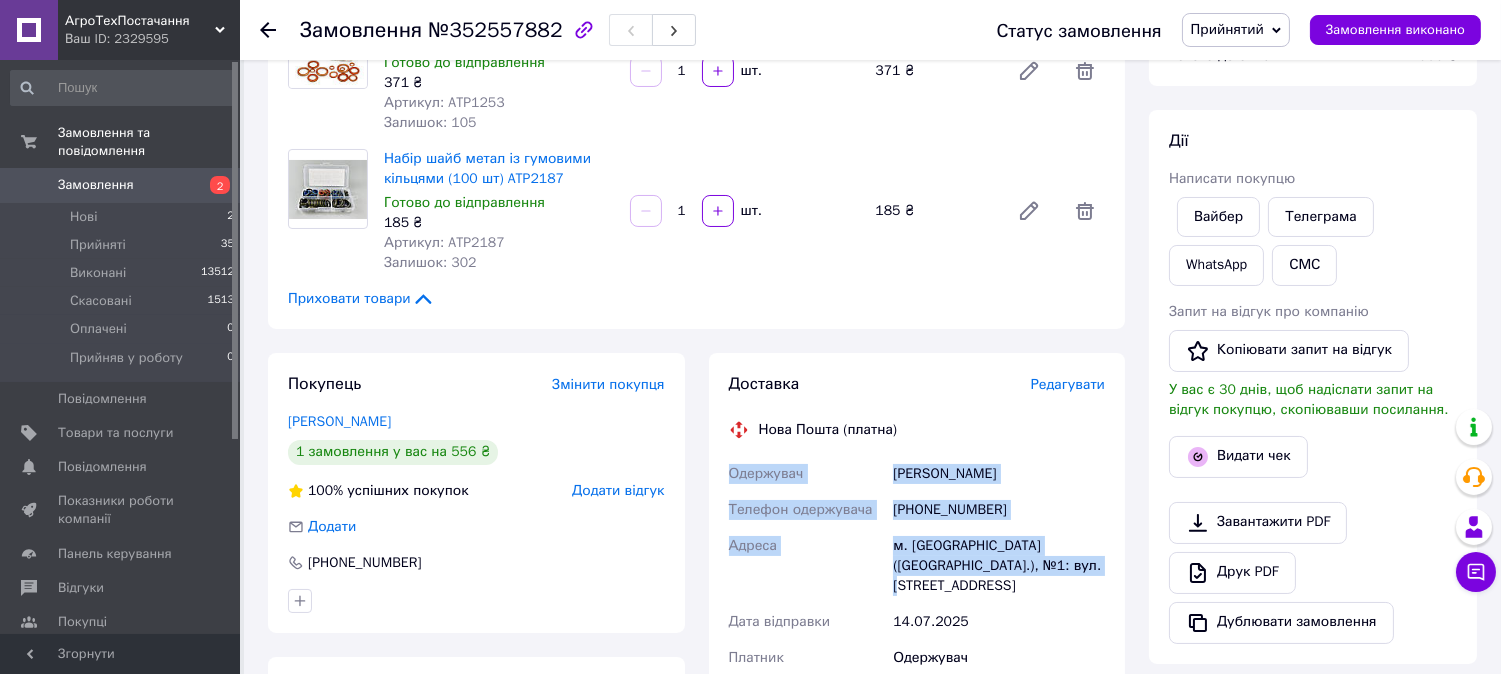copy on "Одержувач Лазар Іван Телефон одержувача +380990511929 Адреса м. Хотин (Чернівецька обл.), №1: вул. Дудниченка, 39г" 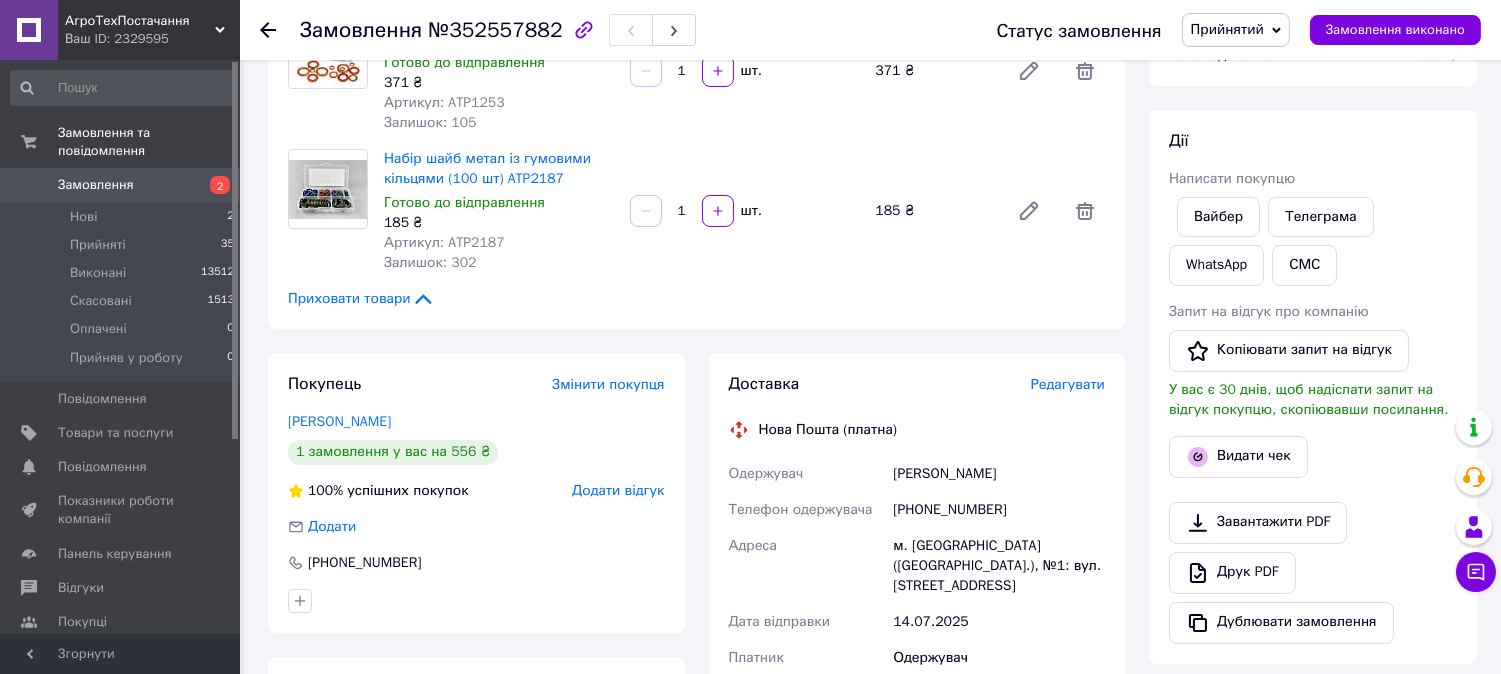 click on "Редагувати" at bounding box center [1068, 384] 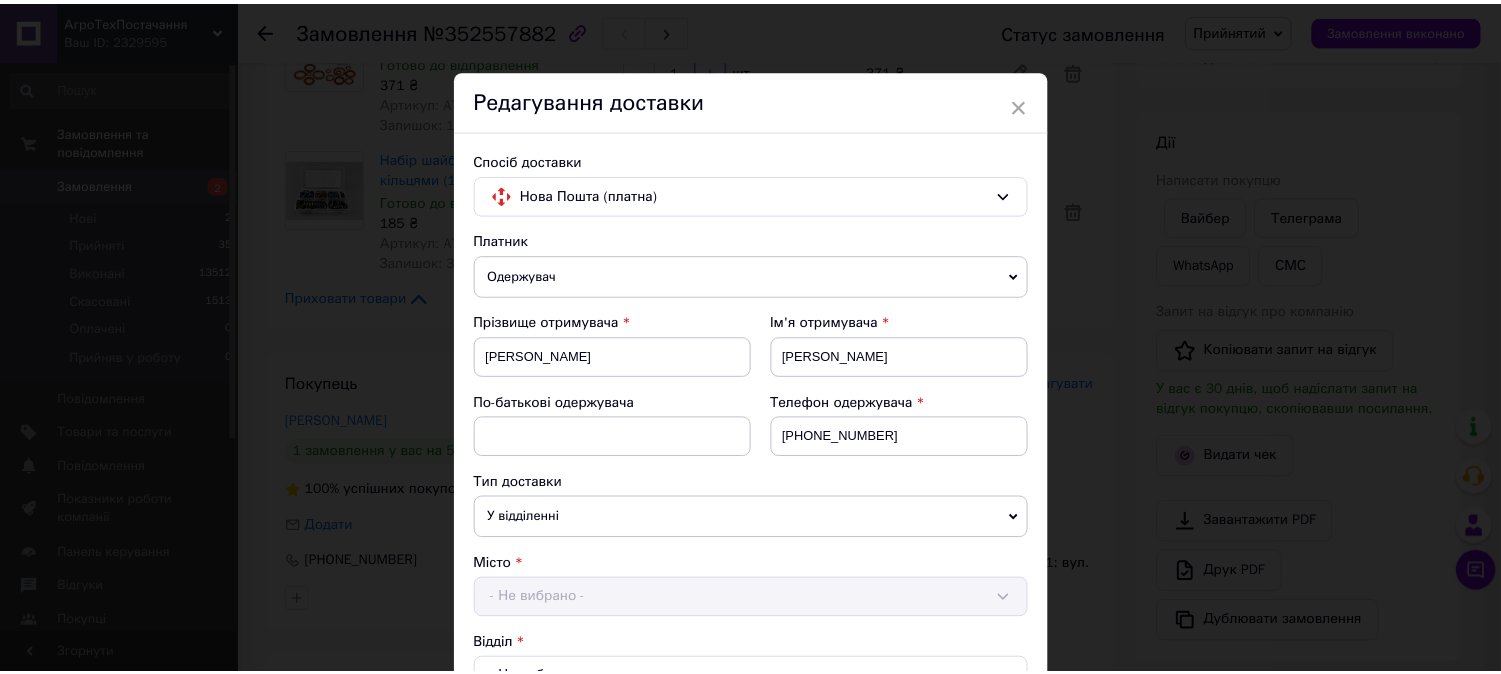 scroll, scrollTop: 712, scrollLeft: 0, axis: vertical 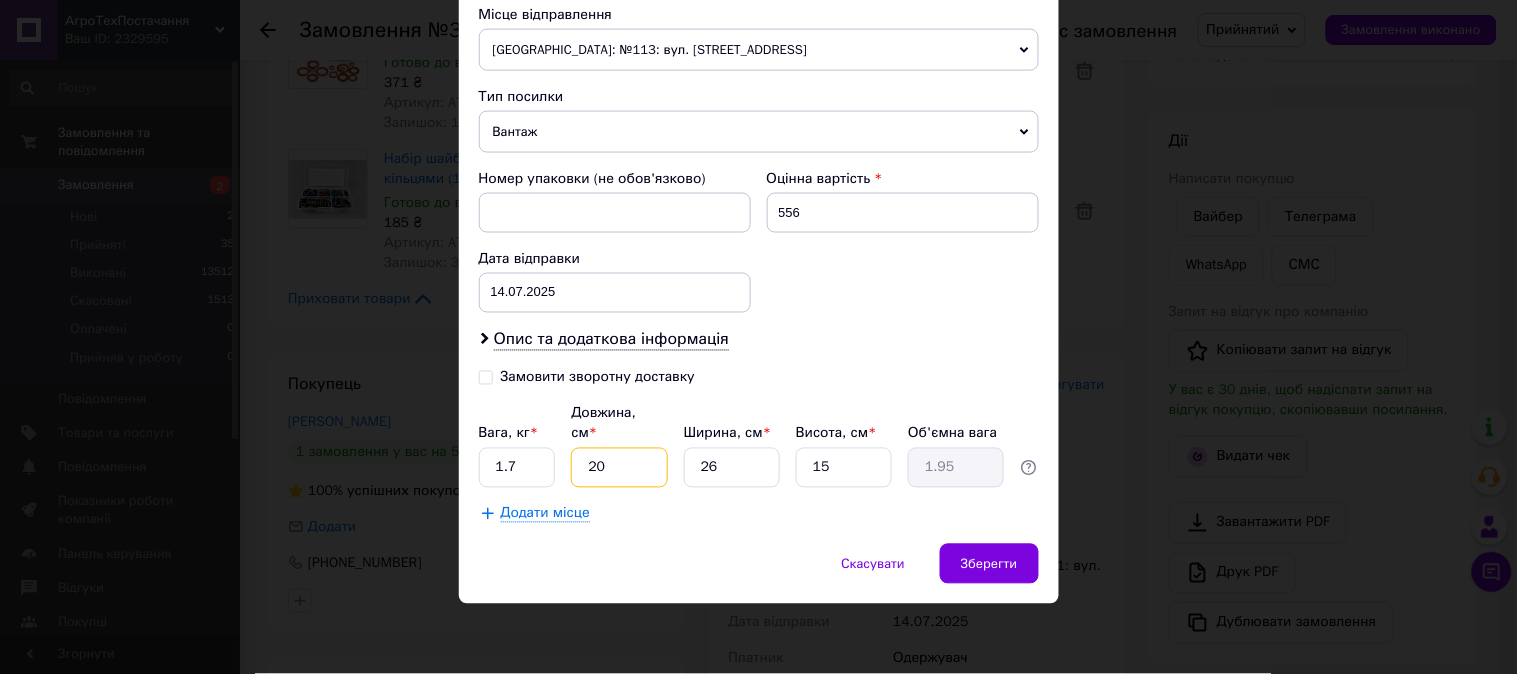 click on "20" at bounding box center (619, 468) 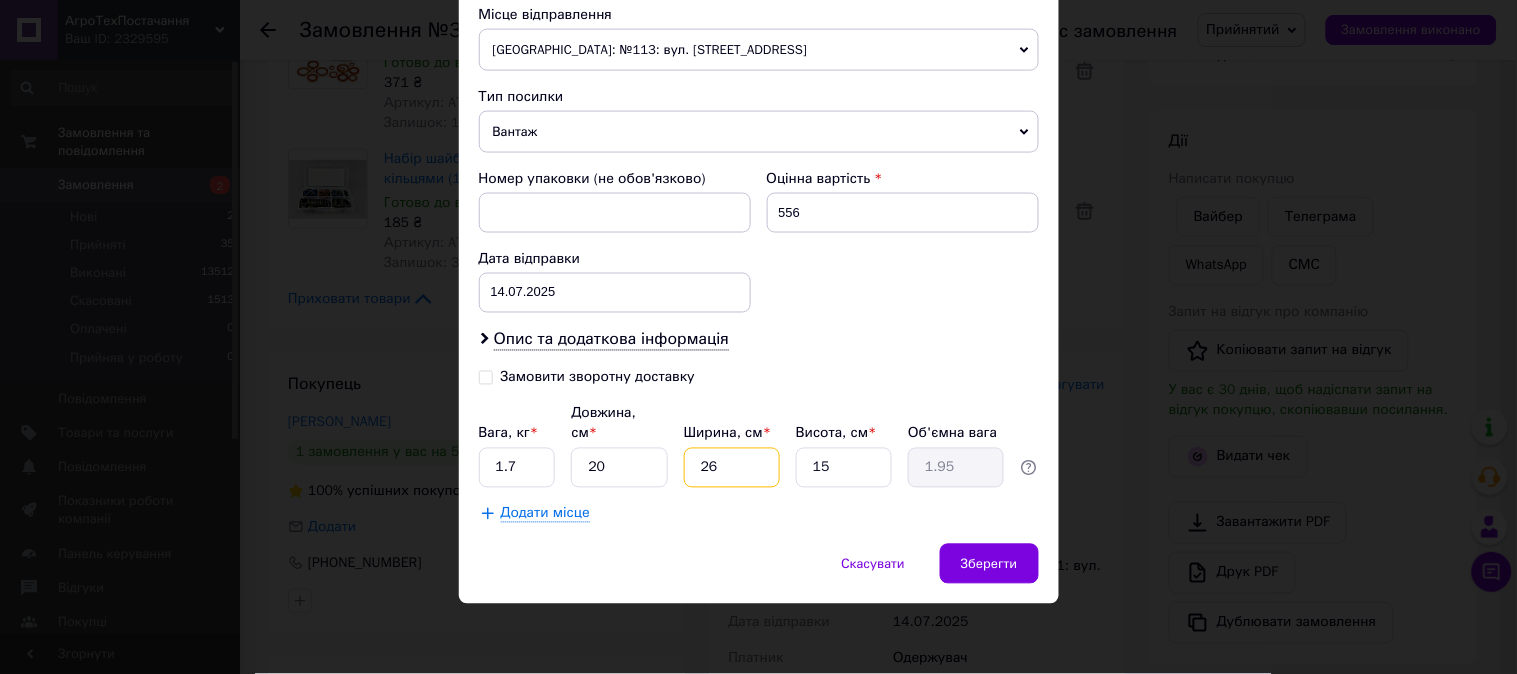 click on "26" at bounding box center (732, 468) 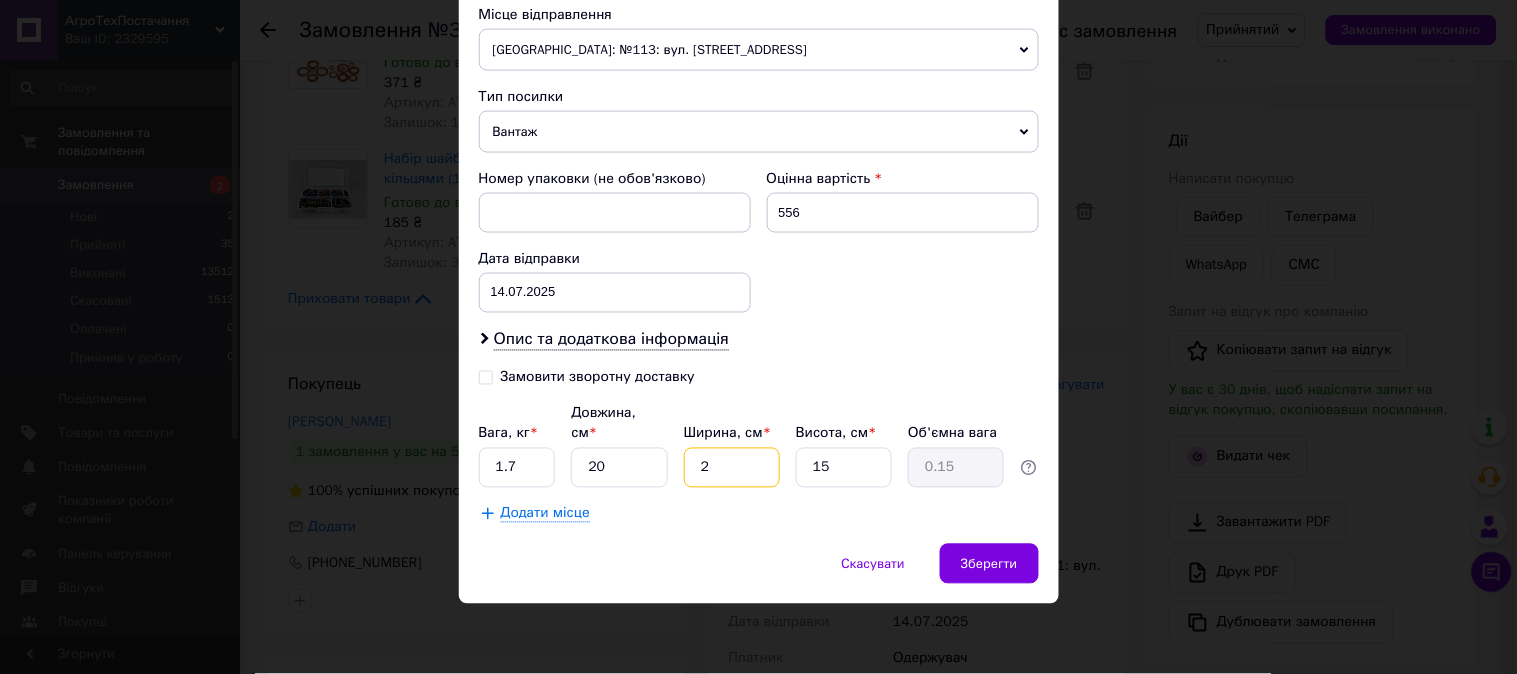type on "25" 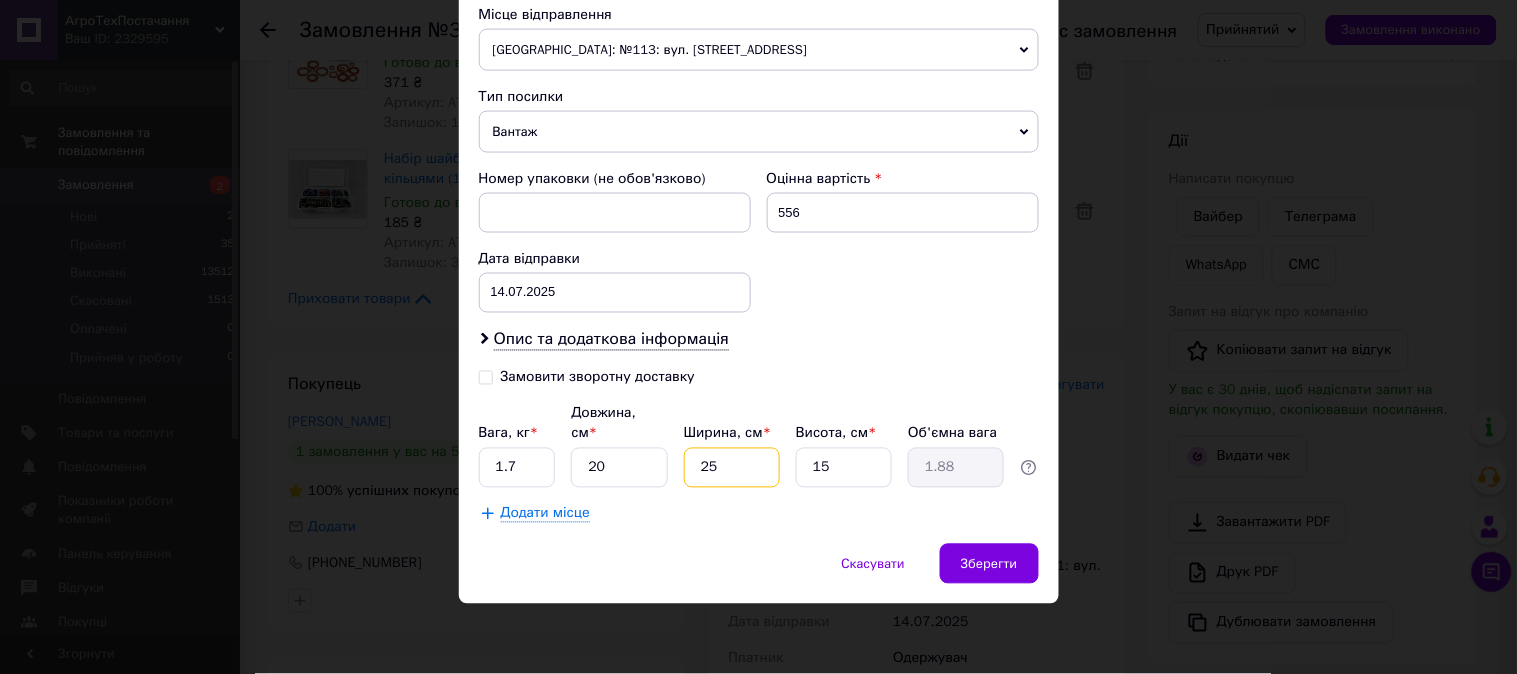 type on "25" 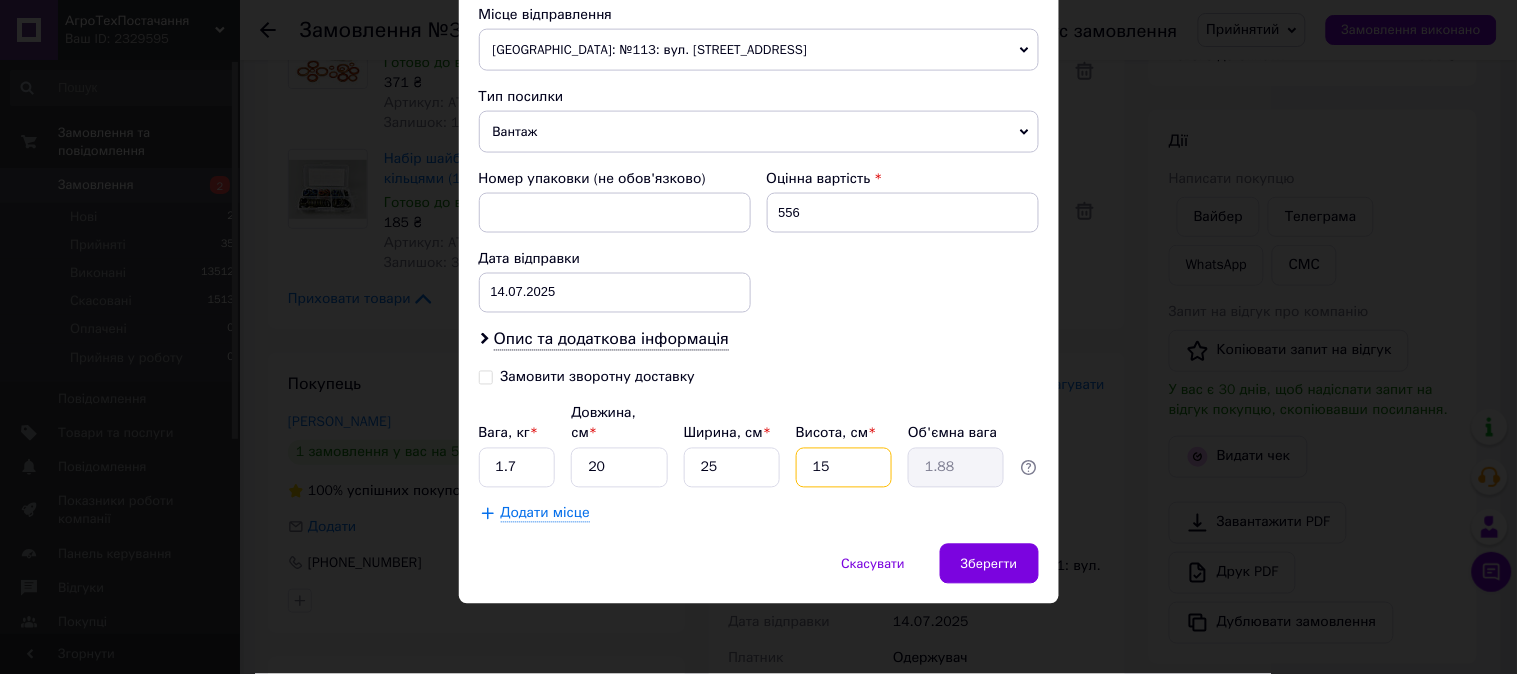 click on "15" at bounding box center [844, 468] 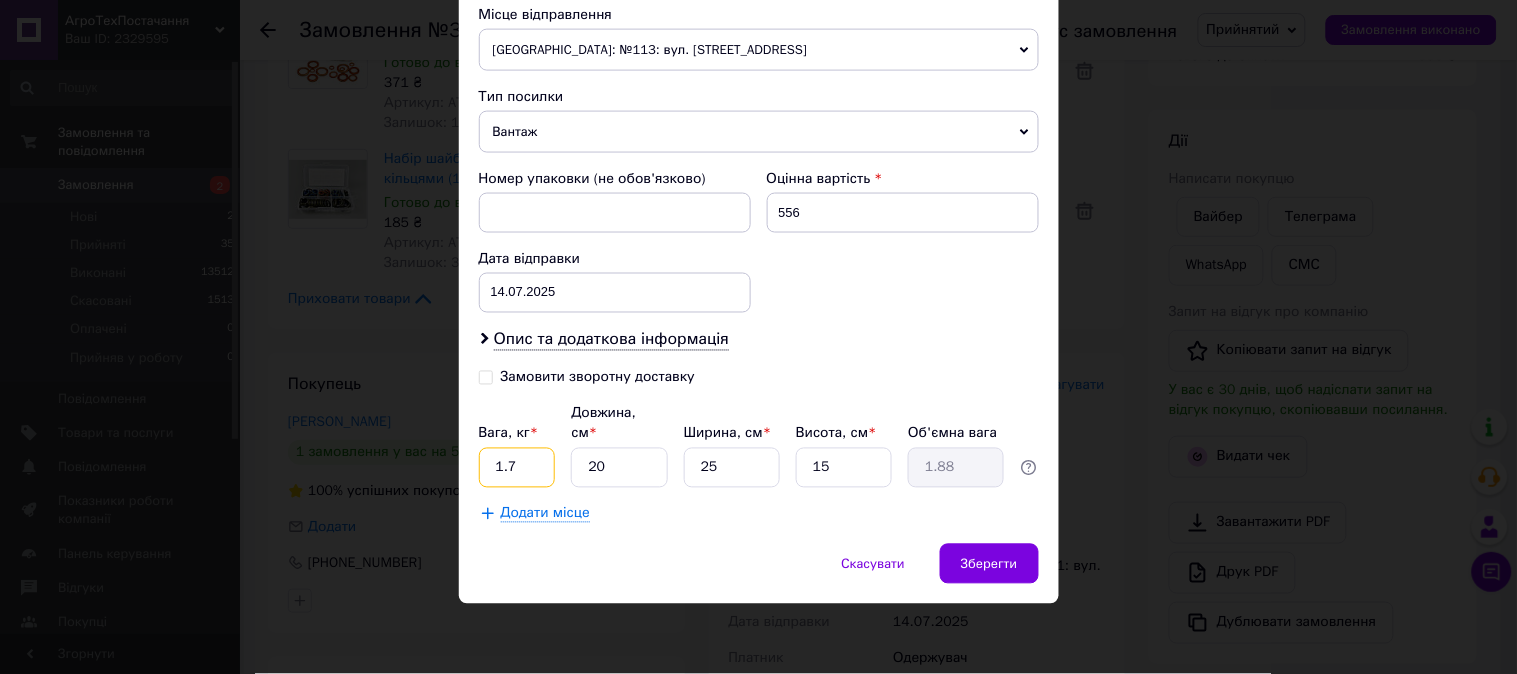 click on "1.7" at bounding box center [517, 468] 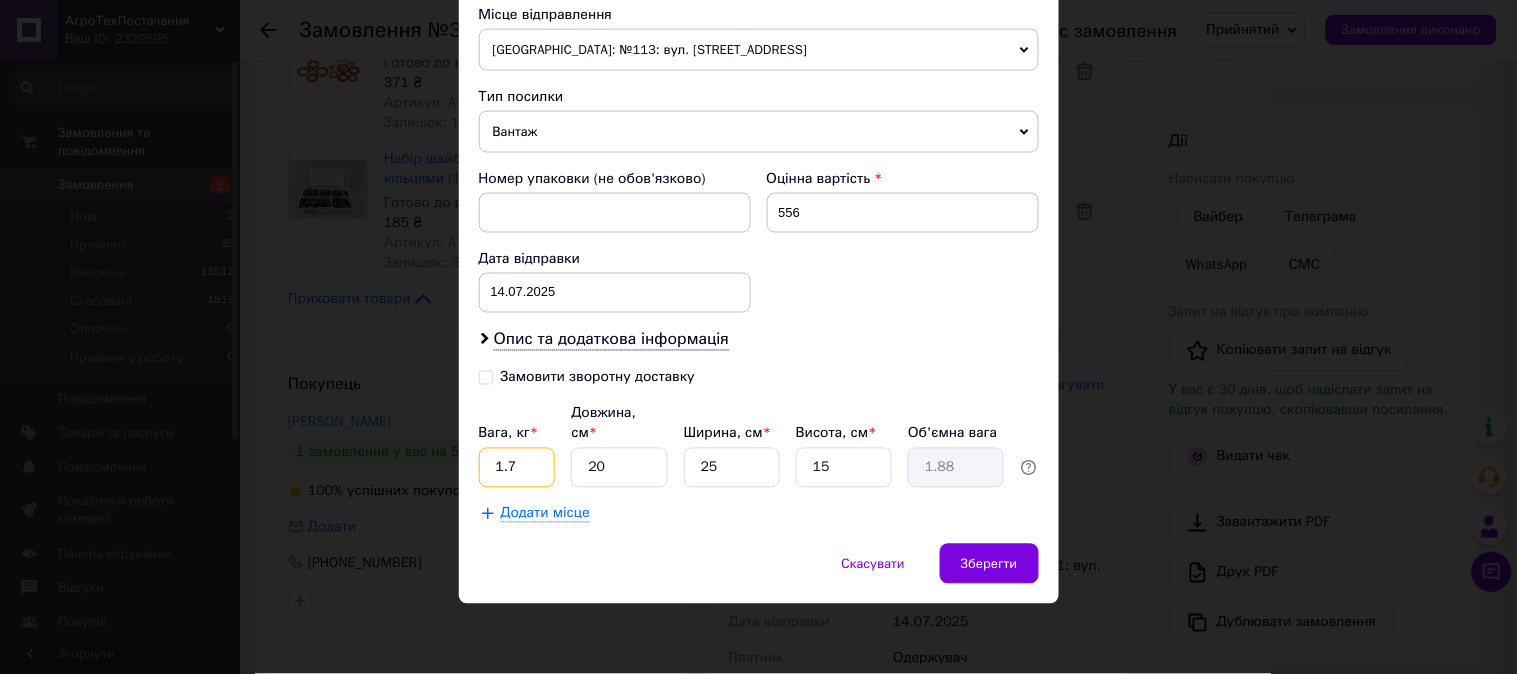 click on "1.7" at bounding box center [517, 468] 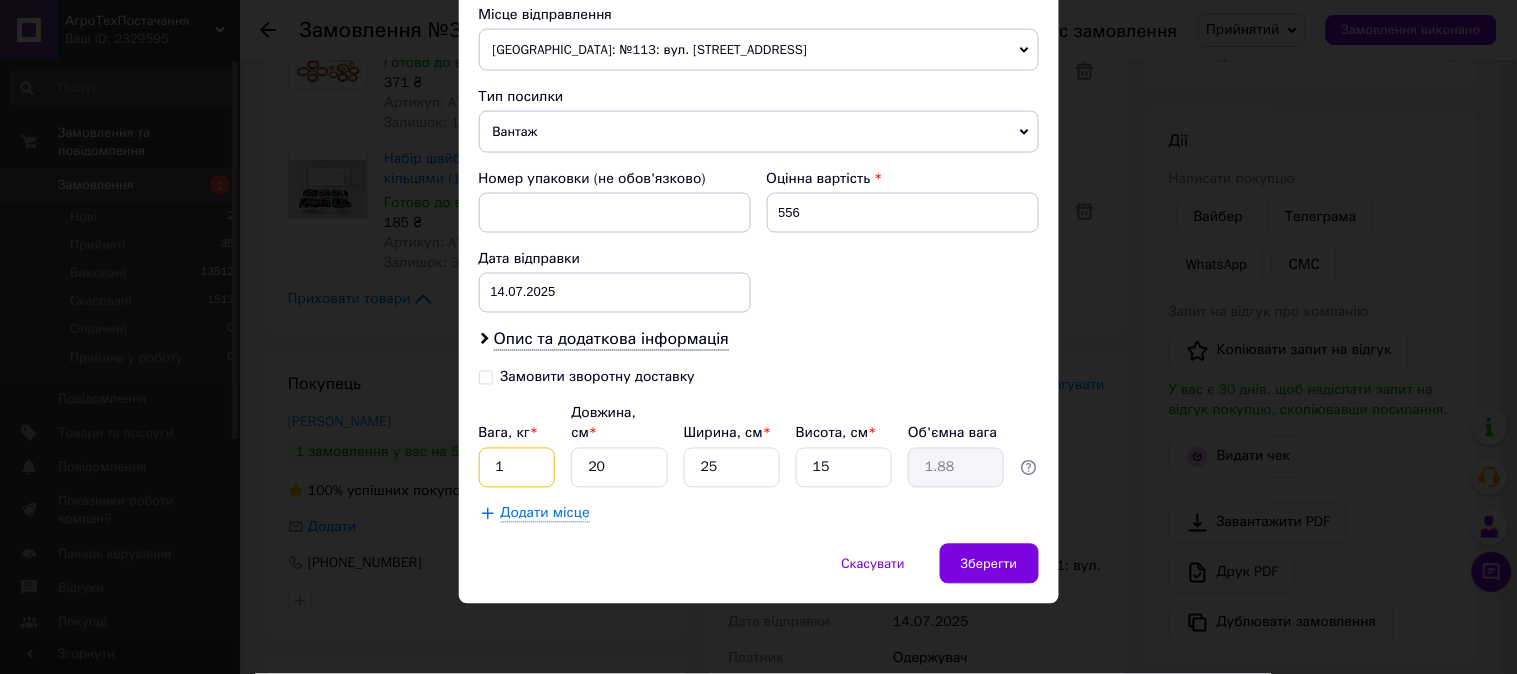 type on "1" 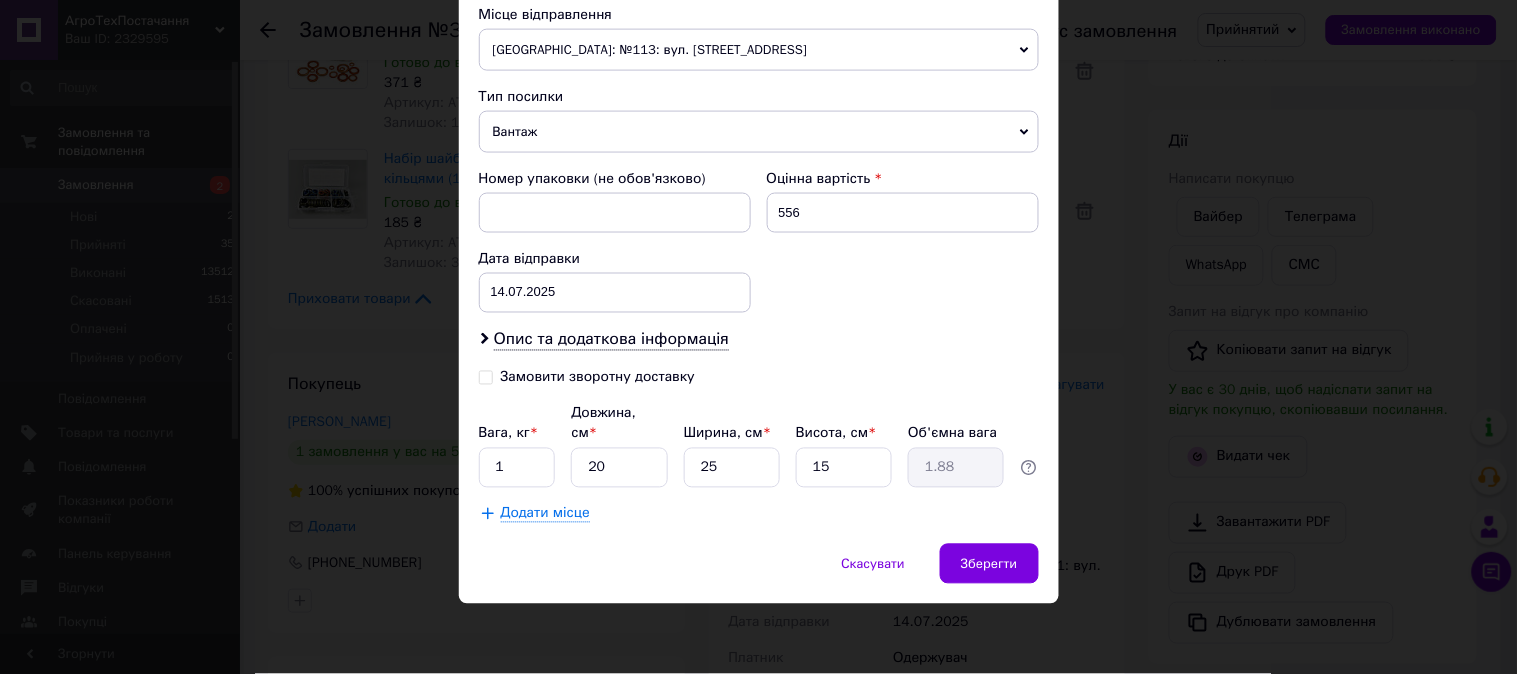 drag, startPoint x: 998, startPoint y: 532, endPoint x: 1000, endPoint y: 547, distance: 15.132746 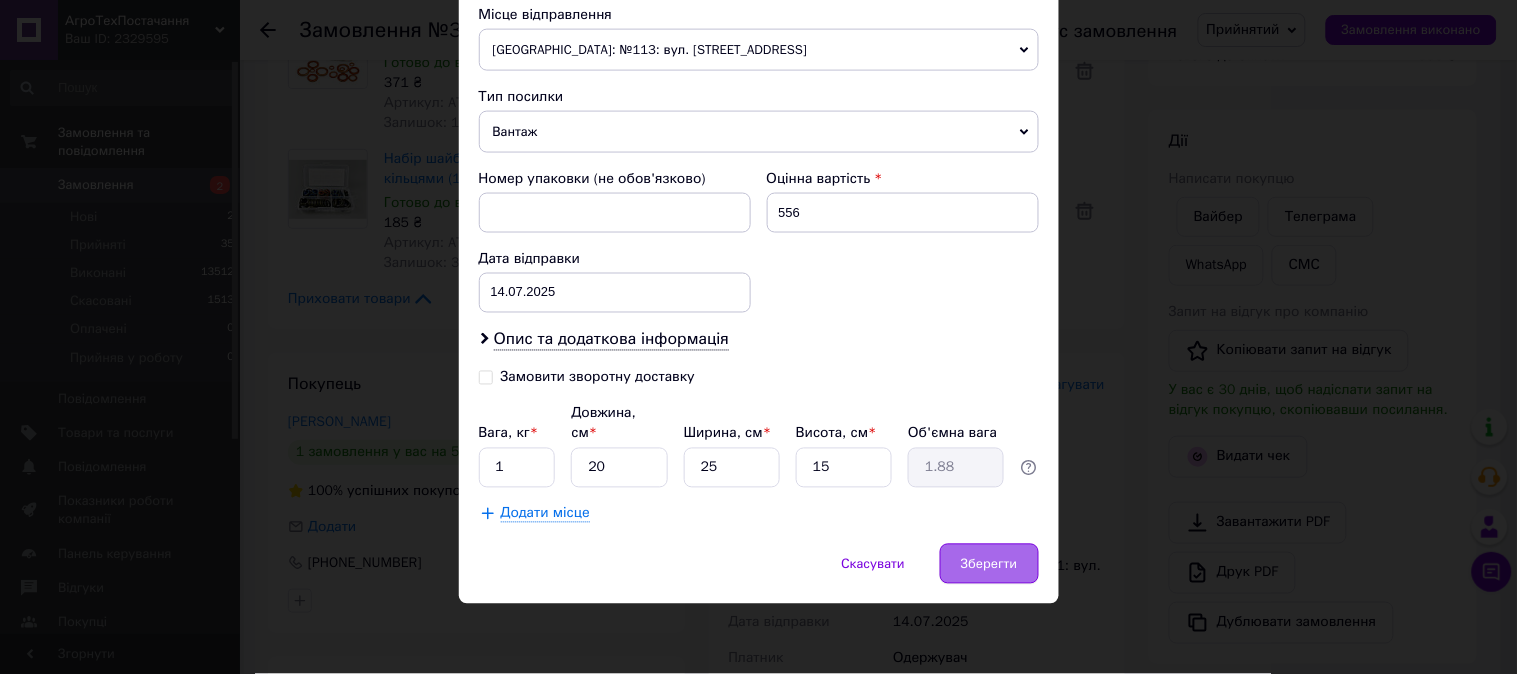 click on "Зберегти" at bounding box center [989, 564] 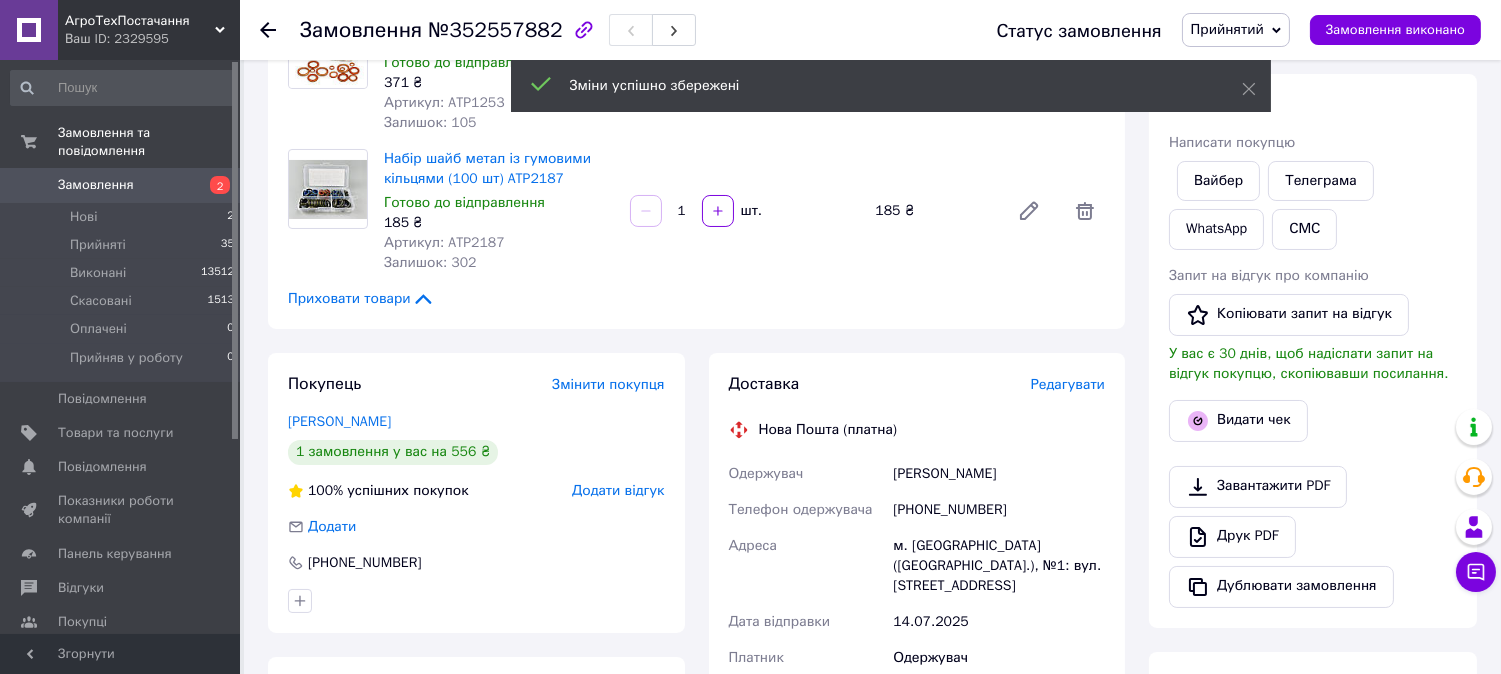 scroll, scrollTop: 666, scrollLeft: 0, axis: vertical 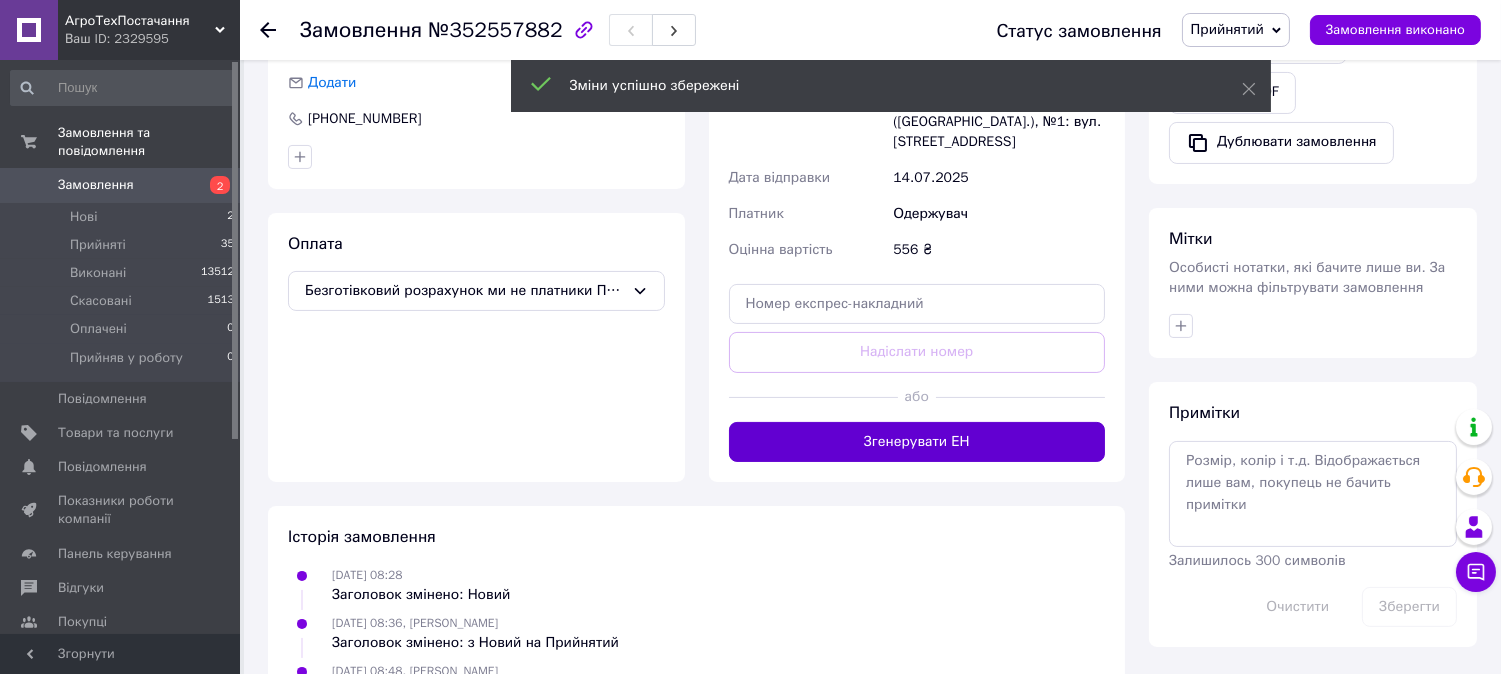 click on "Згенерувати ЕН" at bounding box center [917, 442] 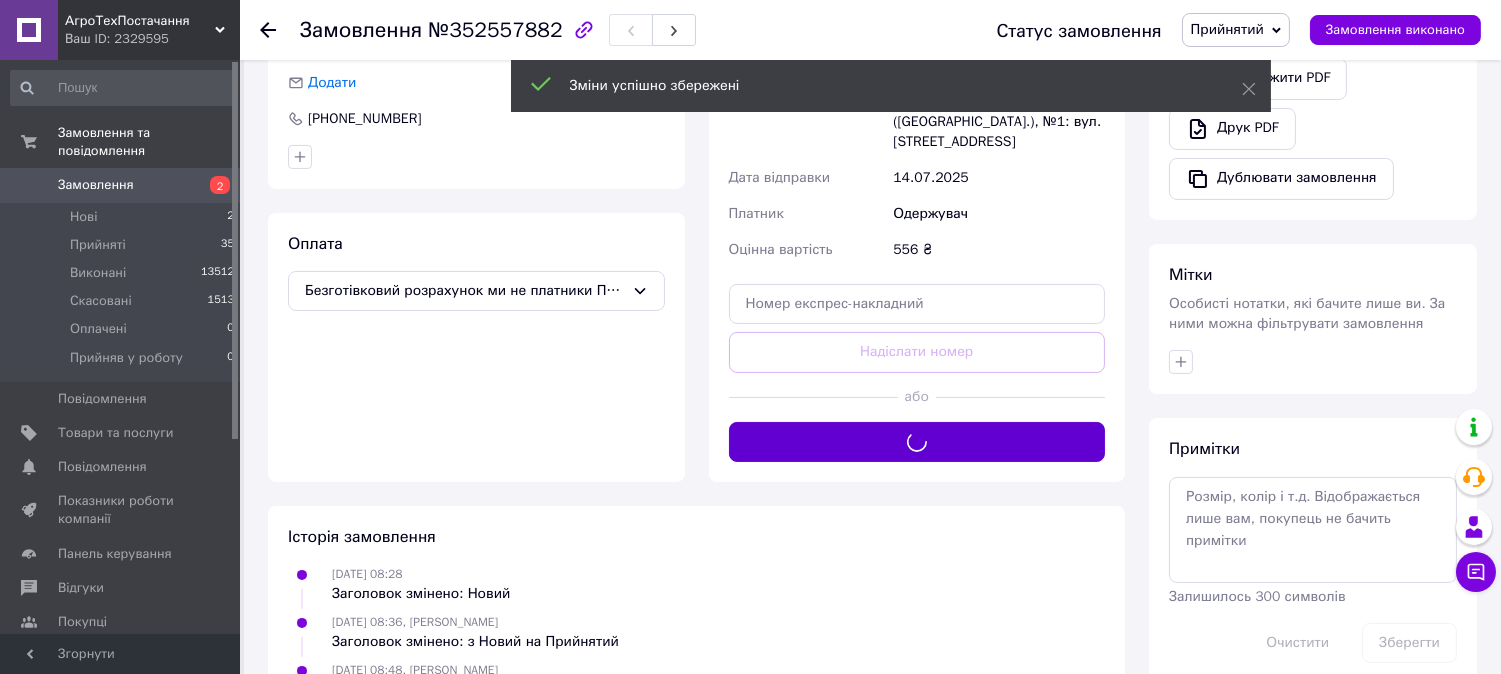scroll, scrollTop: 555, scrollLeft: 0, axis: vertical 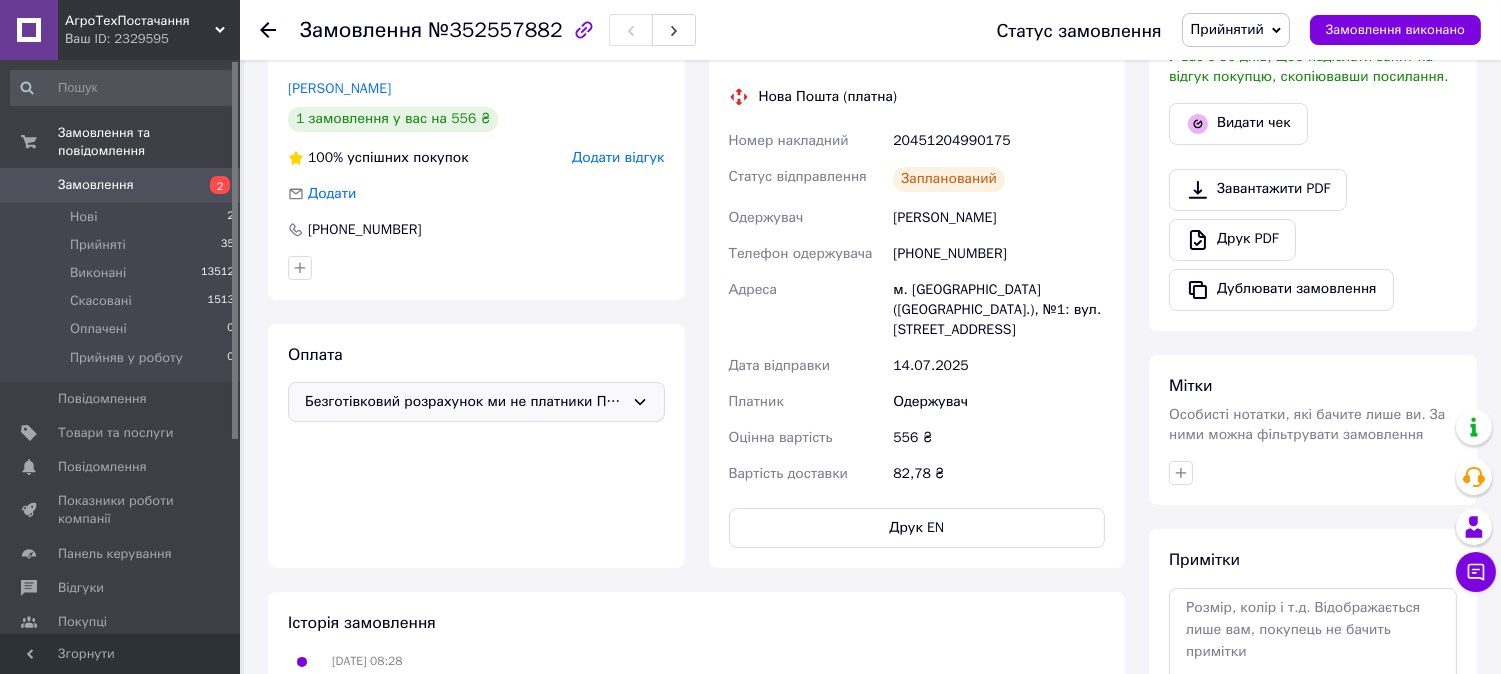 click 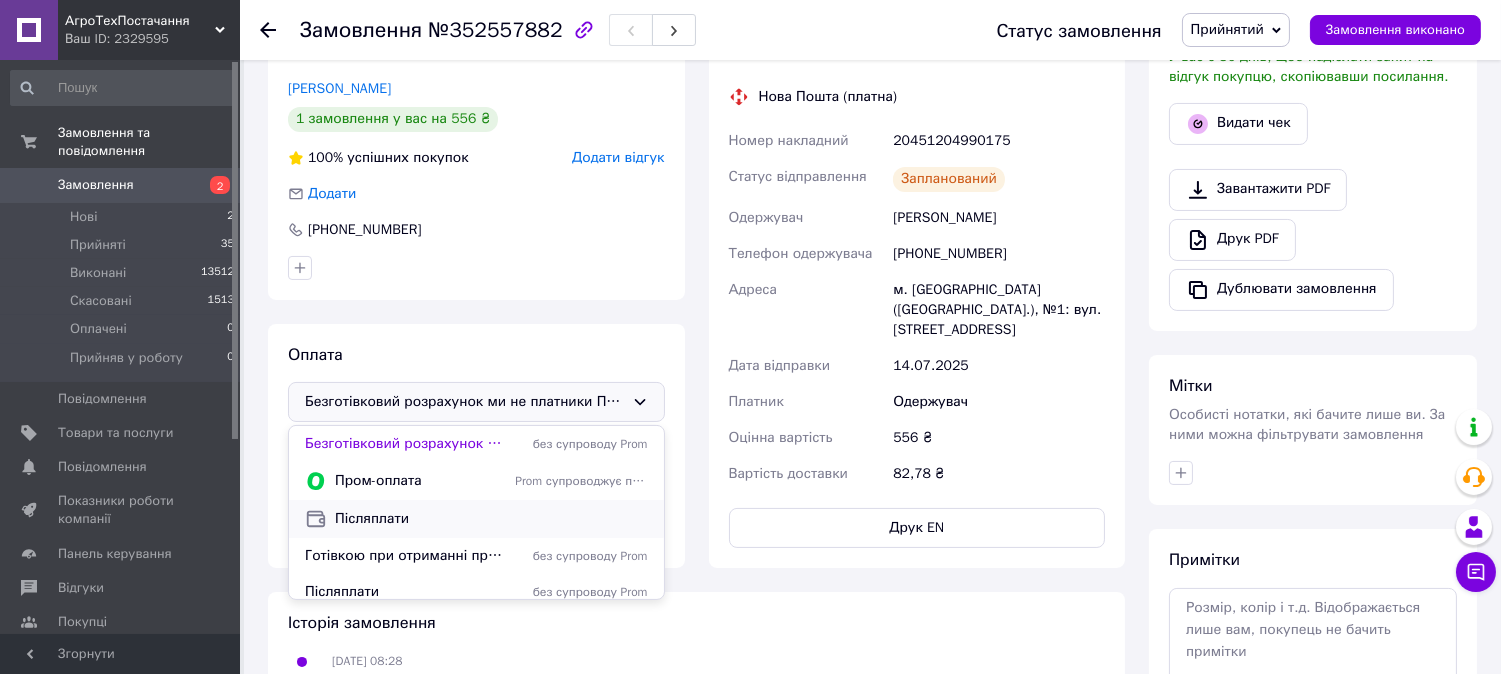 scroll, scrollTop: 11, scrollLeft: 0, axis: vertical 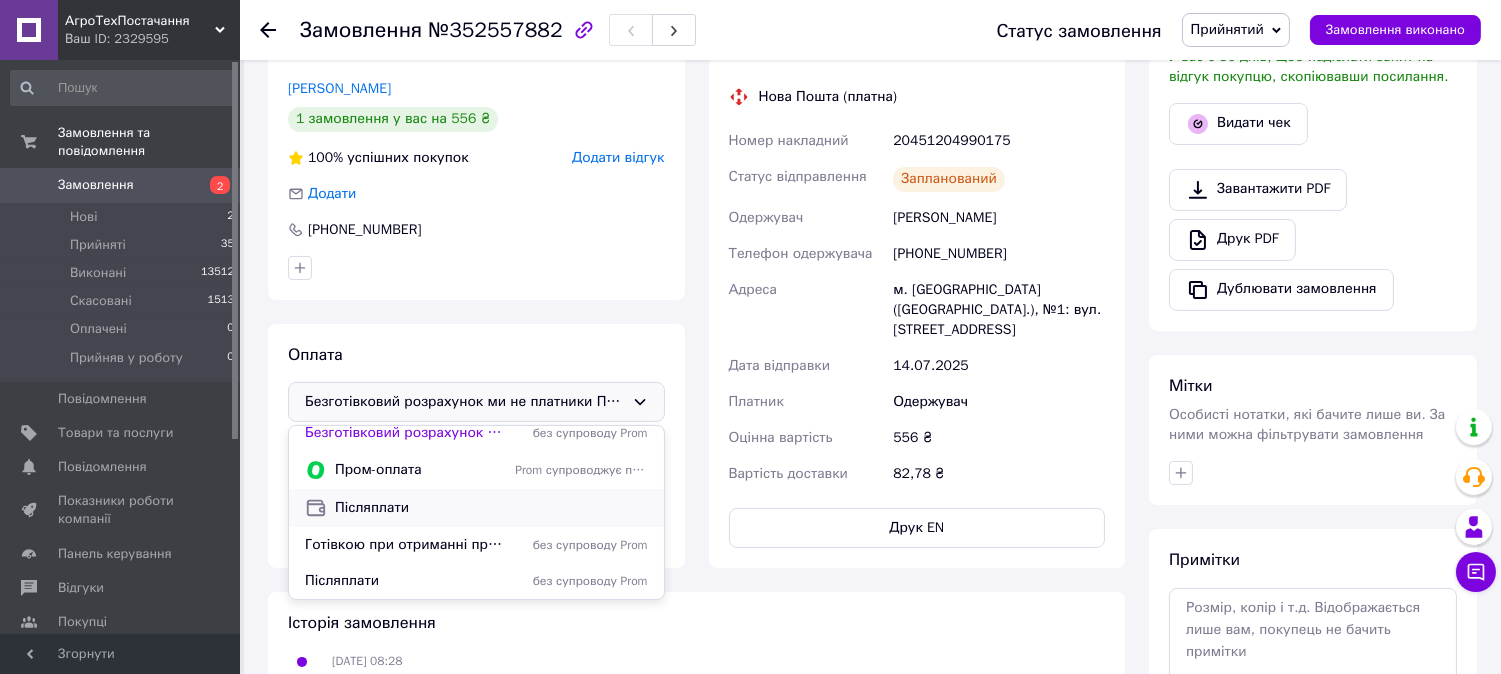 click on "Післяплати" at bounding box center (372, 507) 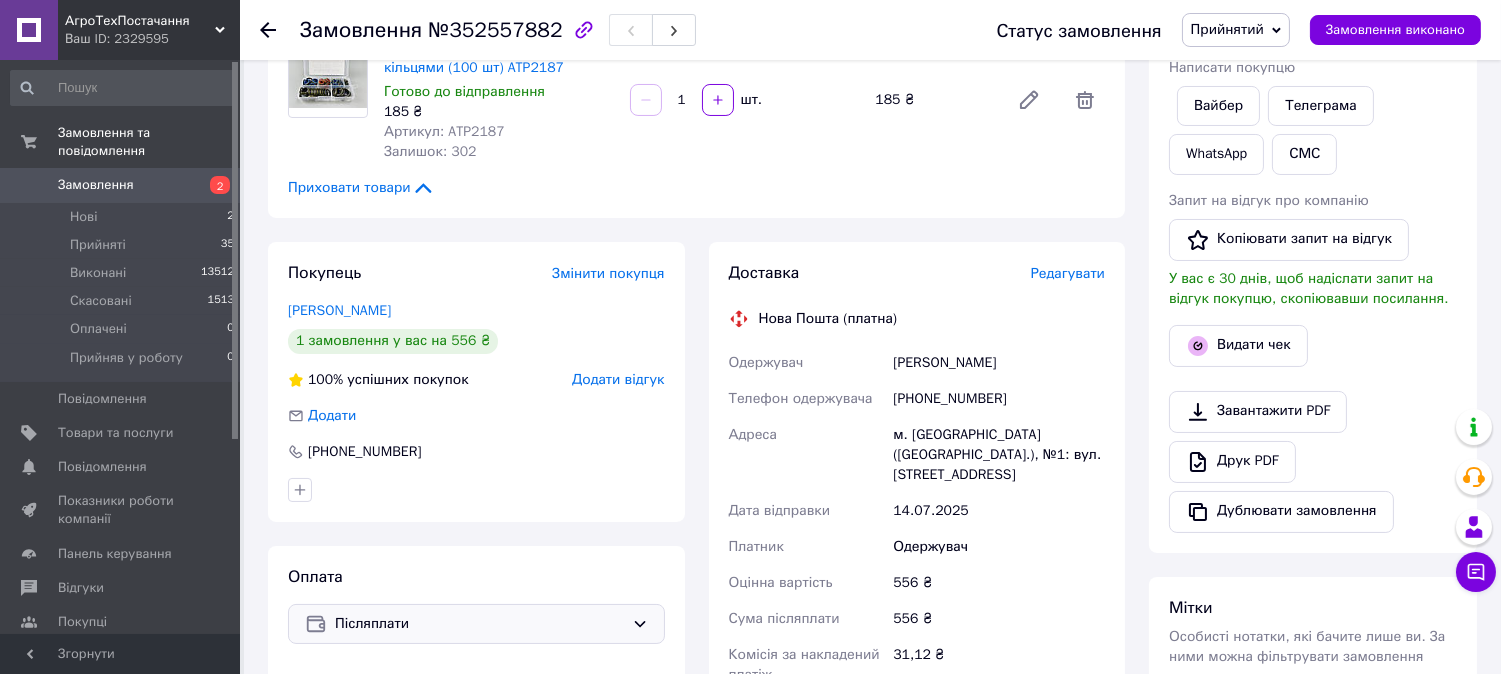 scroll, scrollTop: 666, scrollLeft: 0, axis: vertical 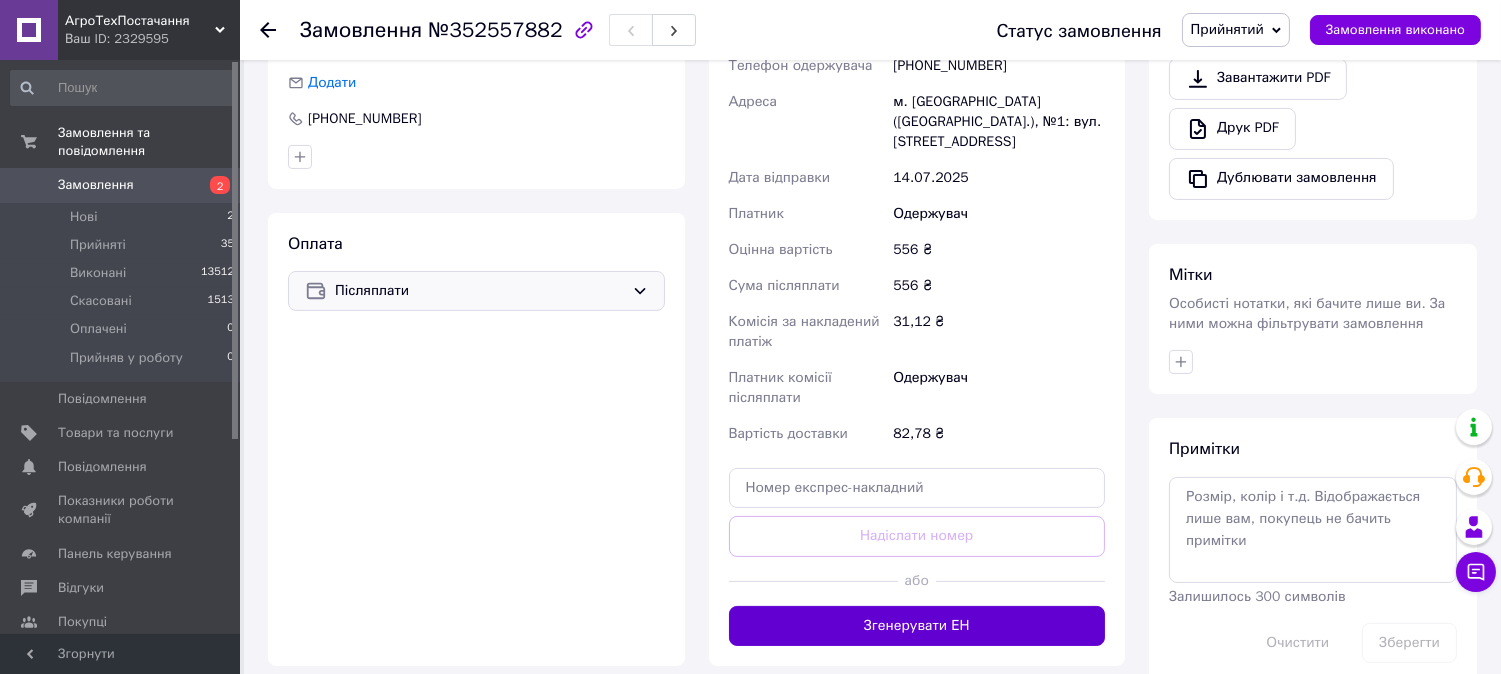 click on "Згенерувати ЕН" at bounding box center [917, 626] 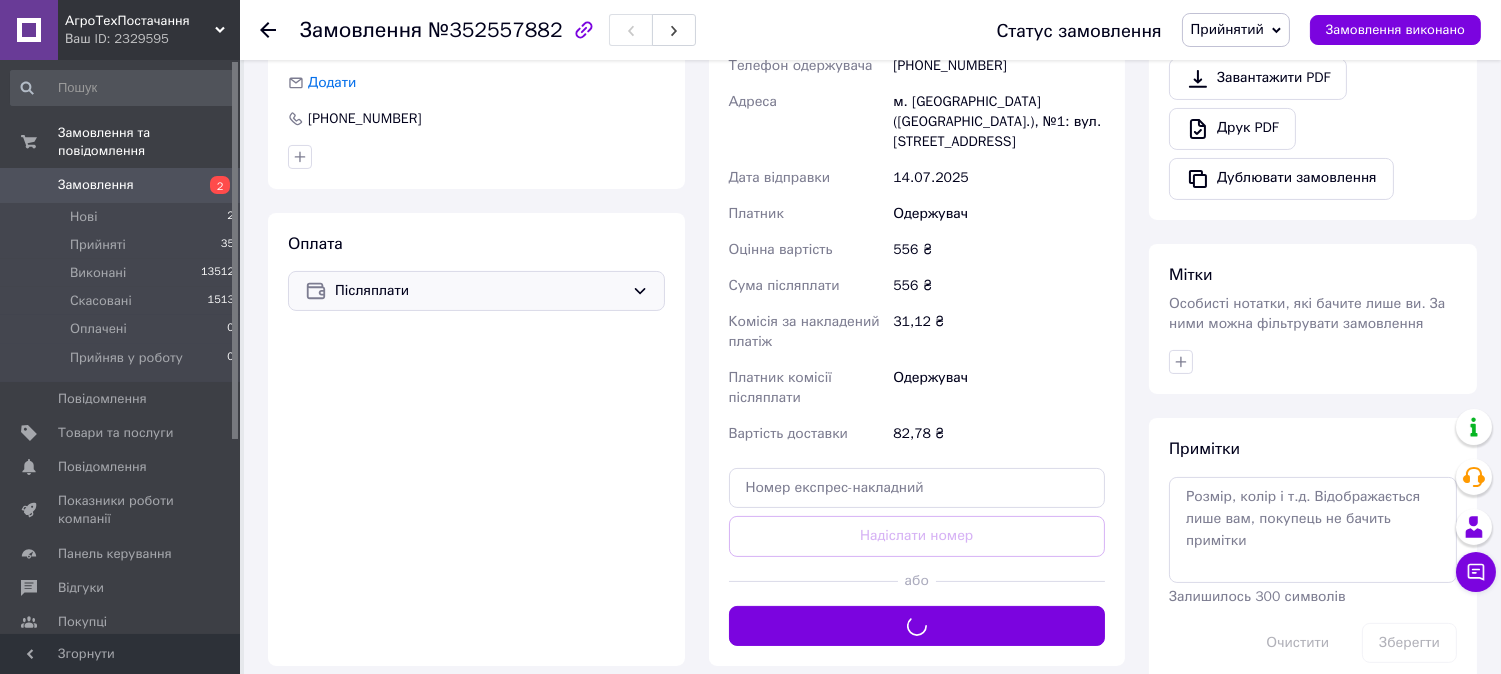 scroll, scrollTop: 555, scrollLeft: 0, axis: vertical 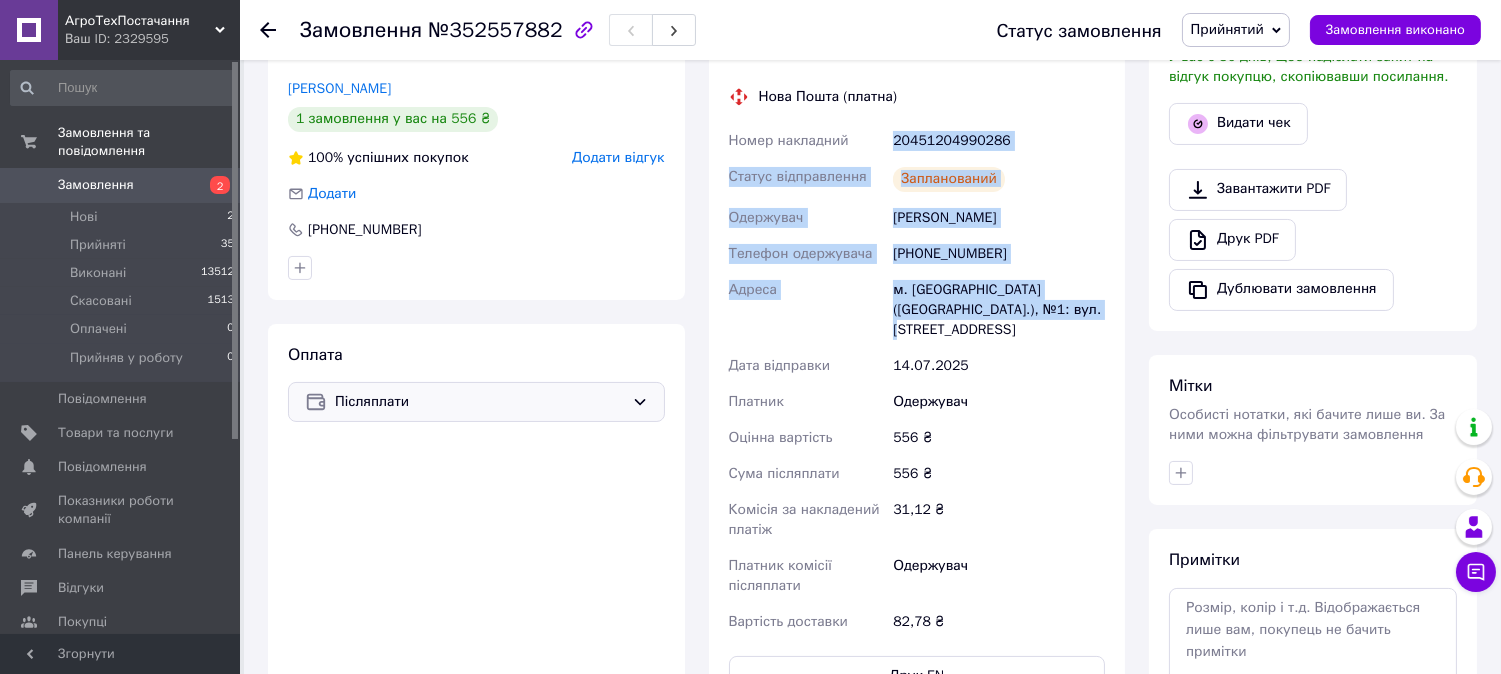 drag, startPoint x: 906, startPoint y: 147, endPoint x: 1072, endPoint y: 316, distance: 236.89027 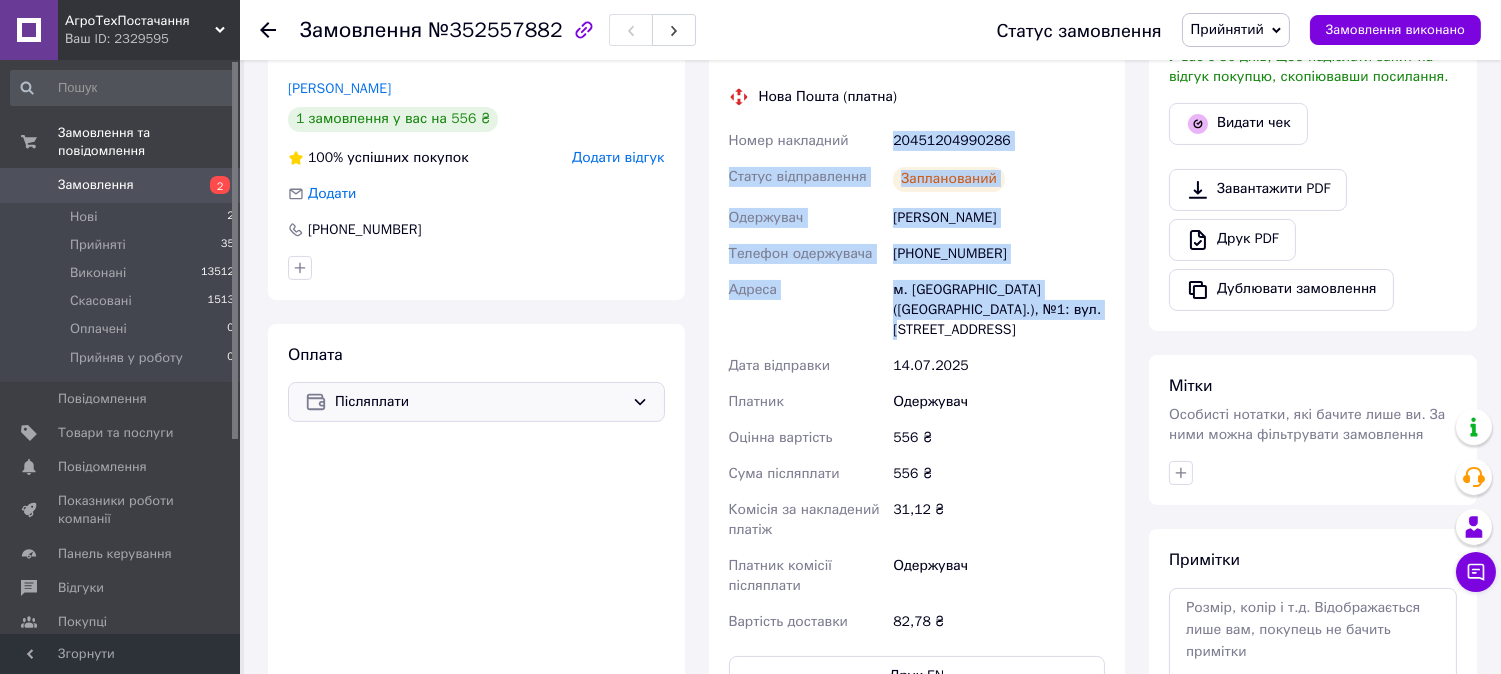 copy on "Номер накладний 20451204990286 Статус відправлення Запланований Одержувач Лазар Іван Телефон одержувача +380990511929 Адреса м. Хотин (Чернівецька обл.), №1: вул. Дудниченка, 39г" 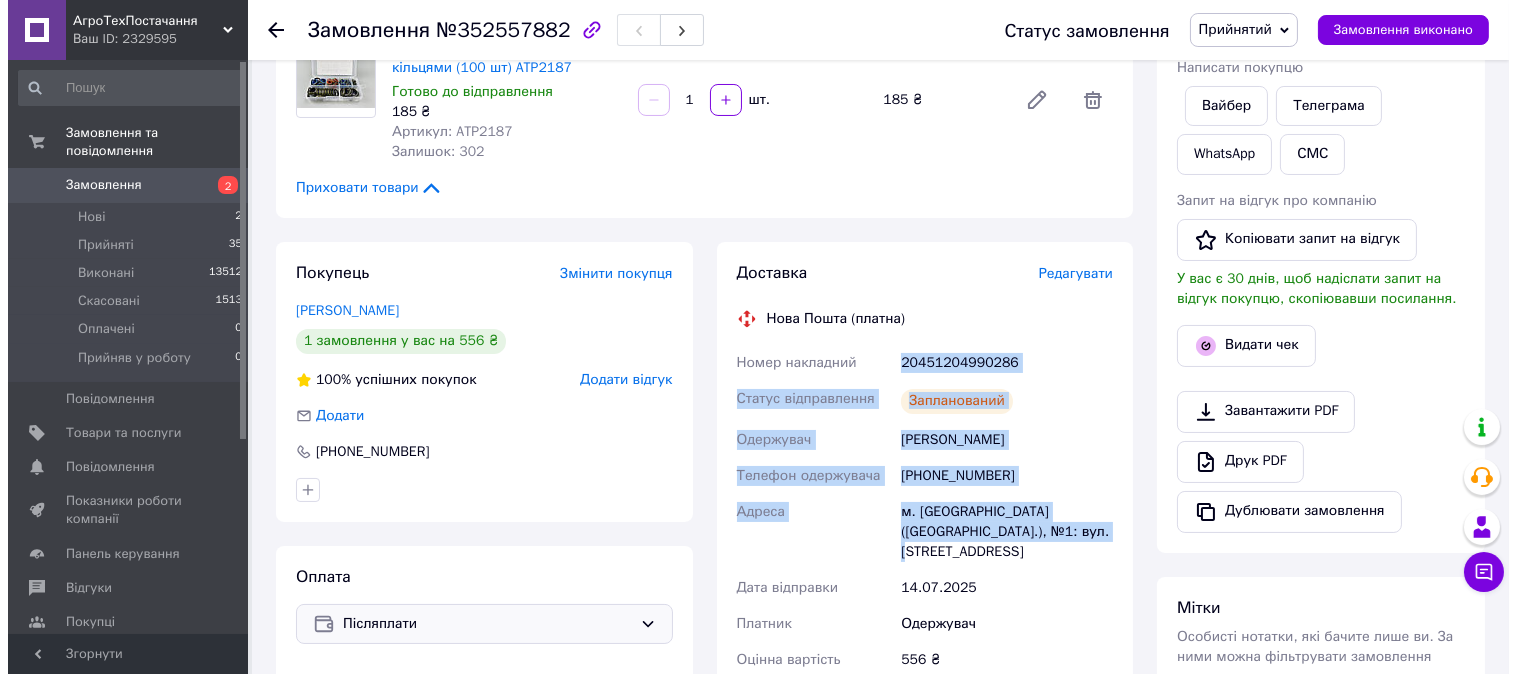 scroll, scrollTop: 222, scrollLeft: 0, axis: vertical 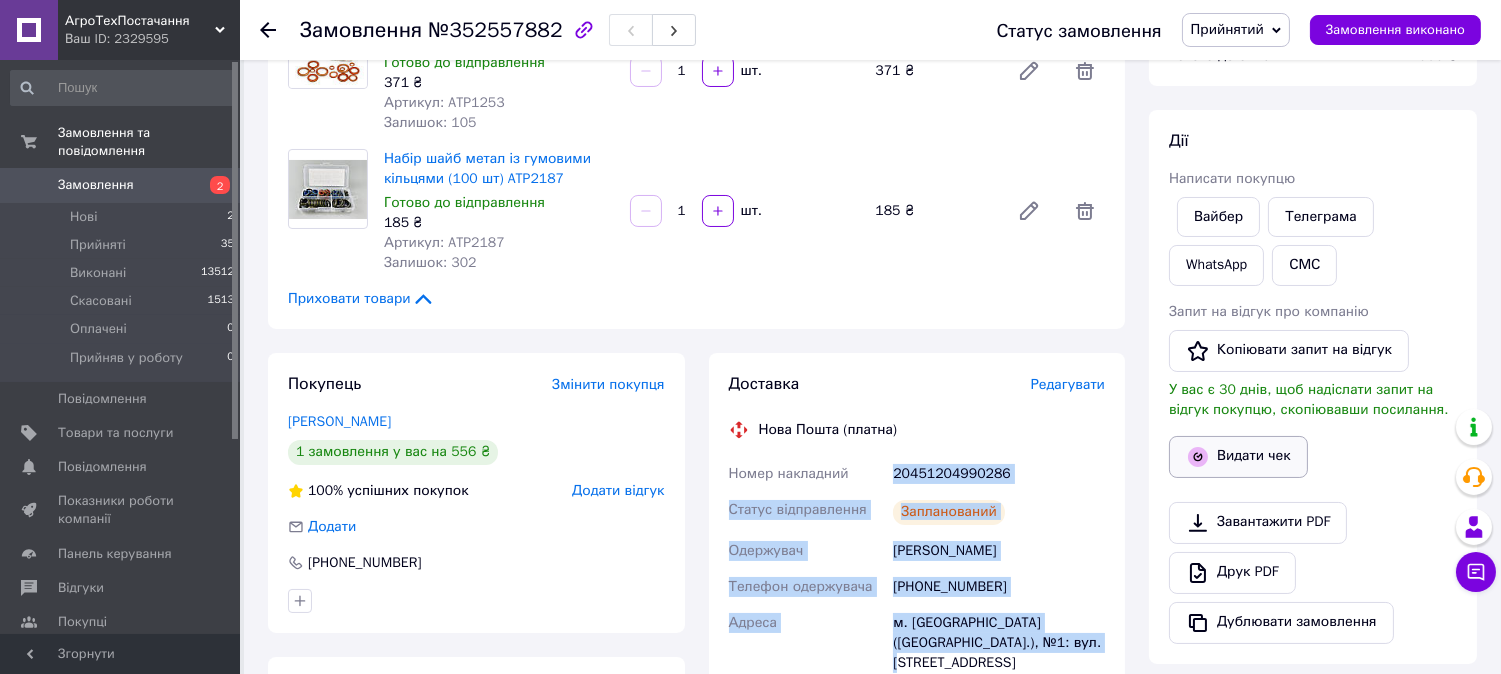 click on "Видати чек" at bounding box center (1254, 456) 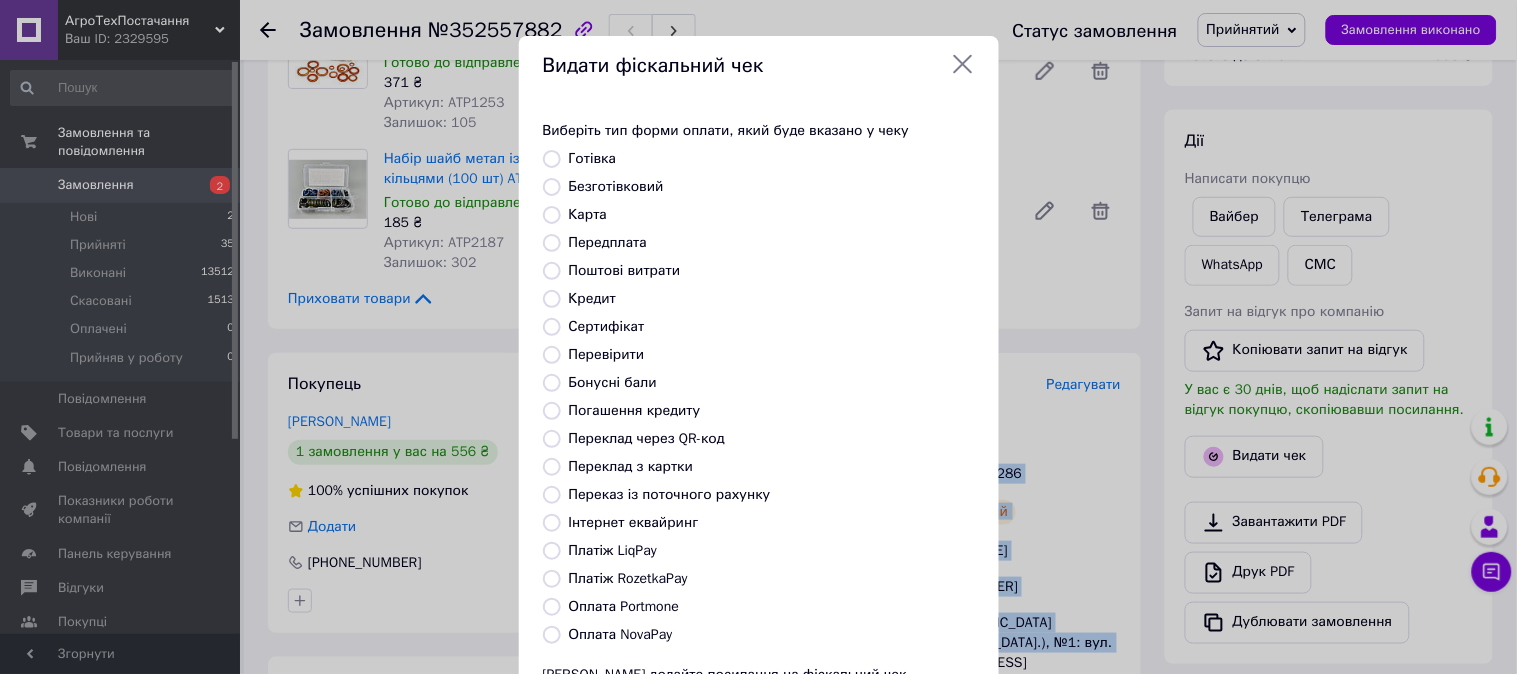 click on "Безготівковий" at bounding box center (552, 187) 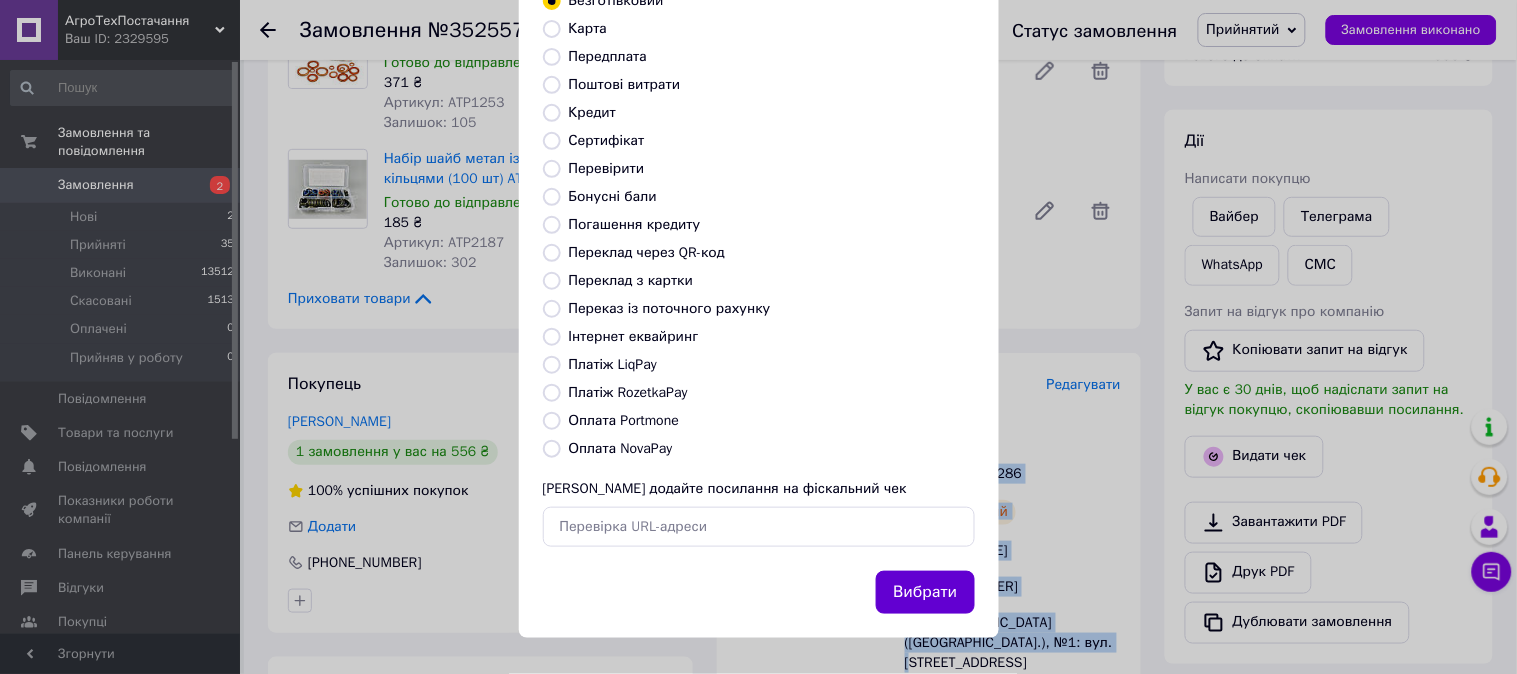 click on "Вибрати" at bounding box center [925, 592] 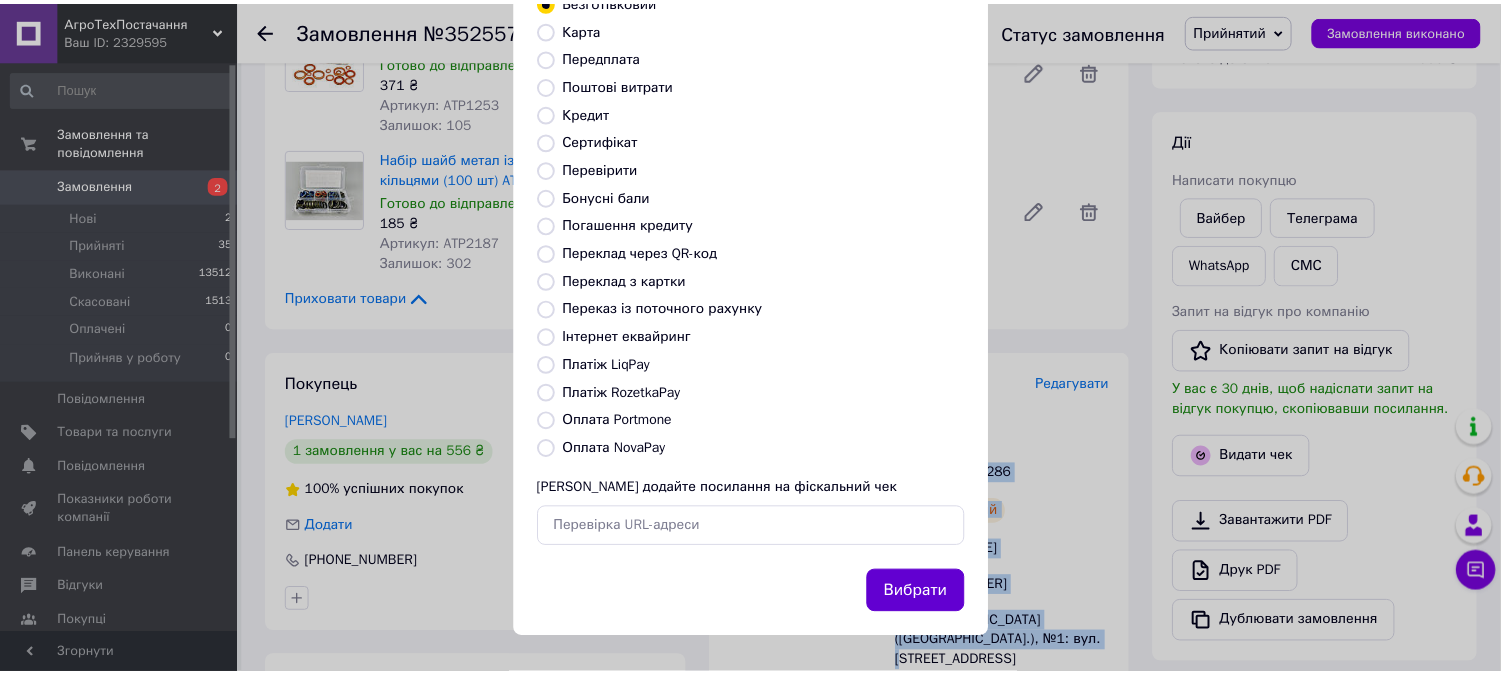 scroll, scrollTop: 185, scrollLeft: 0, axis: vertical 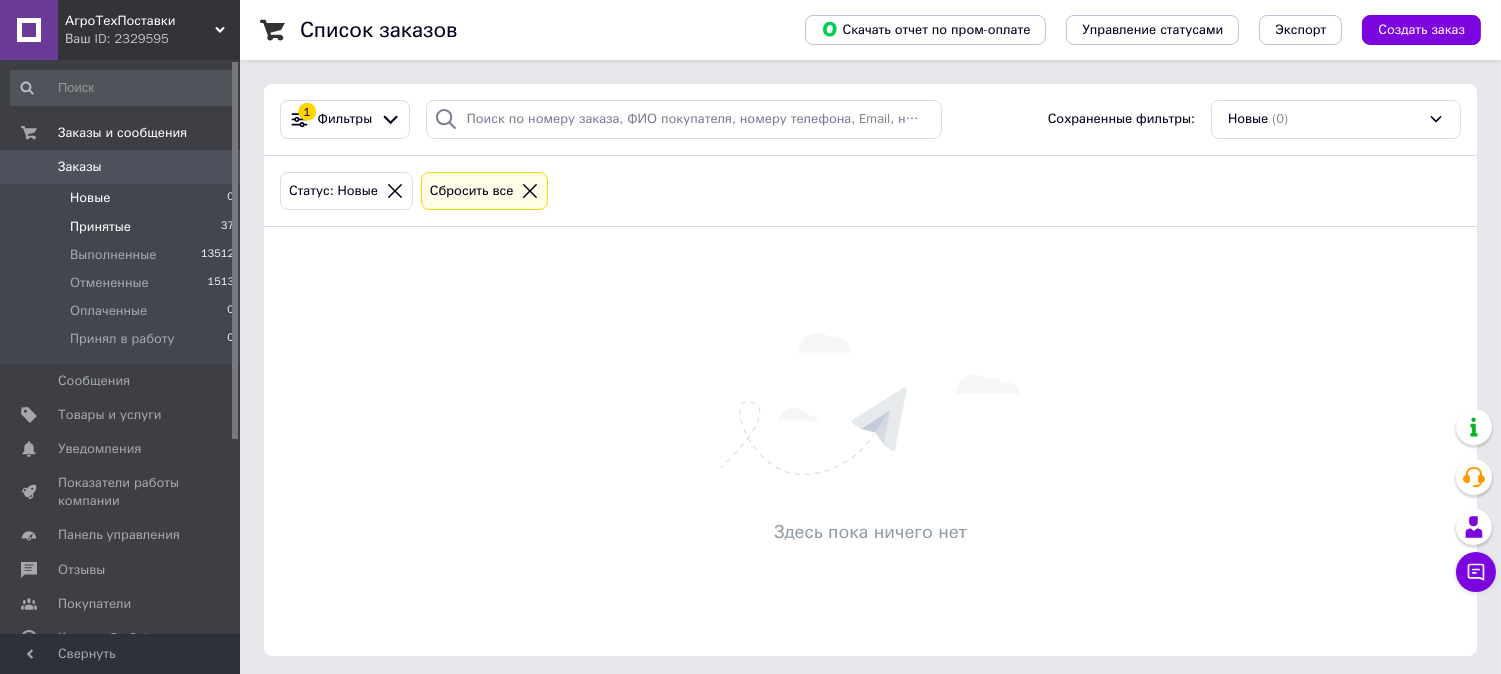 click on "Принятые 37" at bounding box center (123, 227) 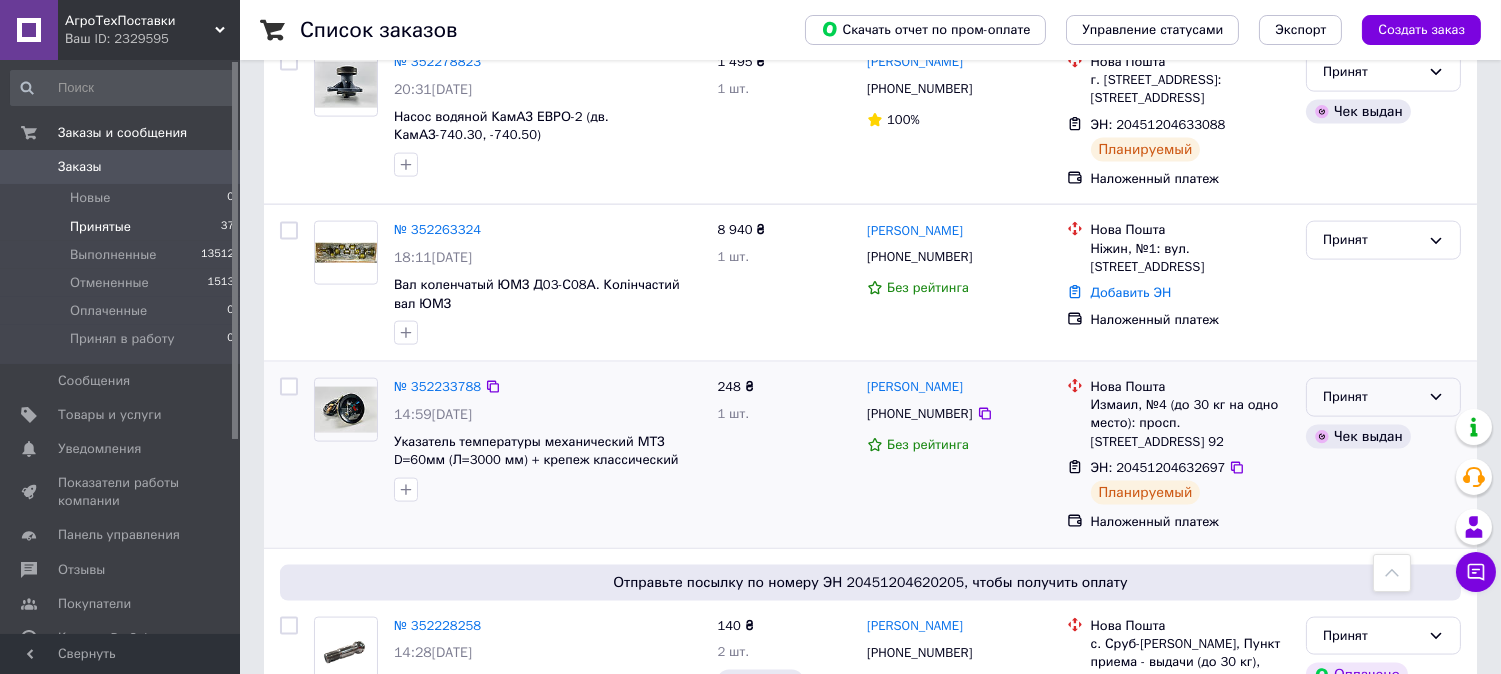 scroll, scrollTop: 4842, scrollLeft: 0, axis: vertical 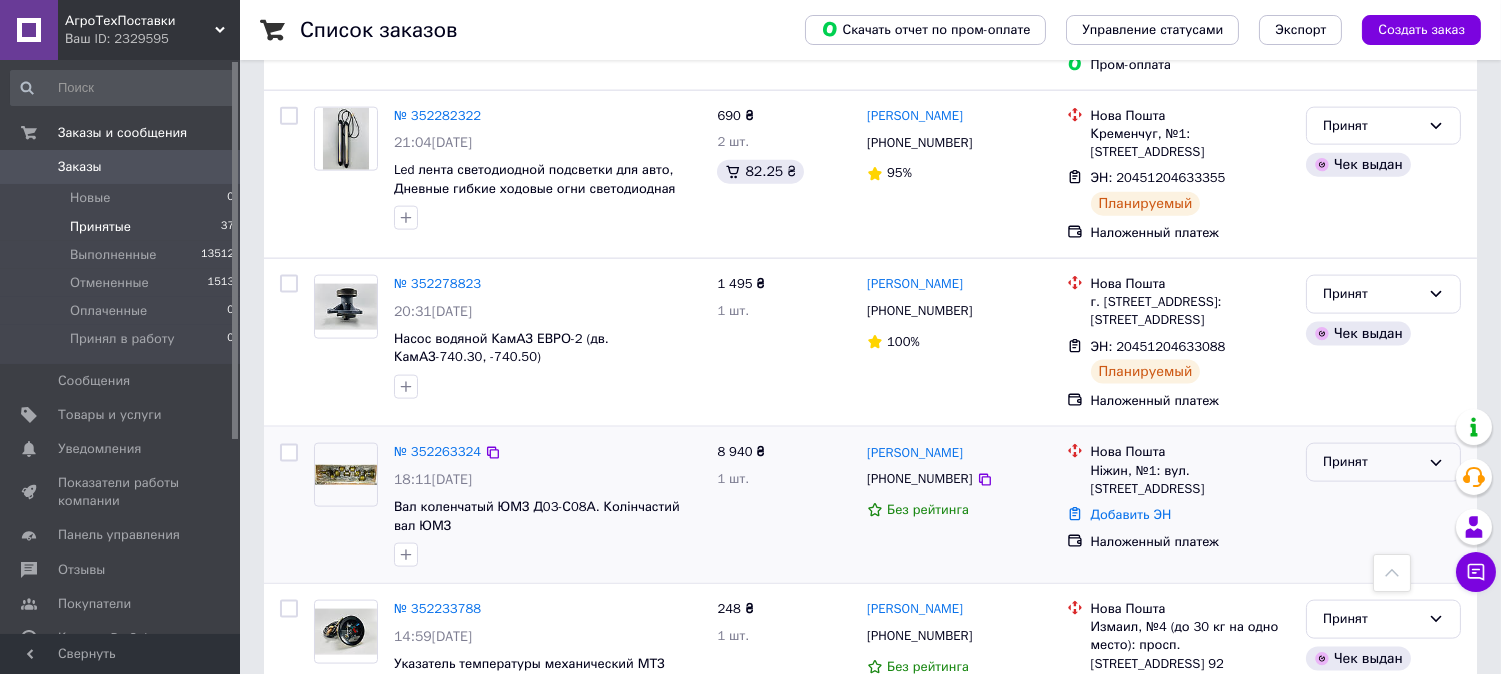 click on "Принят" at bounding box center [1371, 462] 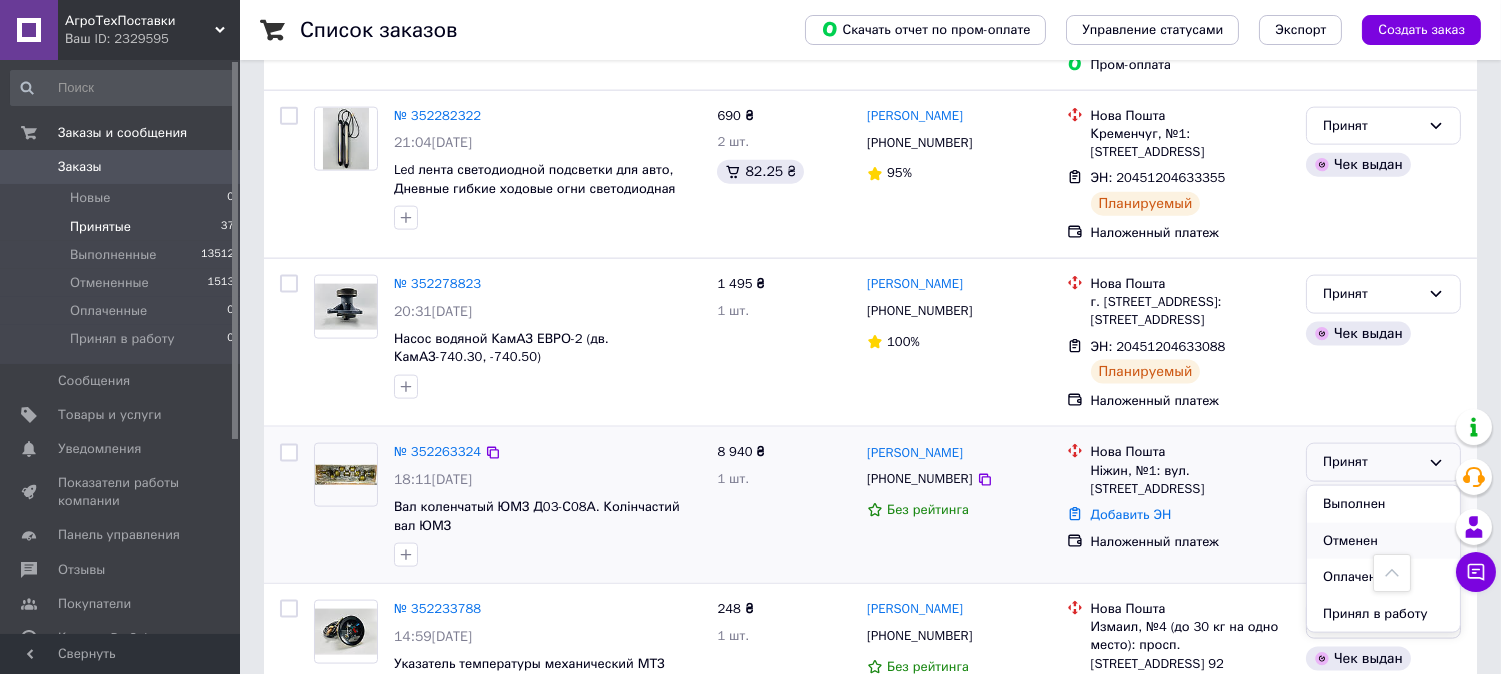 click on "Отменен" at bounding box center [1383, 541] 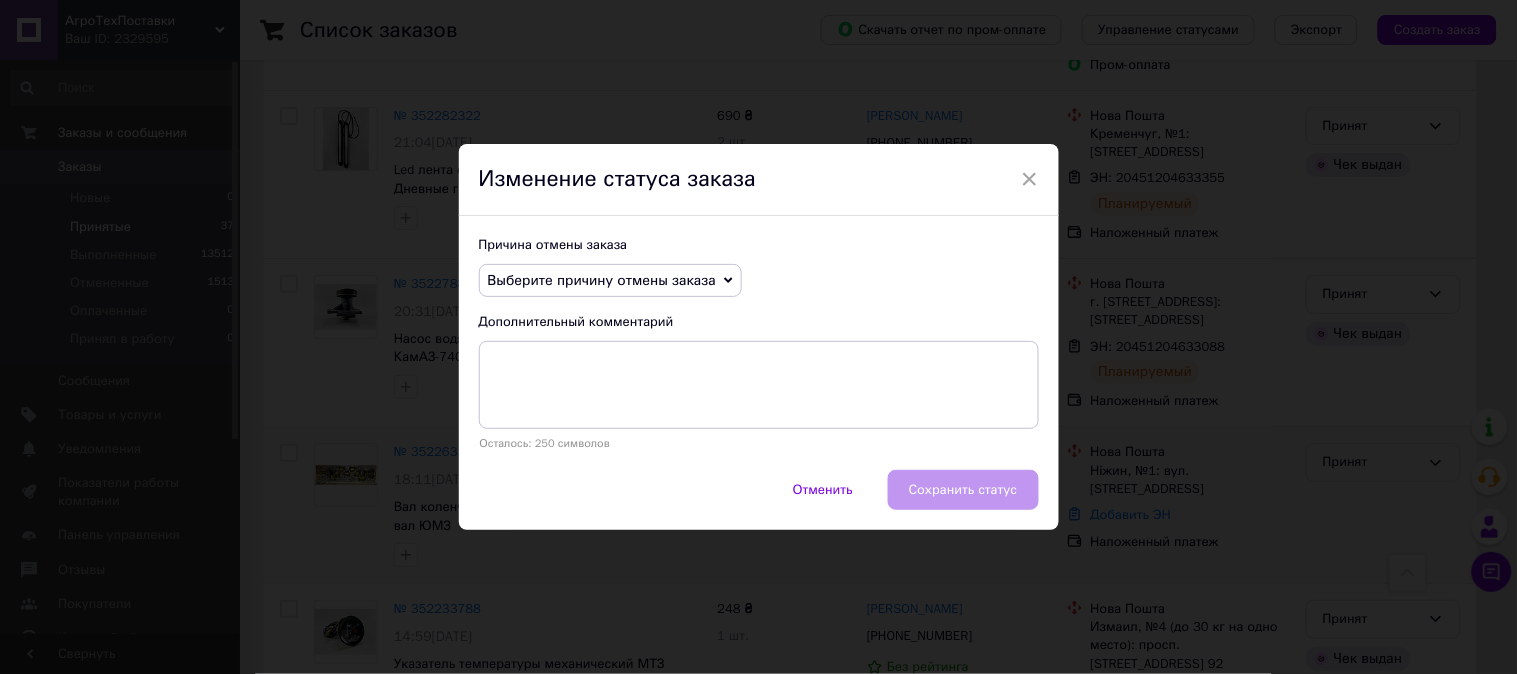 click 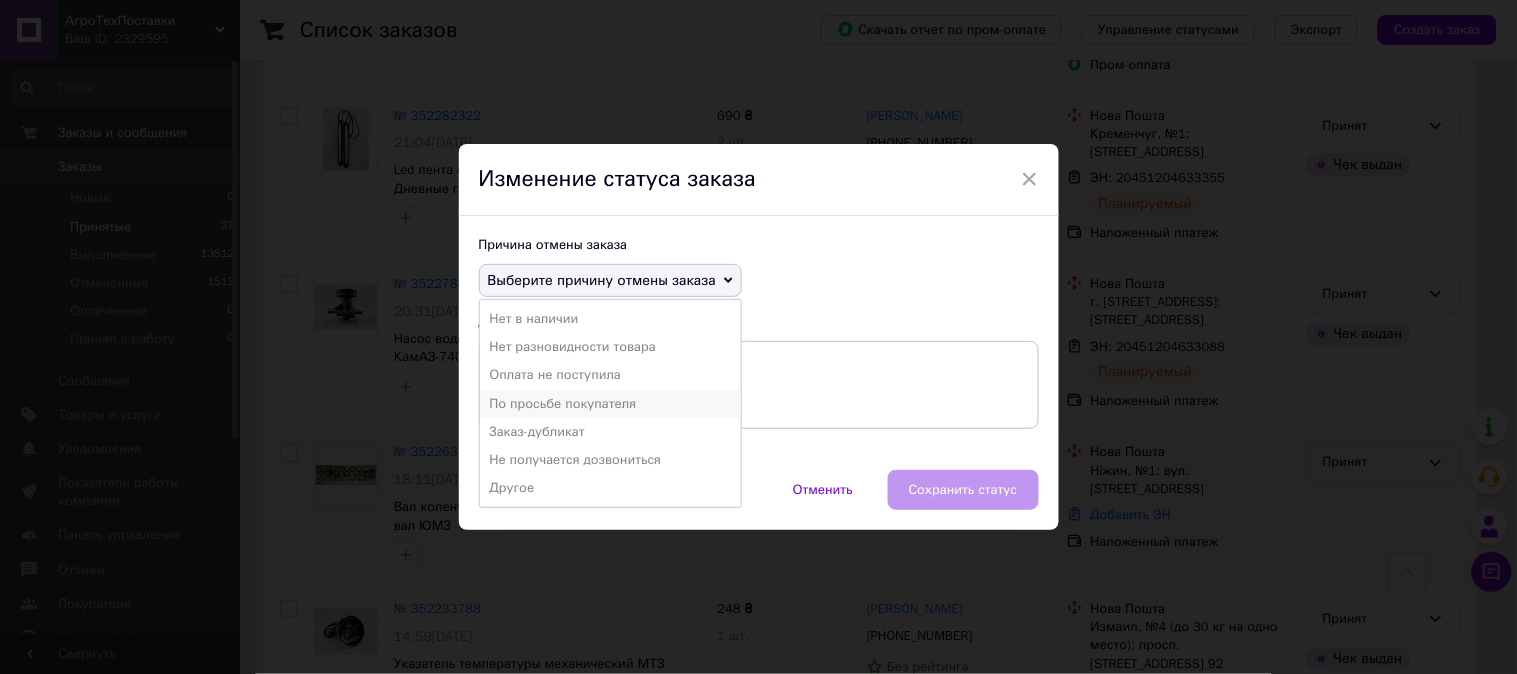 click on "По просьбе покупателя" at bounding box center [610, 404] 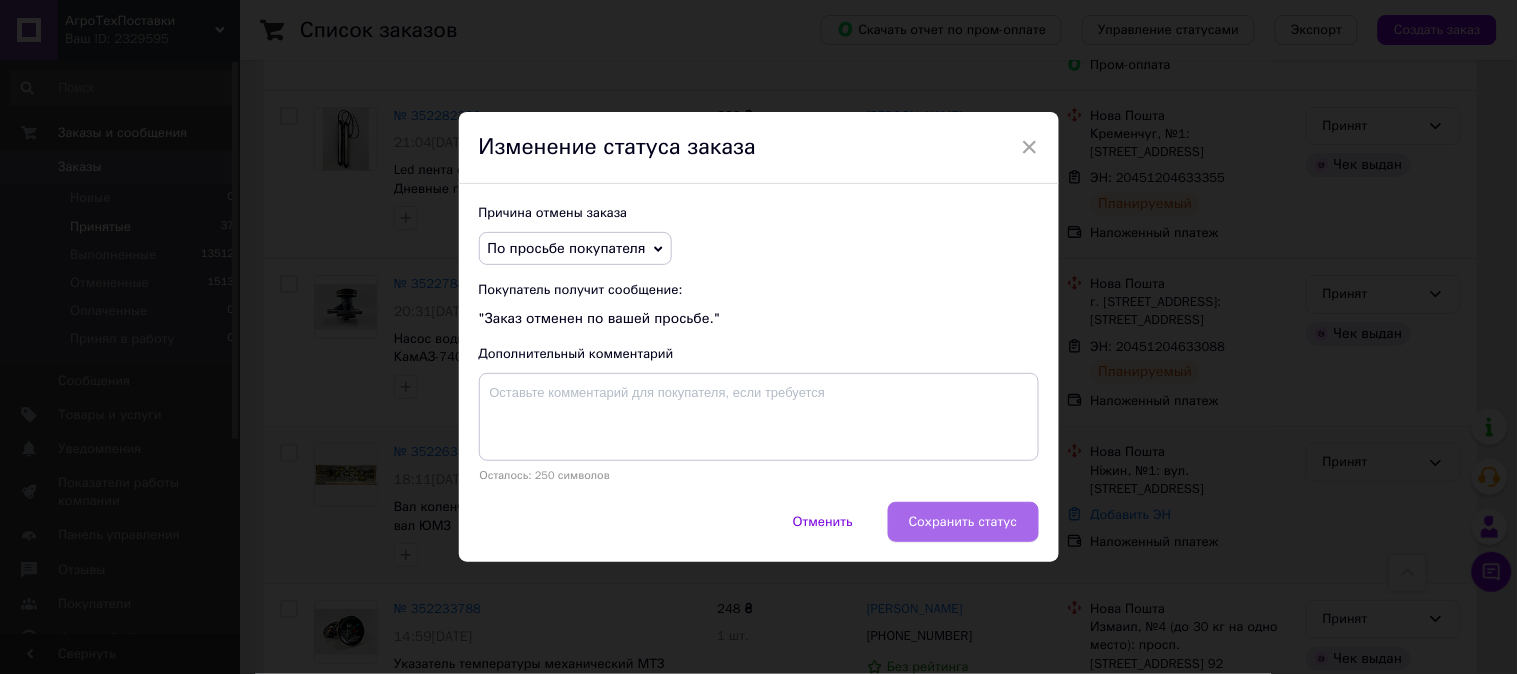 click on "Сохранить статус" at bounding box center (963, 522) 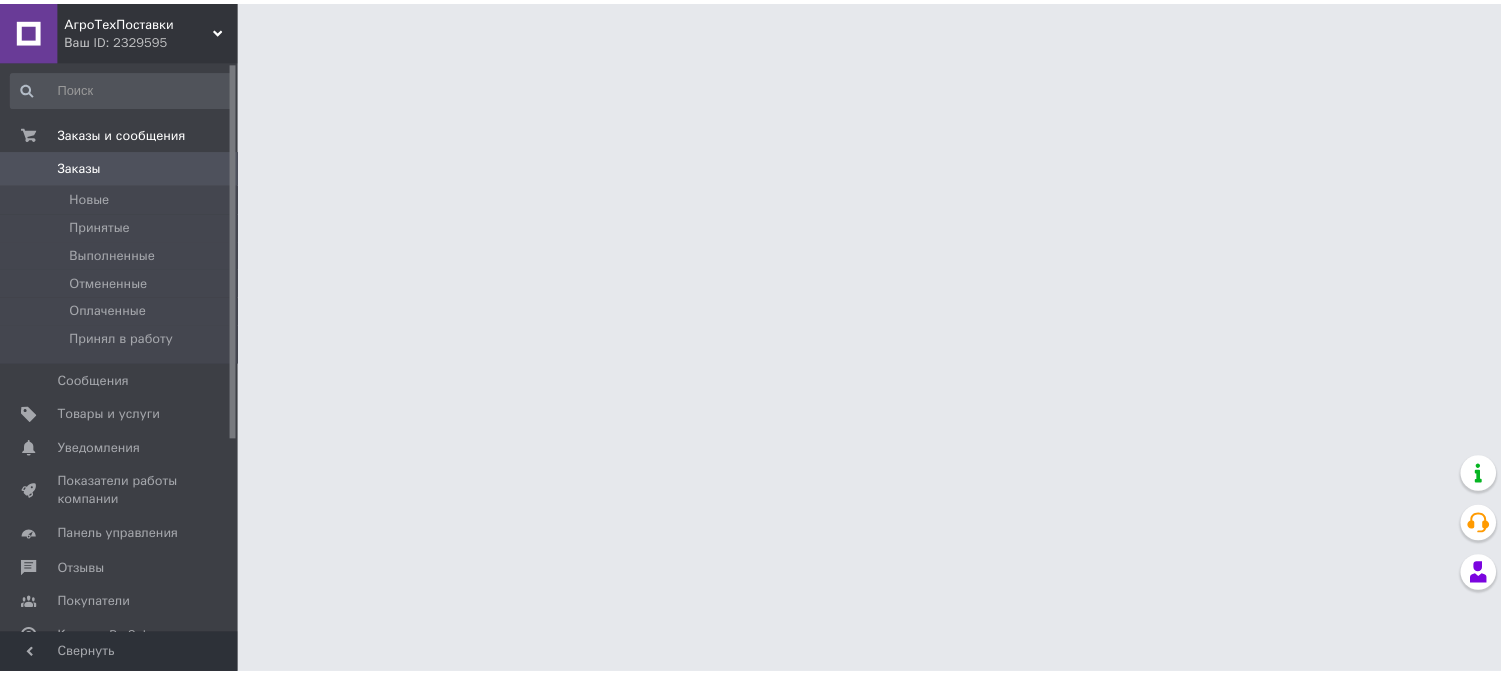 scroll, scrollTop: 0, scrollLeft: 0, axis: both 